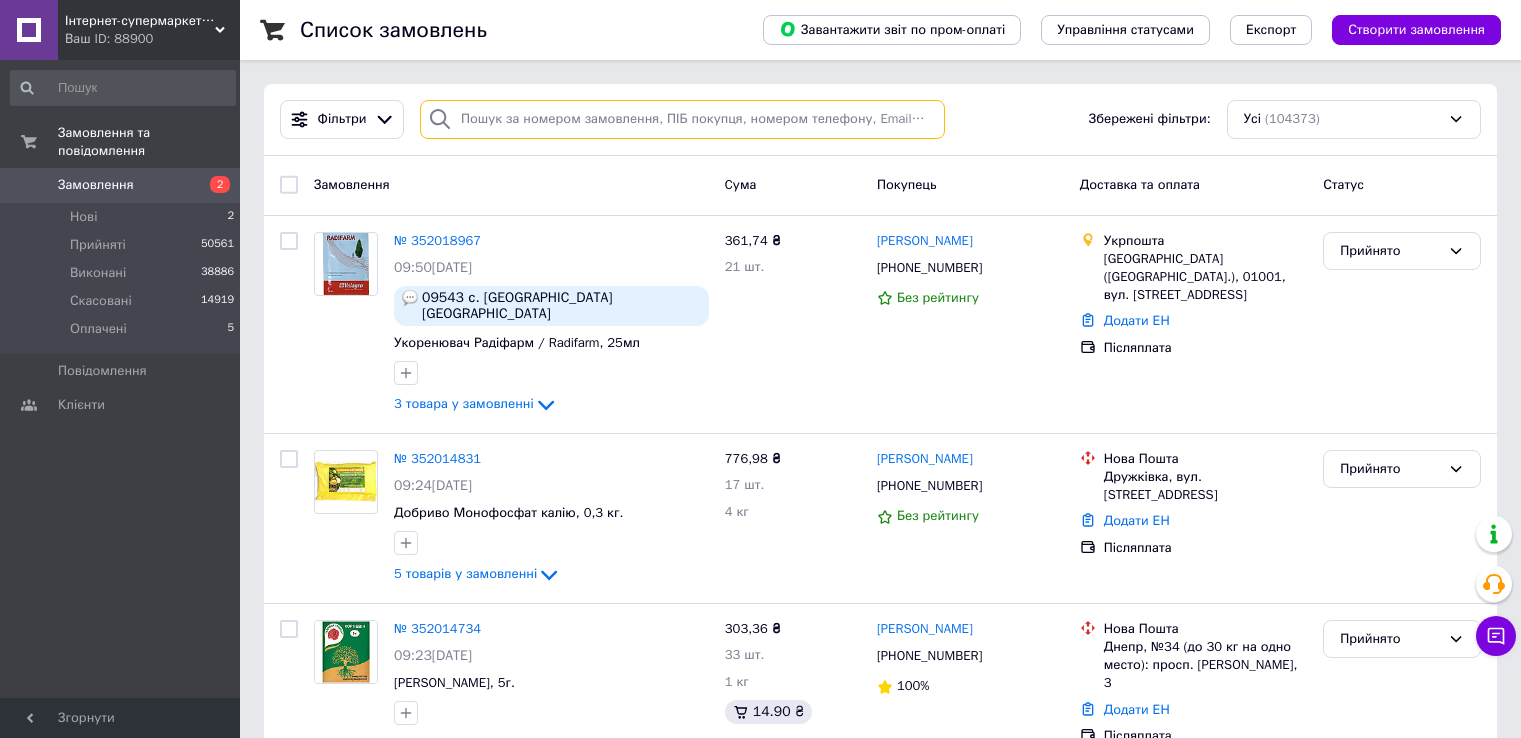 click at bounding box center [682, 119] 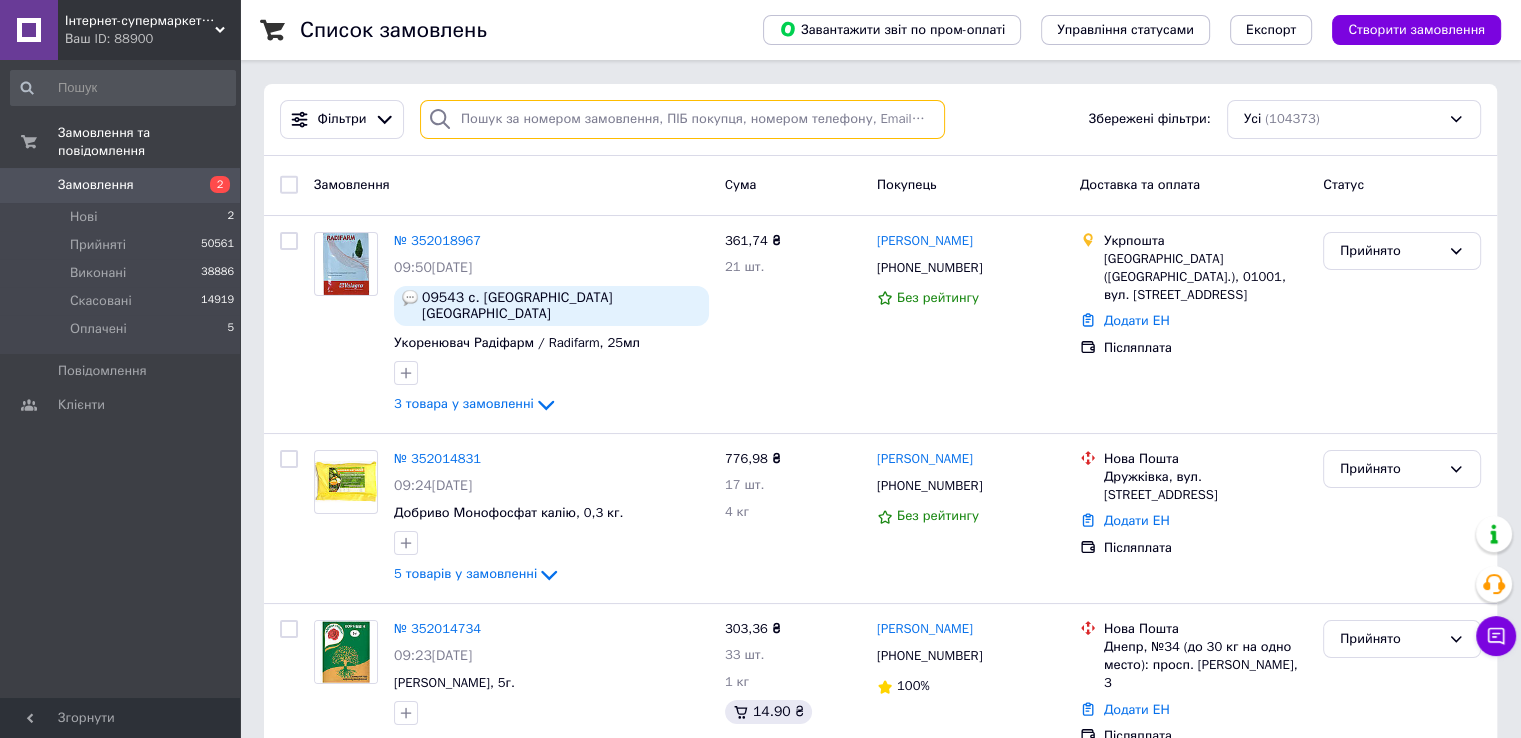 paste on "0953881159" 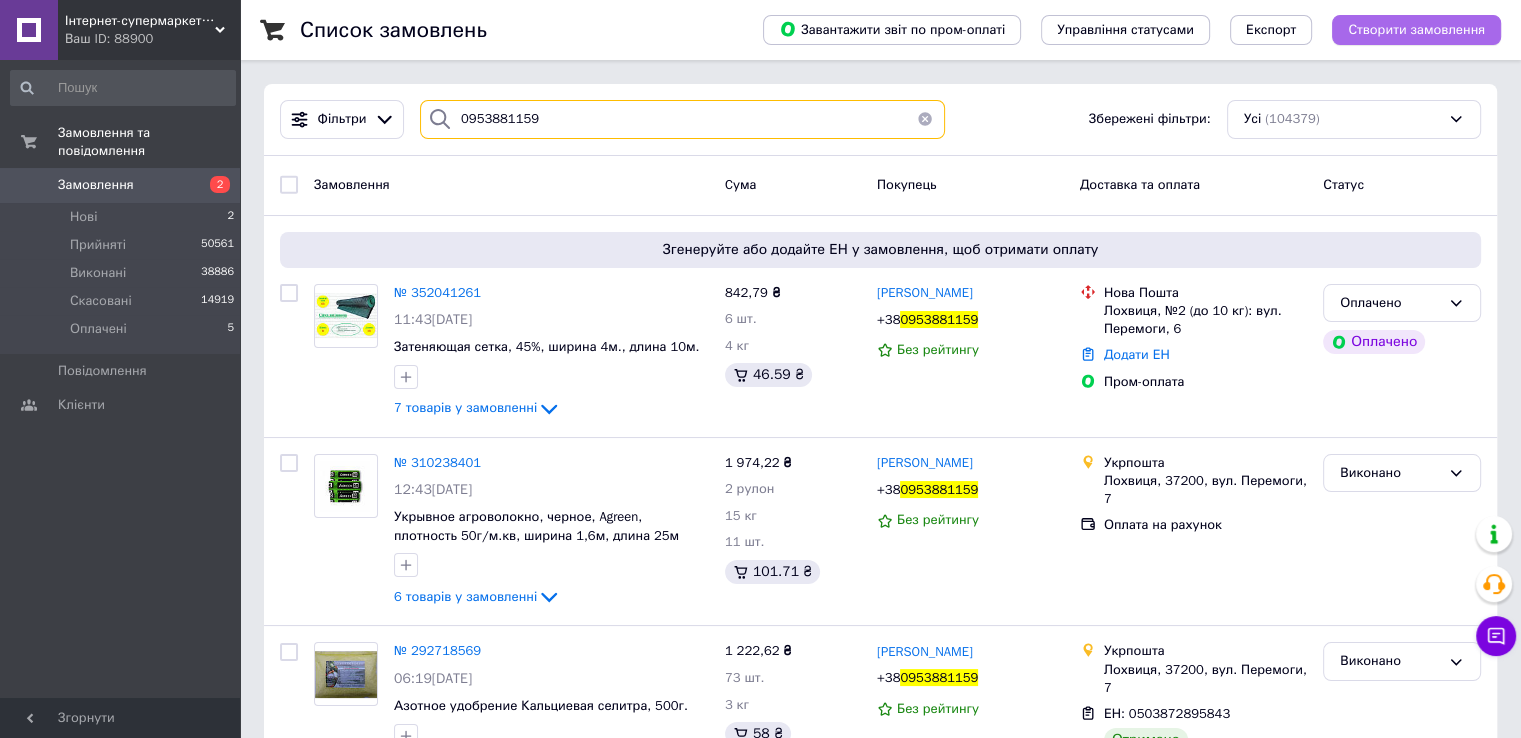 type on "0953881159" 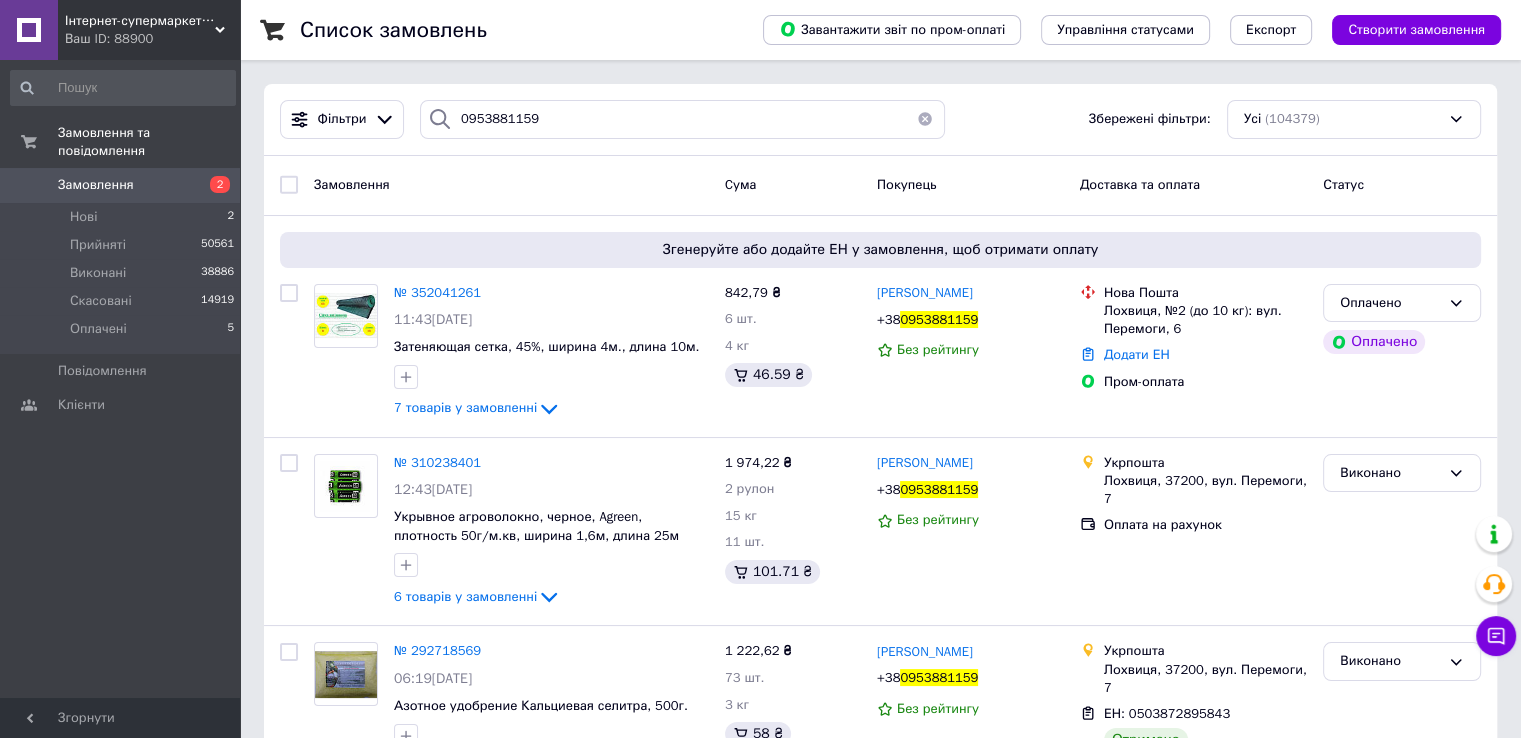 click at bounding box center (925, 119) 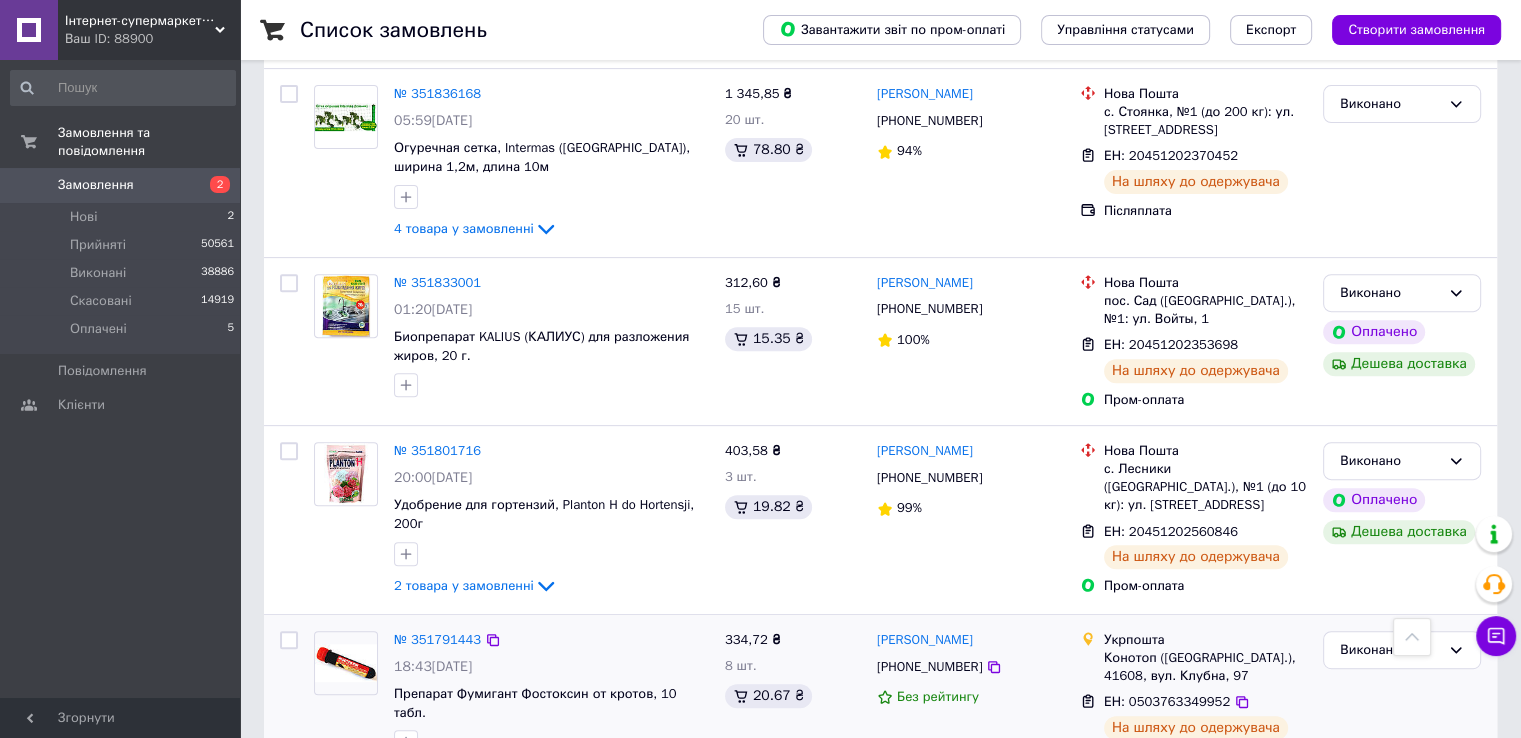 scroll, scrollTop: 8400, scrollLeft: 0, axis: vertical 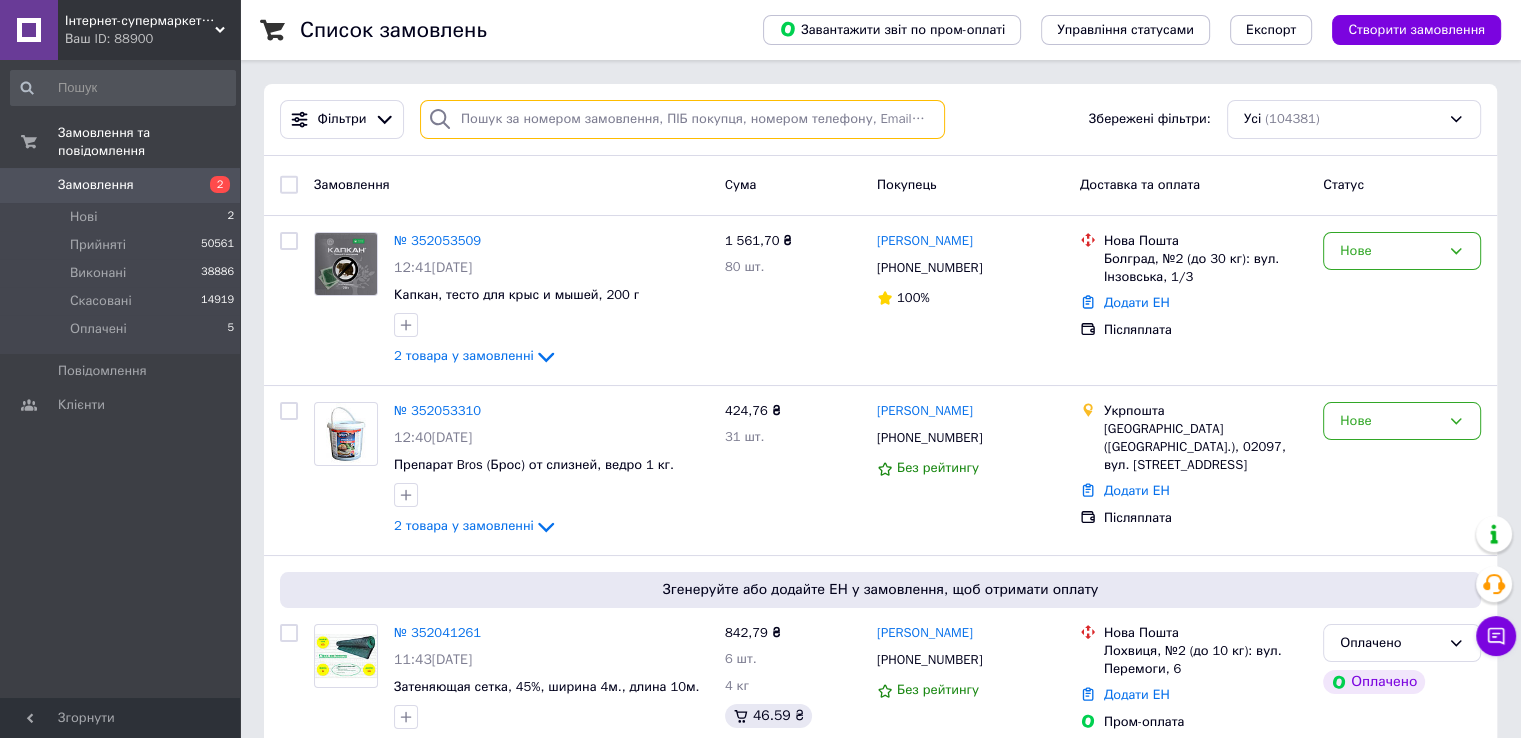 click at bounding box center [682, 119] 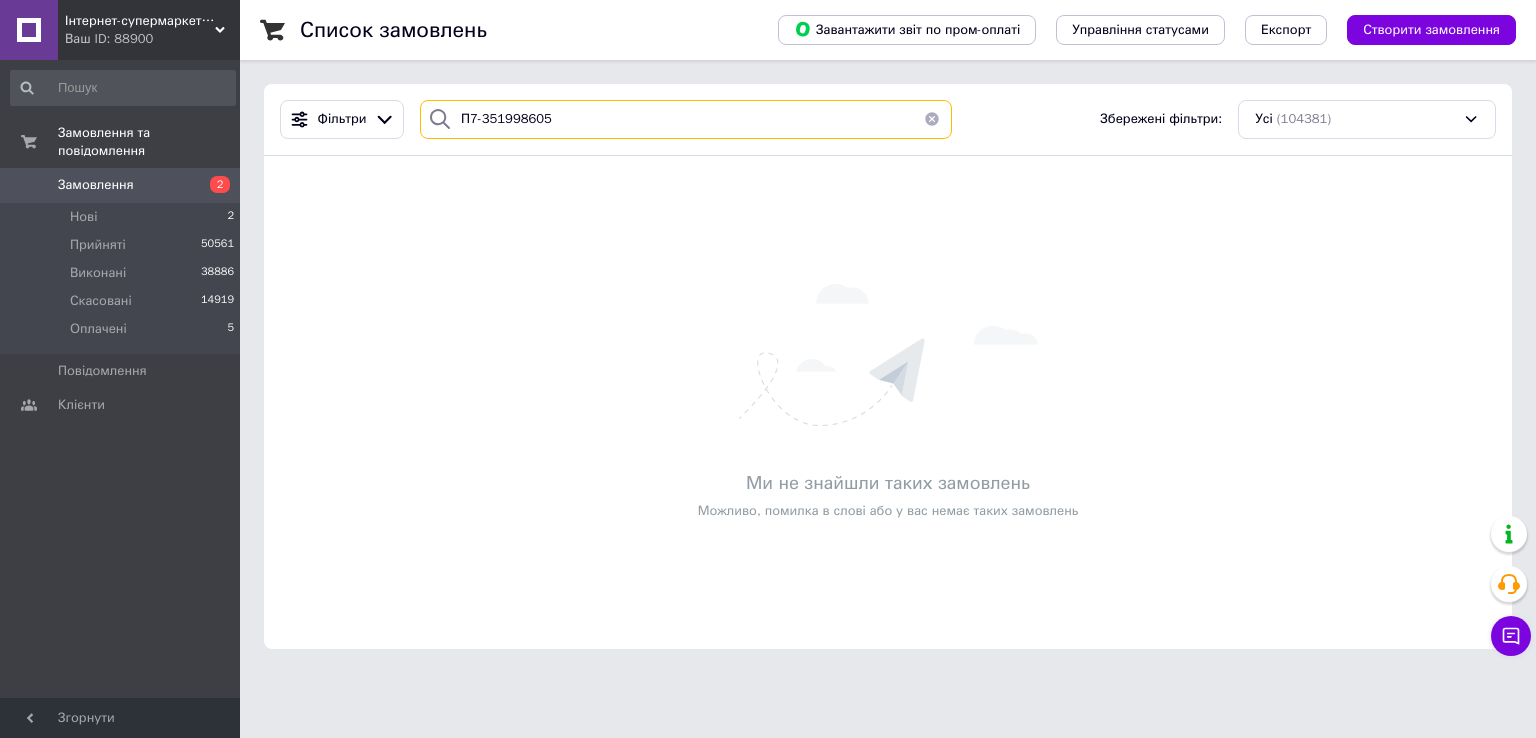 click on "П7-351998605" at bounding box center (686, 119) 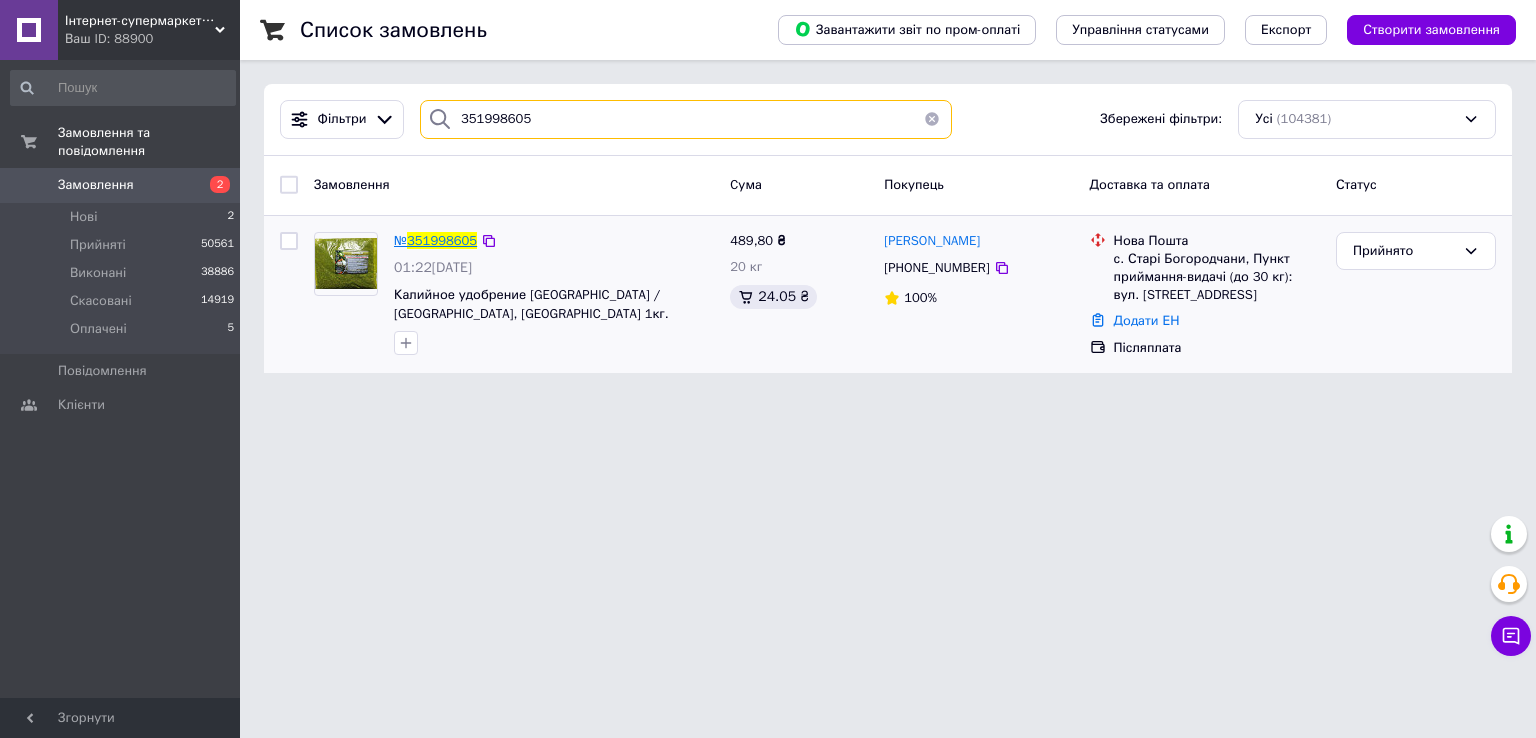 type on "351998605" 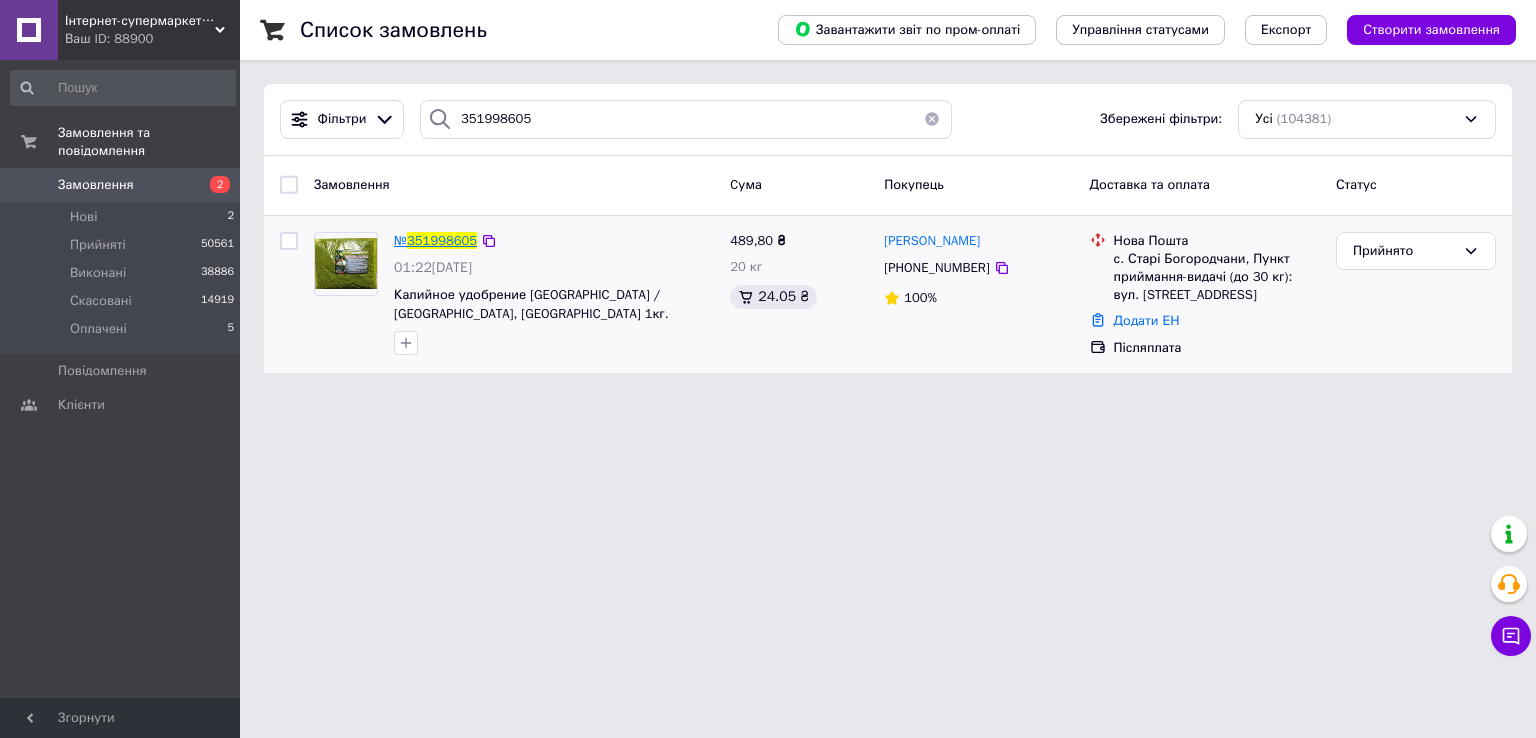 click on "351998605" at bounding box center (442, 240) 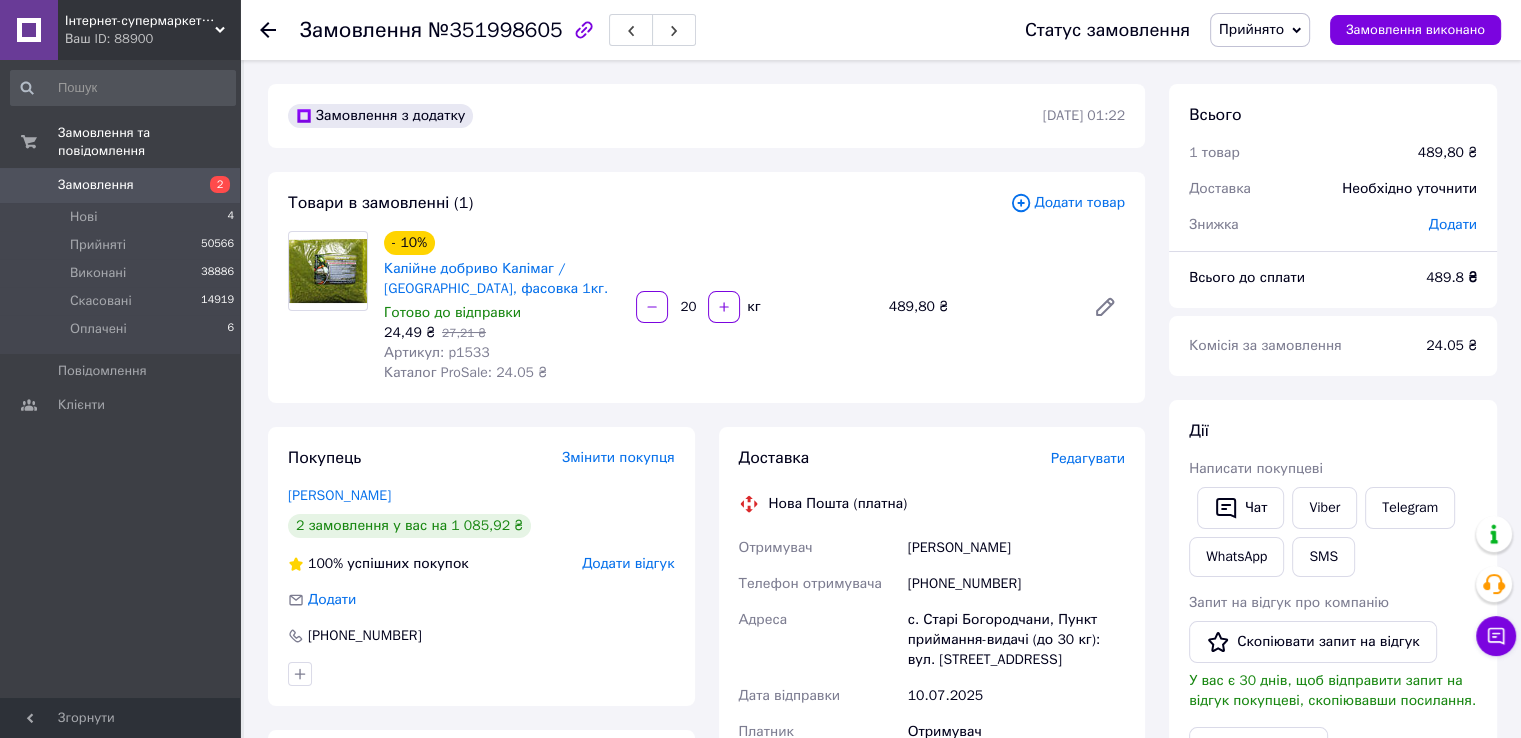click on "Змінити покупця" at bounding box center (618, 457) 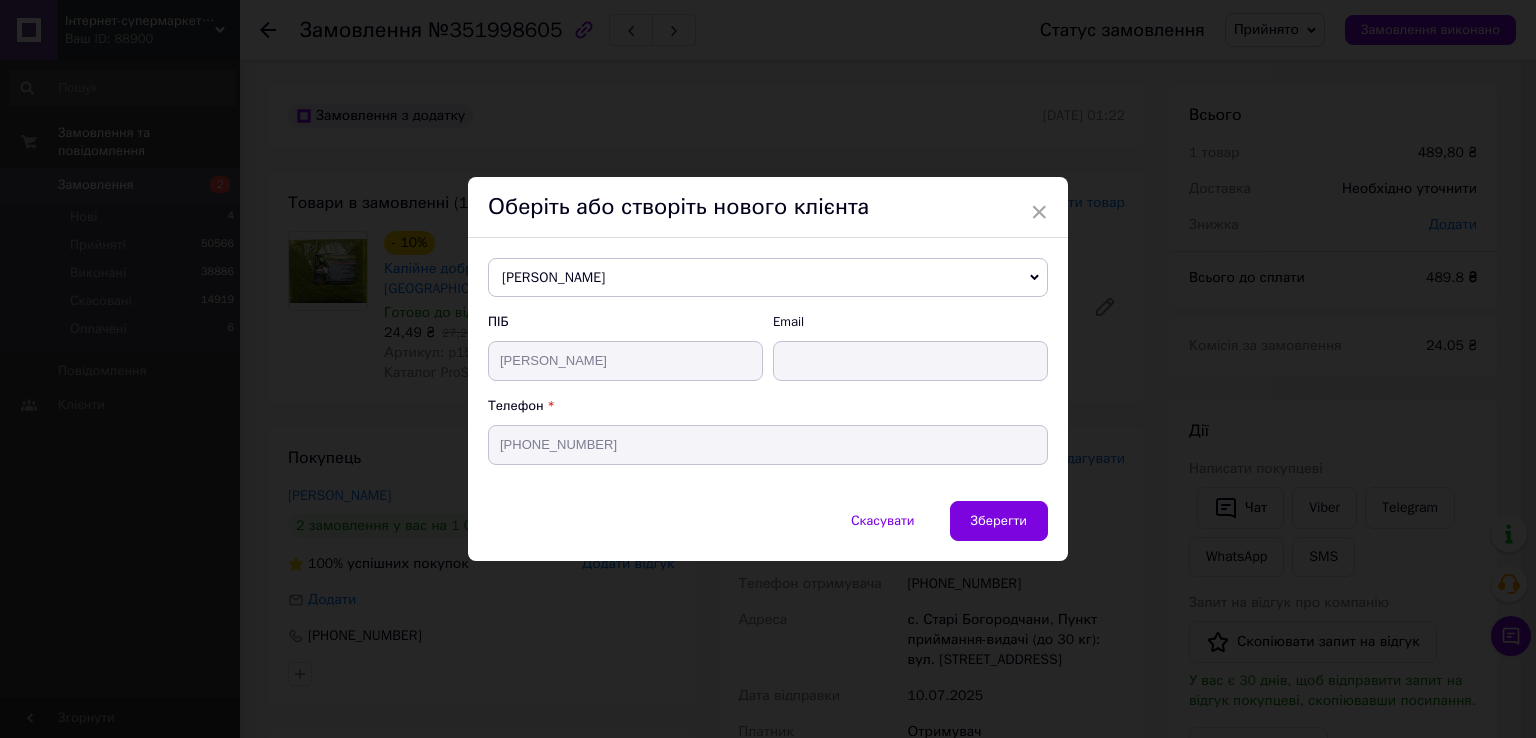 click 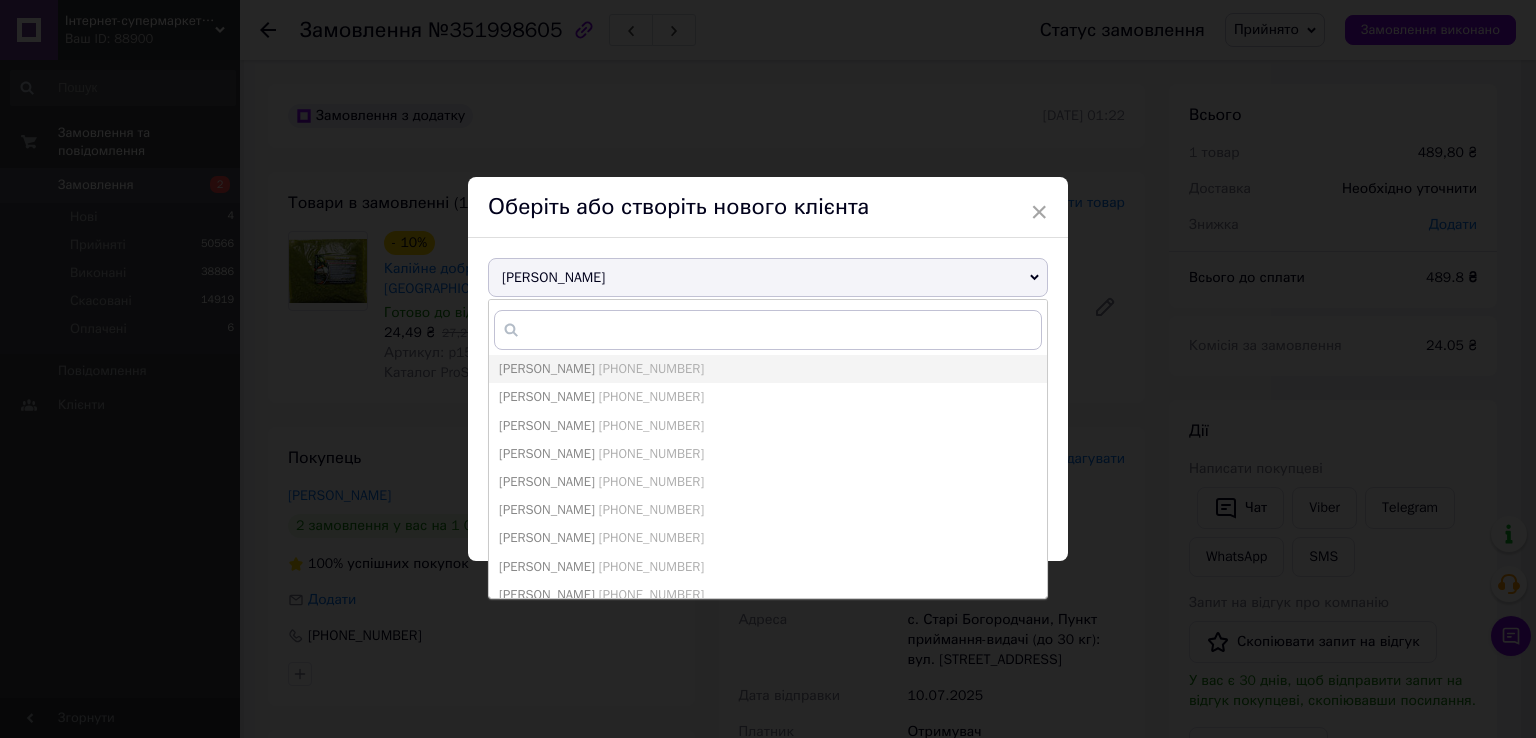 click 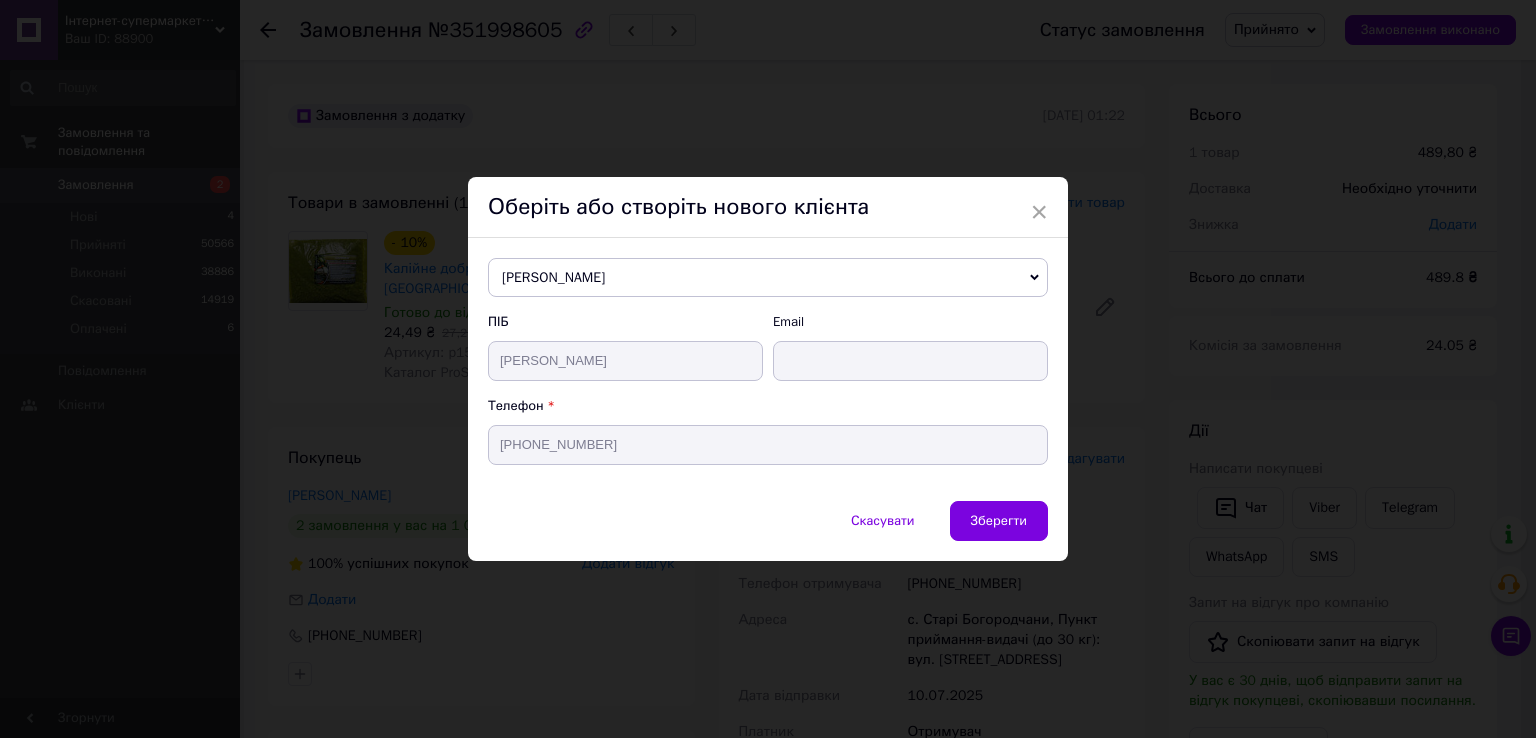 click on "Воронич Светлана" at bounding box center [768, 278] 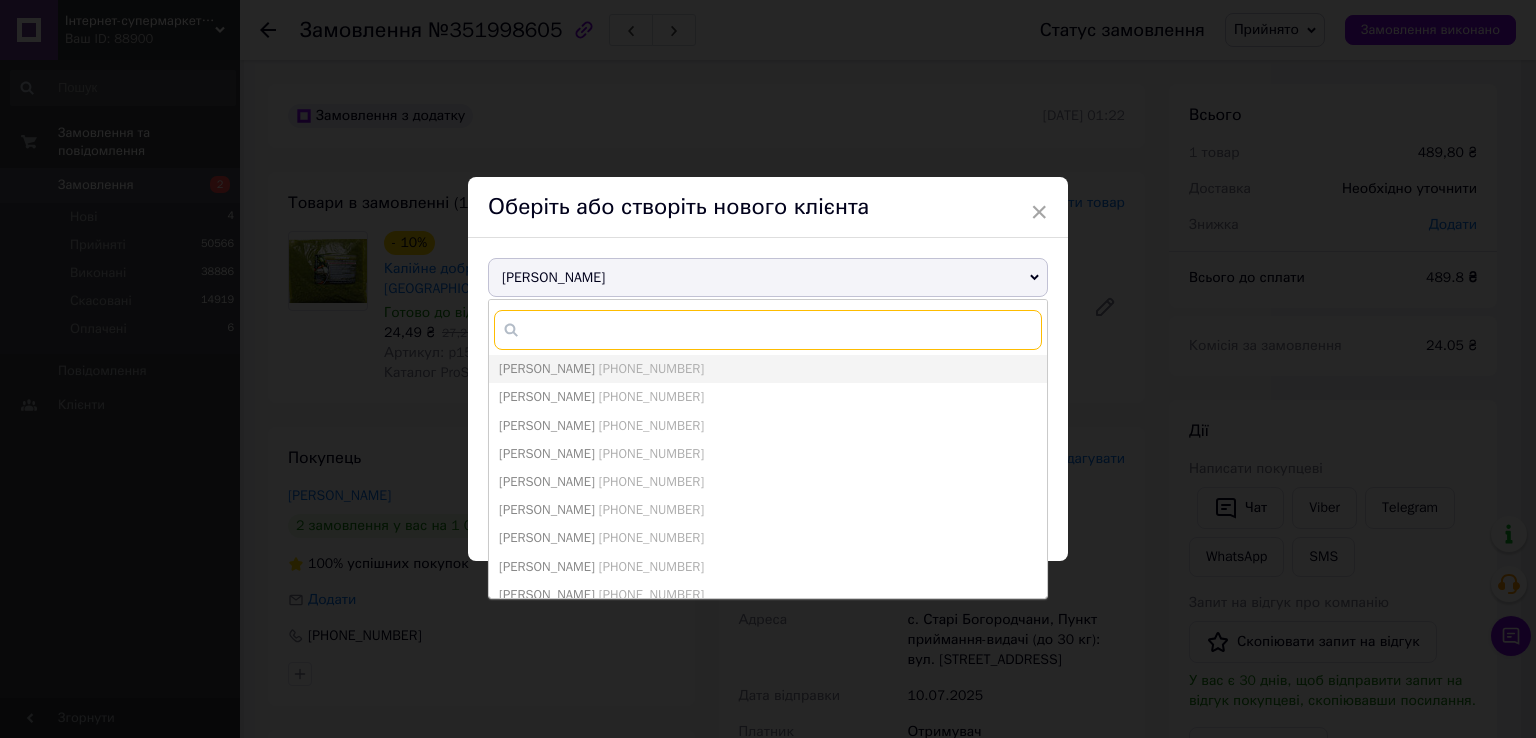 paste on "Філіпповських Ганна Миколаївн" 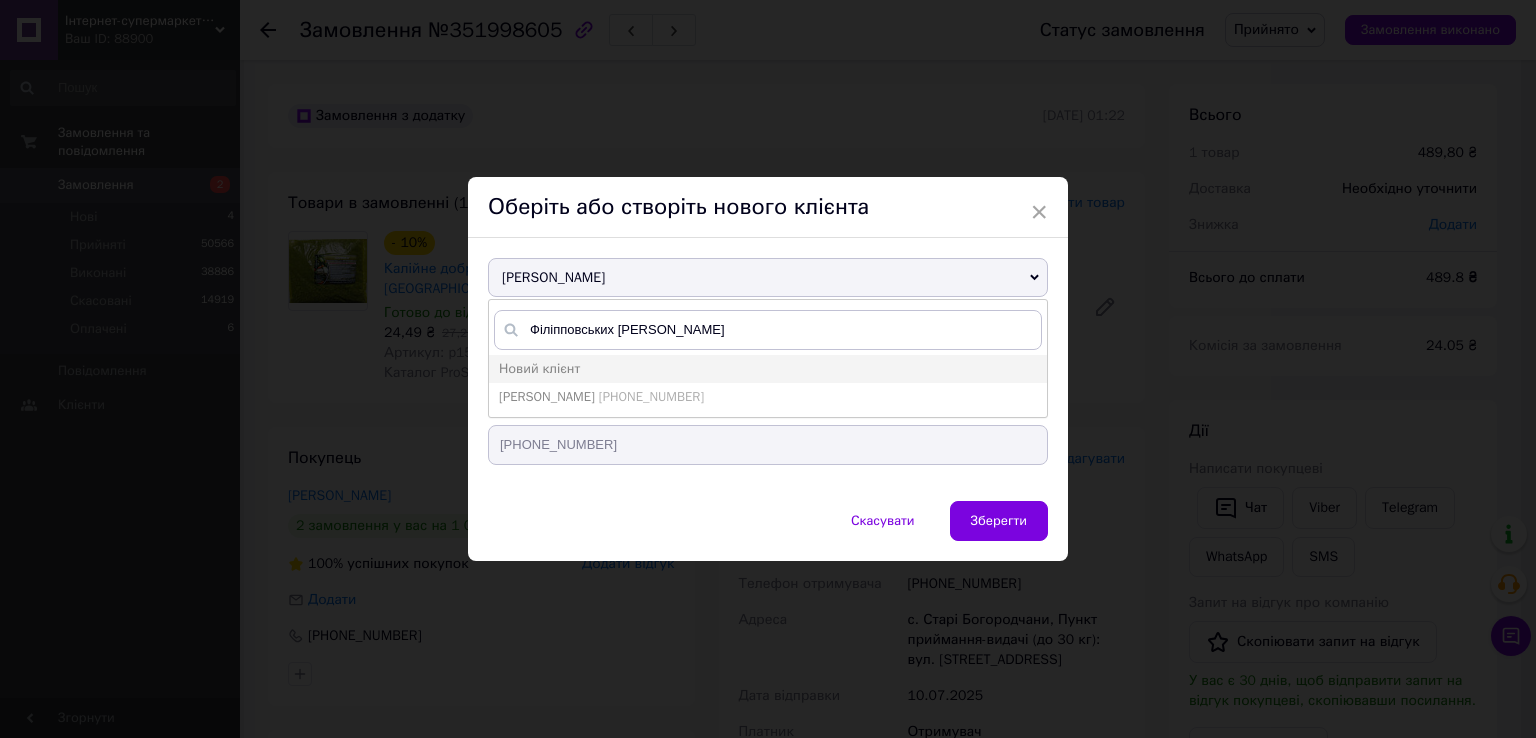 click on "Скасувати   Зберегти" at bounding box center [768, 531] 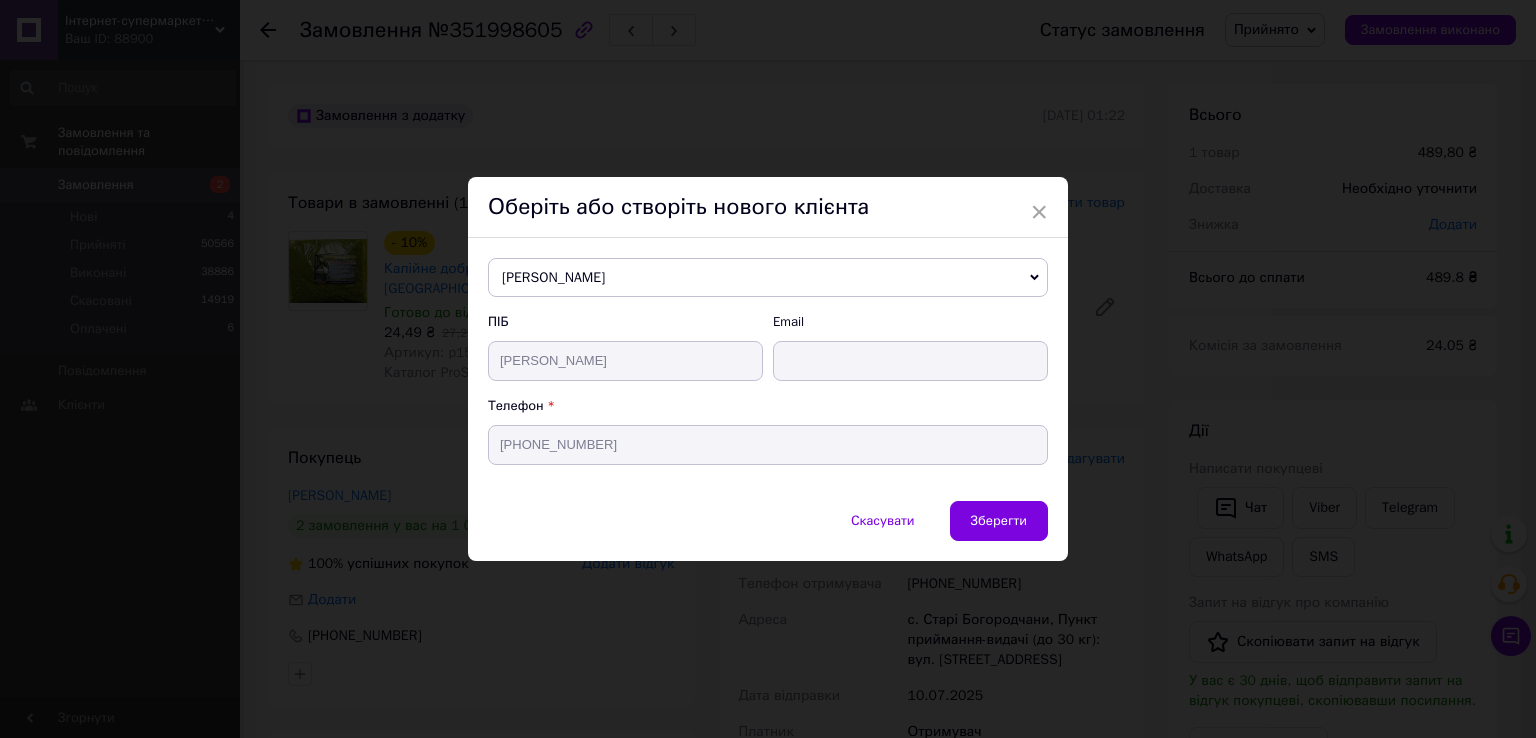 click on "Воронич Светлана" at bounding box center [768, 278] 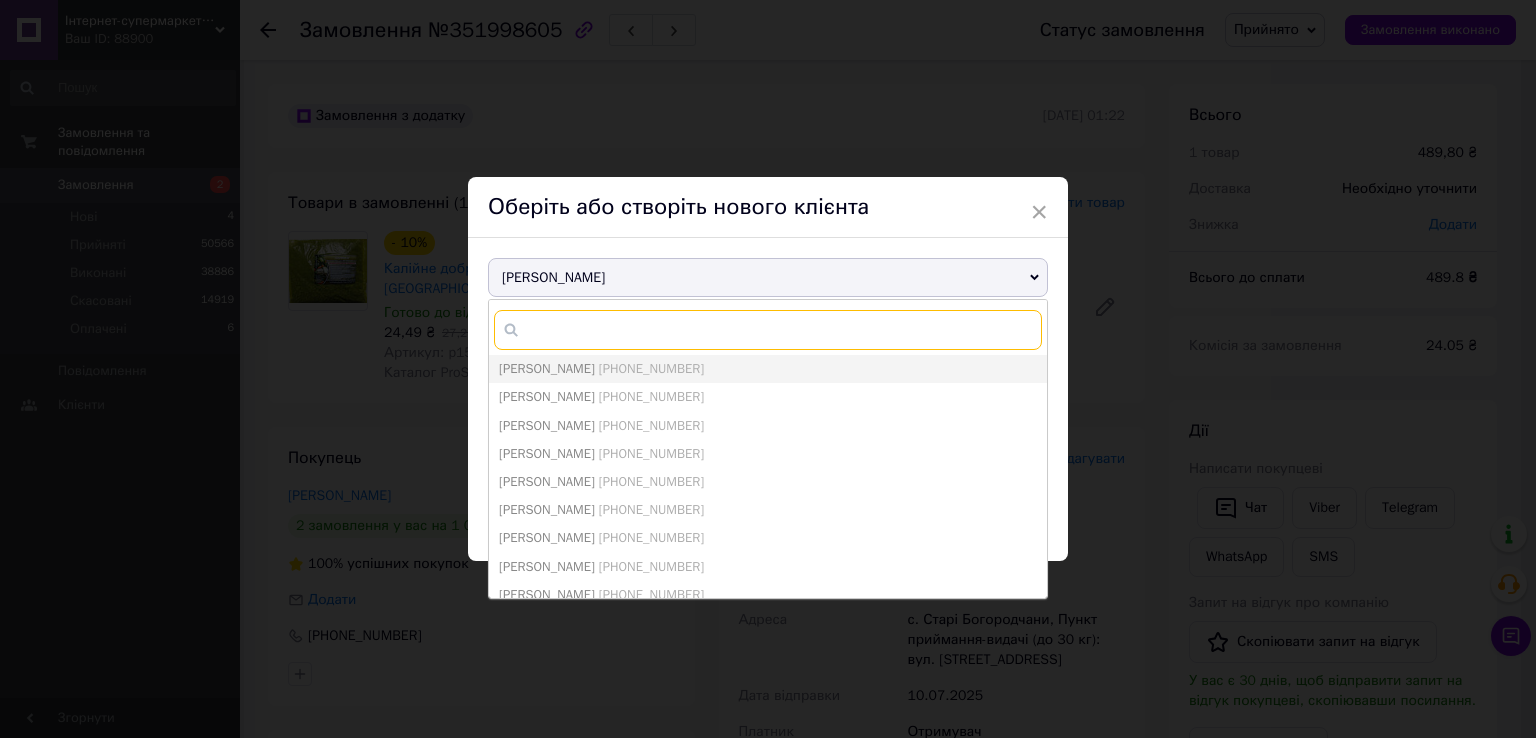 paste on "Філіпповських" 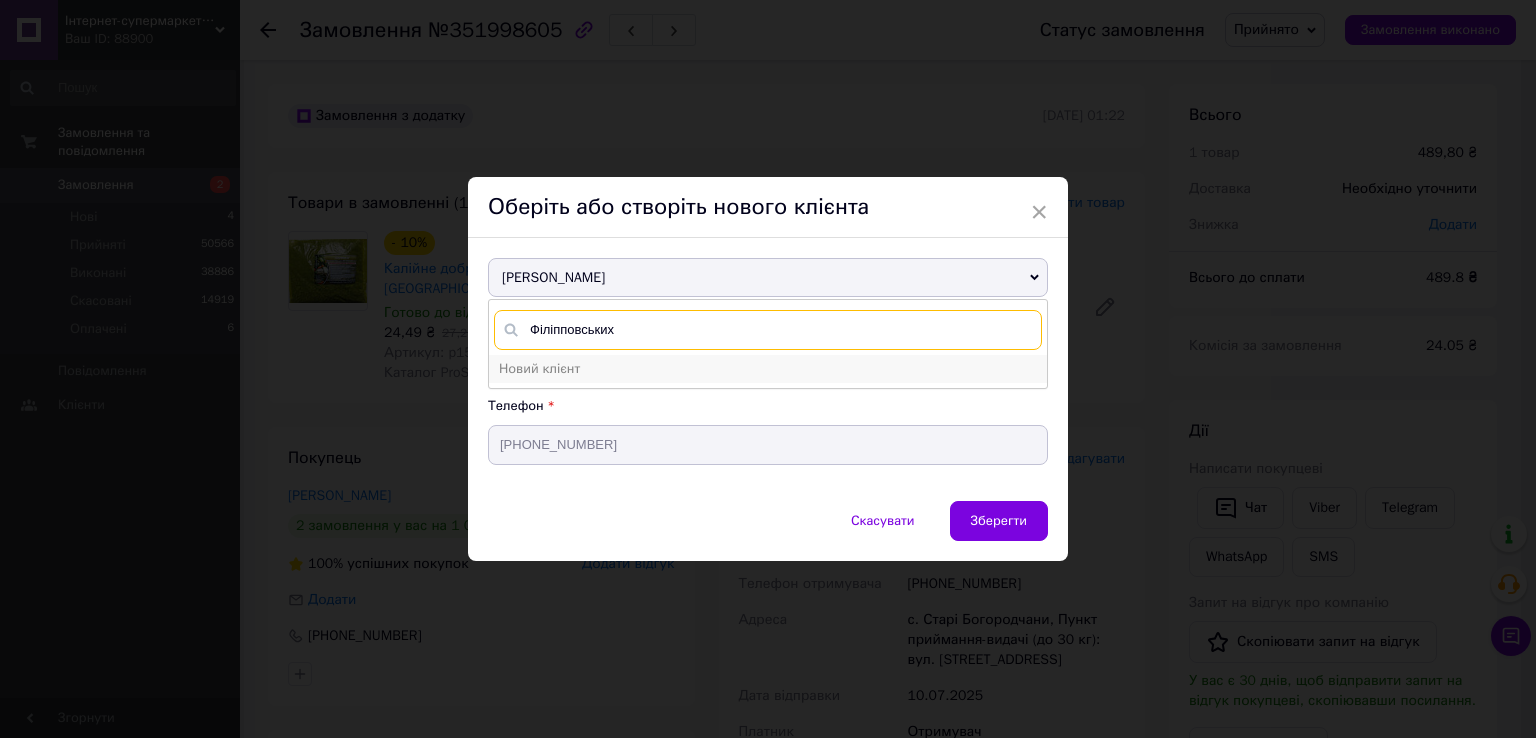 type on "Філіпповських" 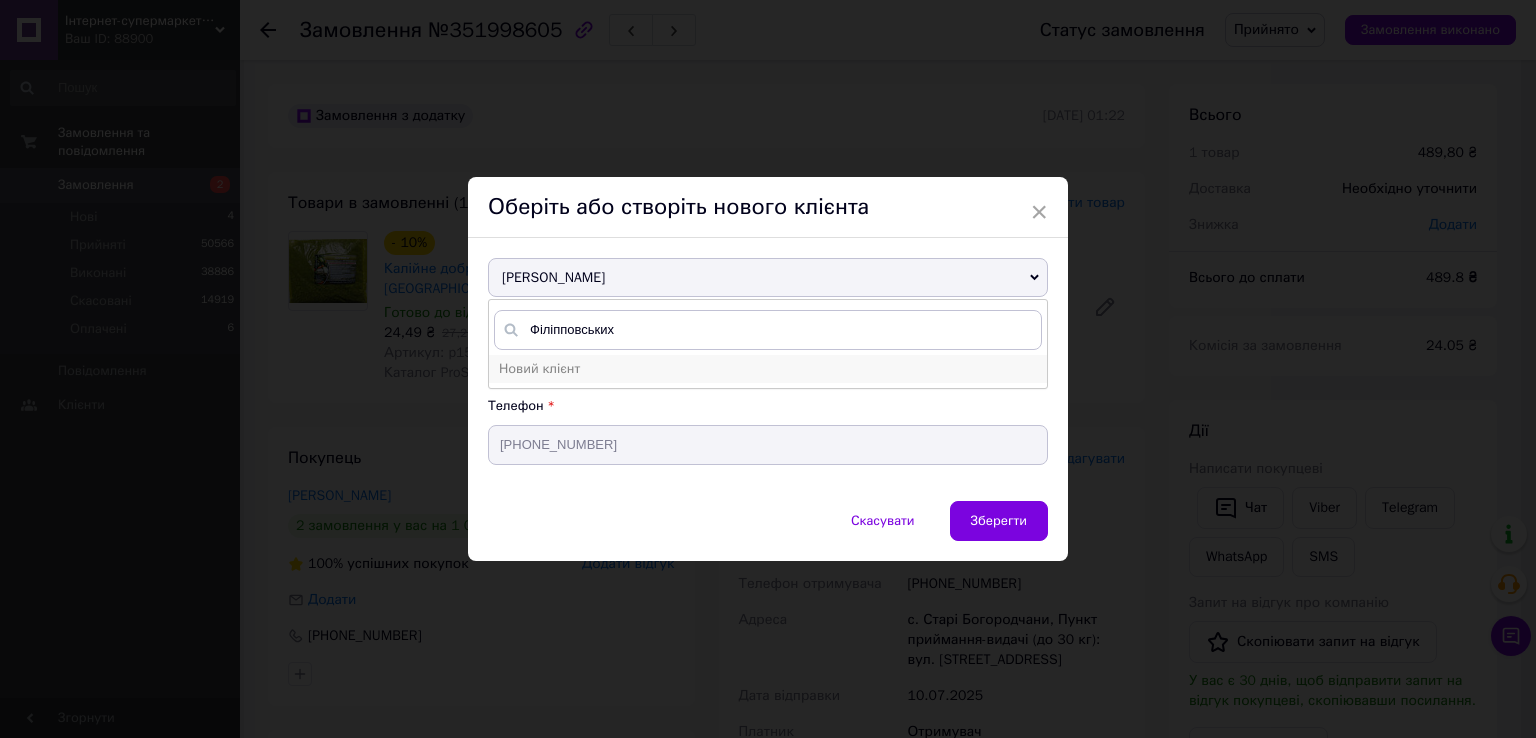 click on "Новий клієнт" at bounding box center [539, 368] 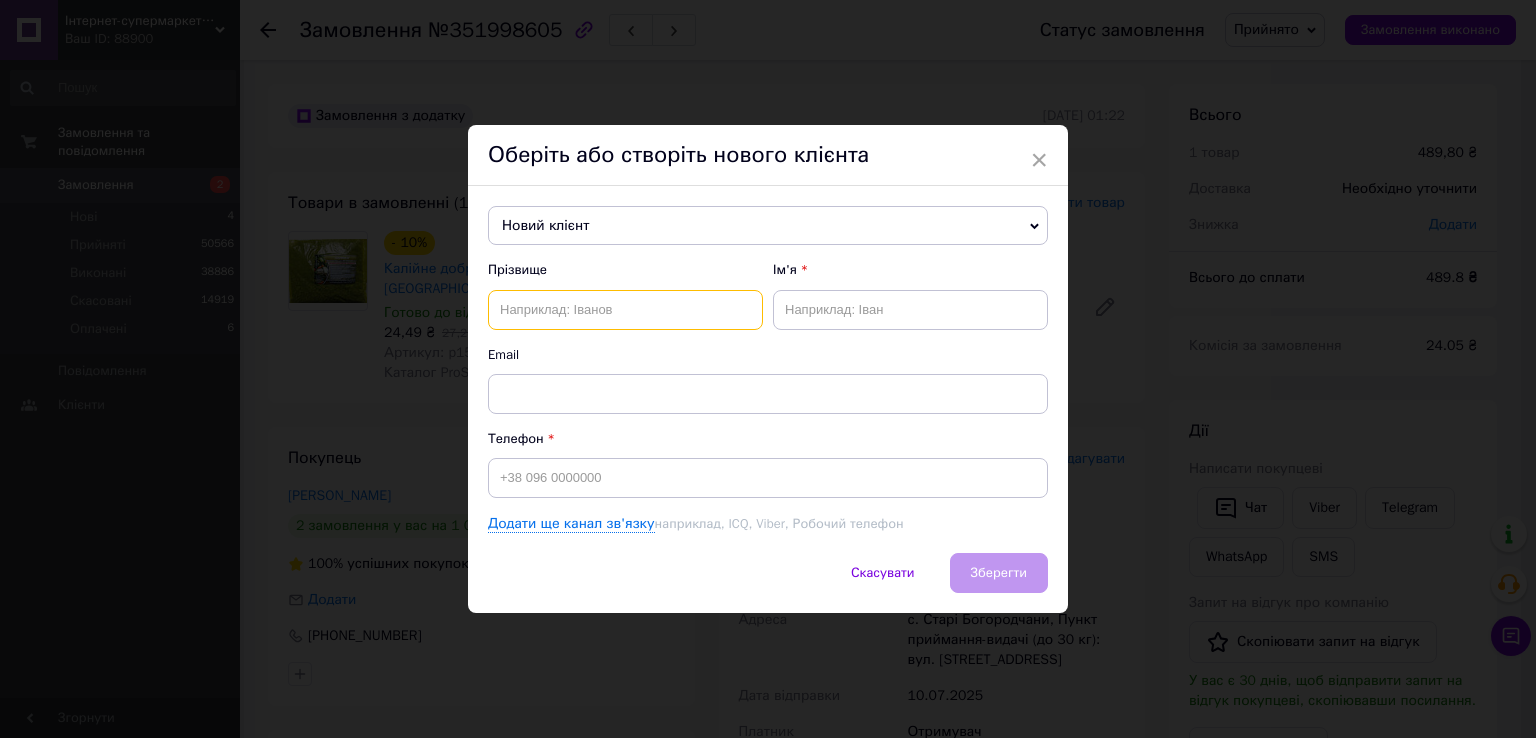 click at bounding box center (625, 310) 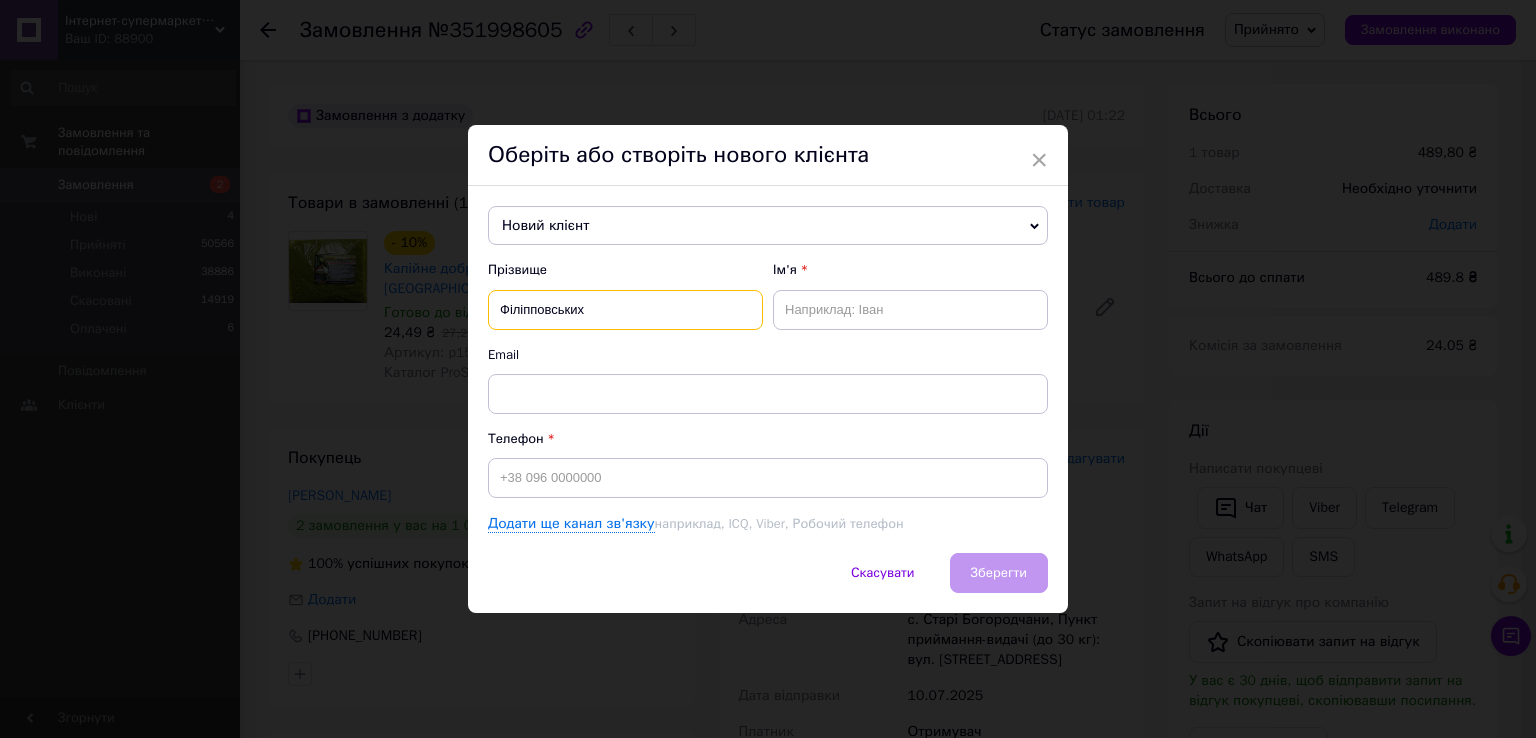 type on "Філіпповських" 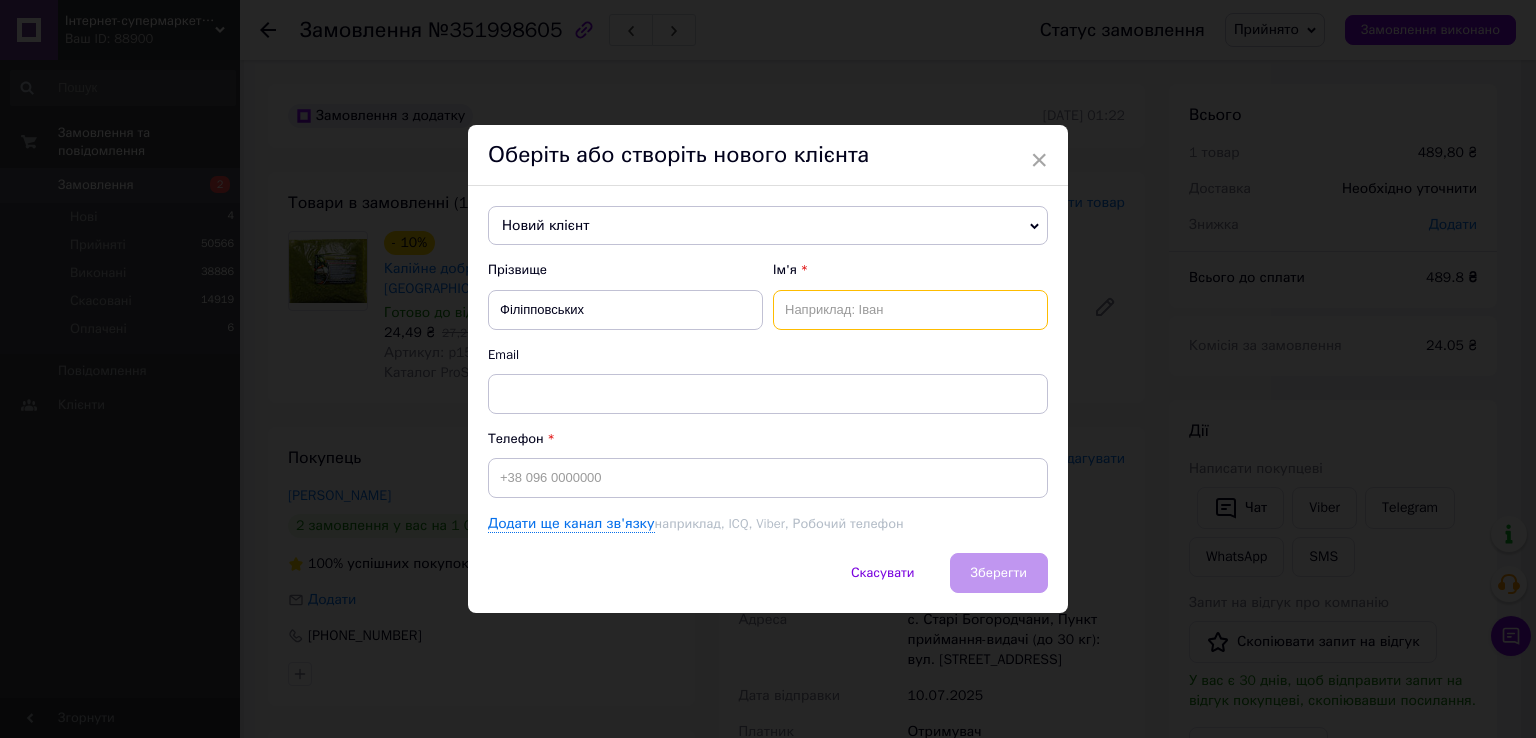 click at bounding box center (910, 310) 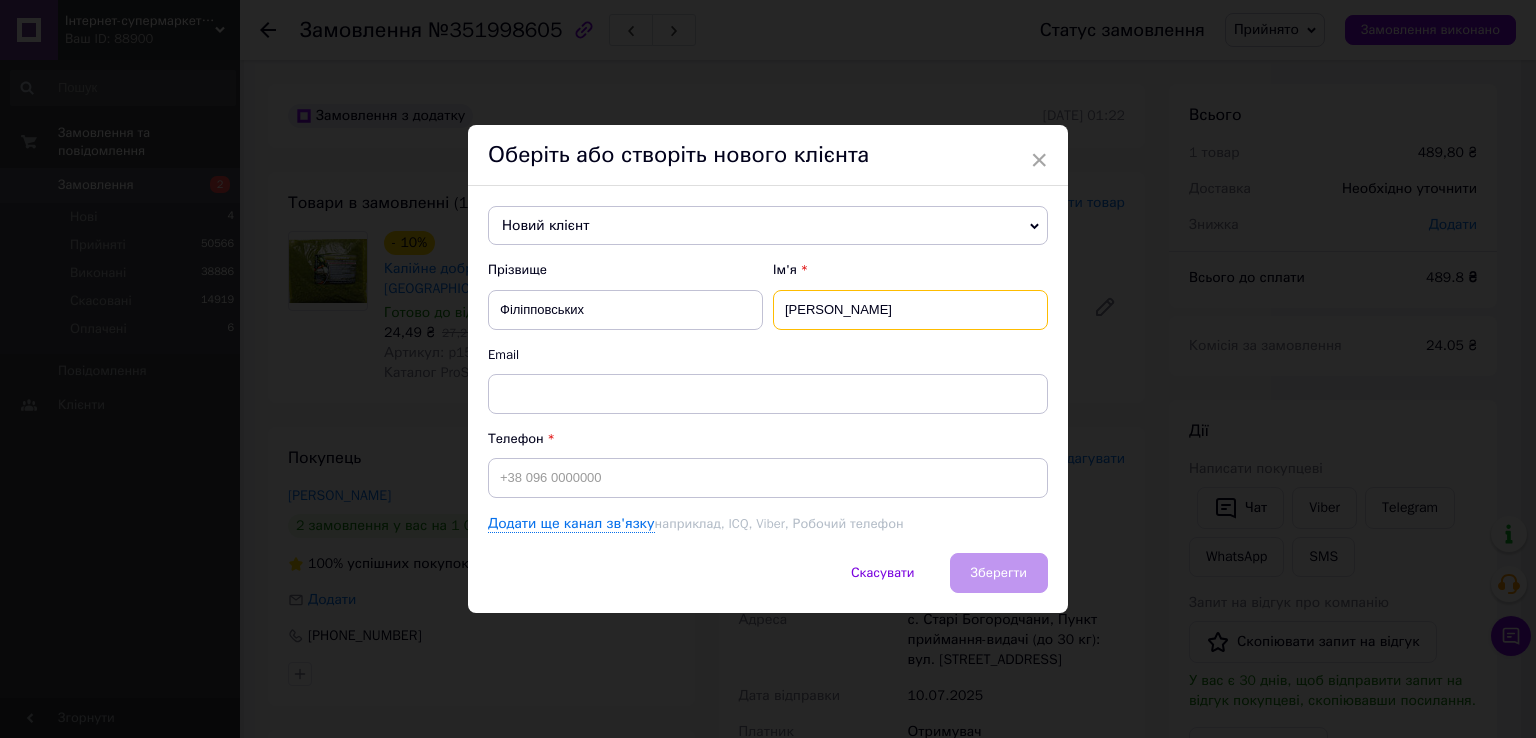 paste on "Миколаївна," 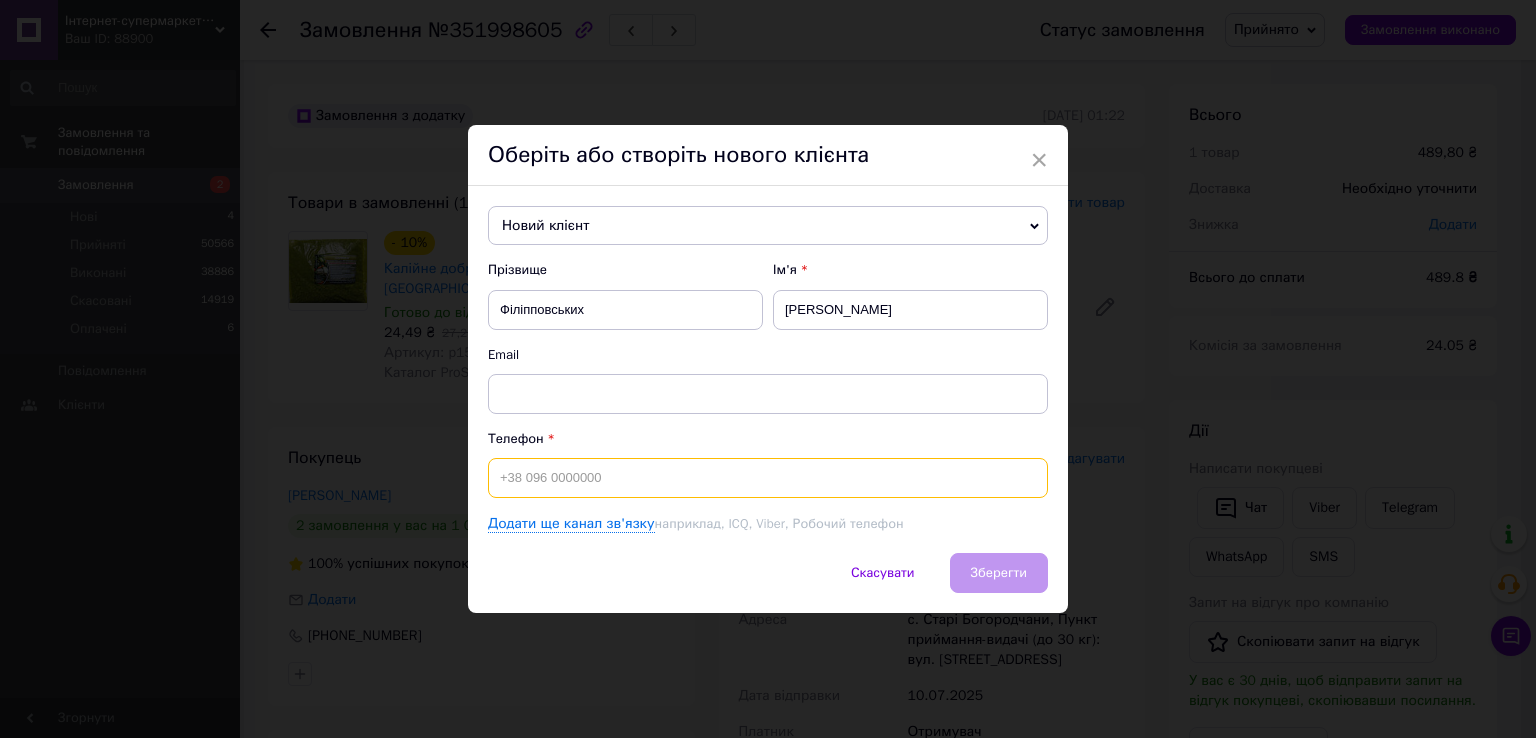 click at bounding box center [768, 478] 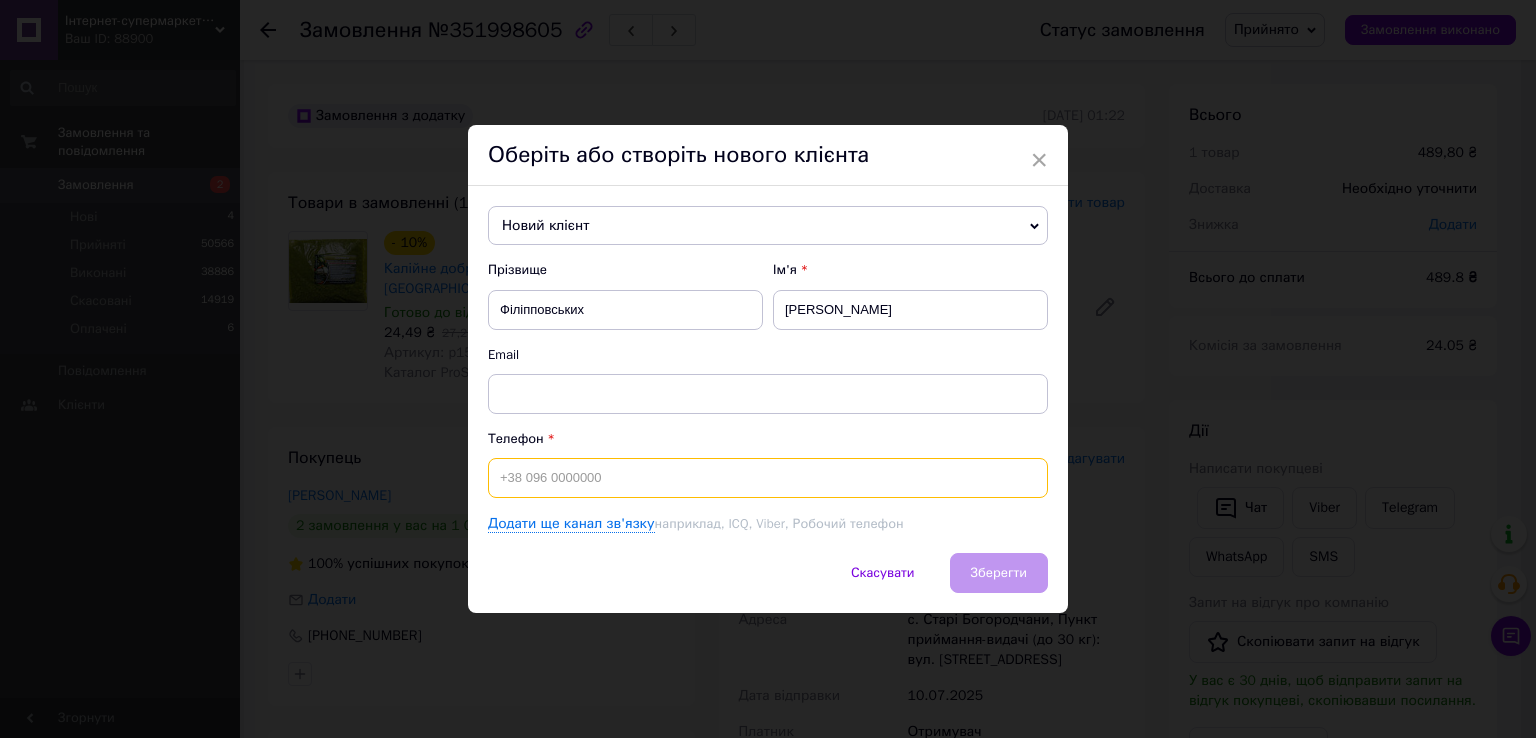 paste on "0675112479" 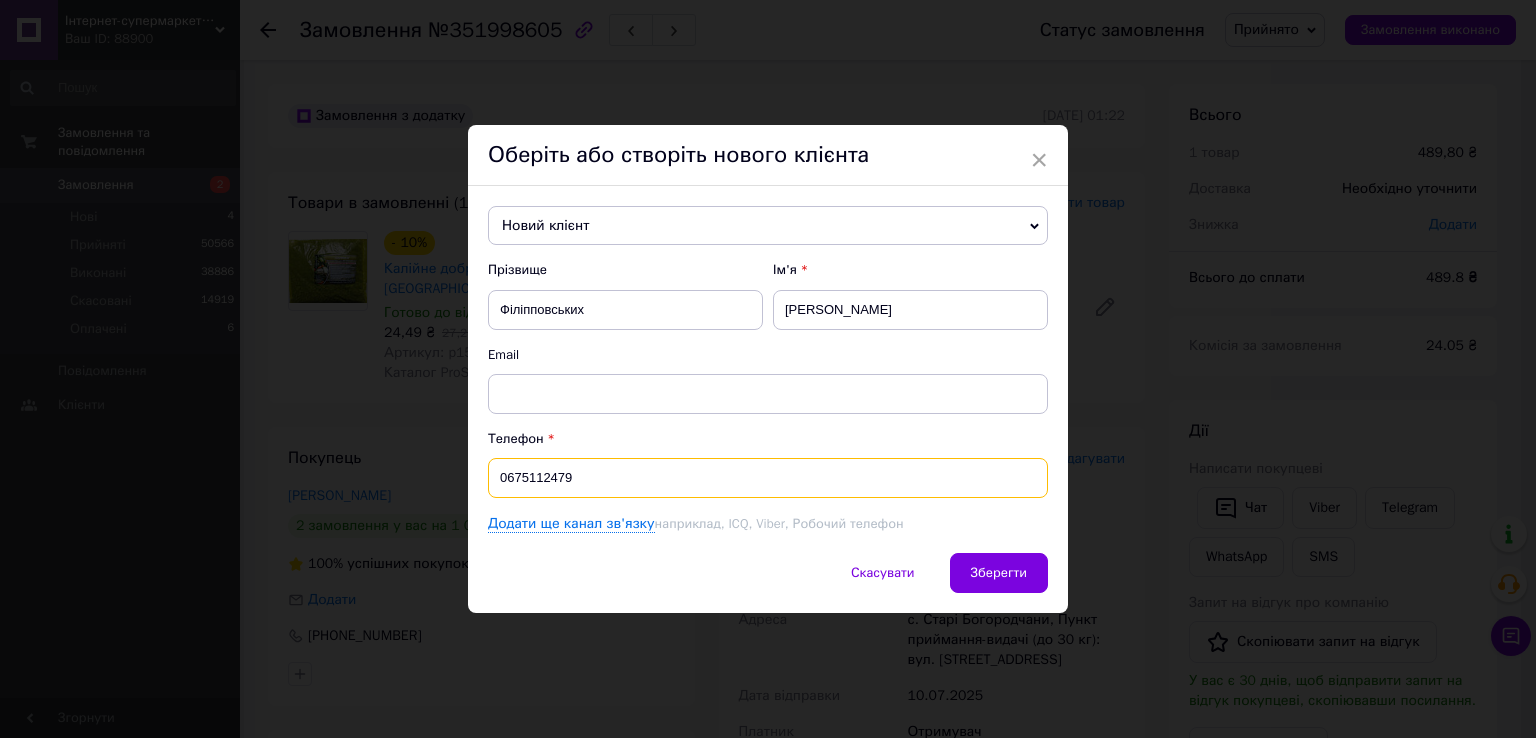 click on "0675112479" at bounding box center [768, 478] 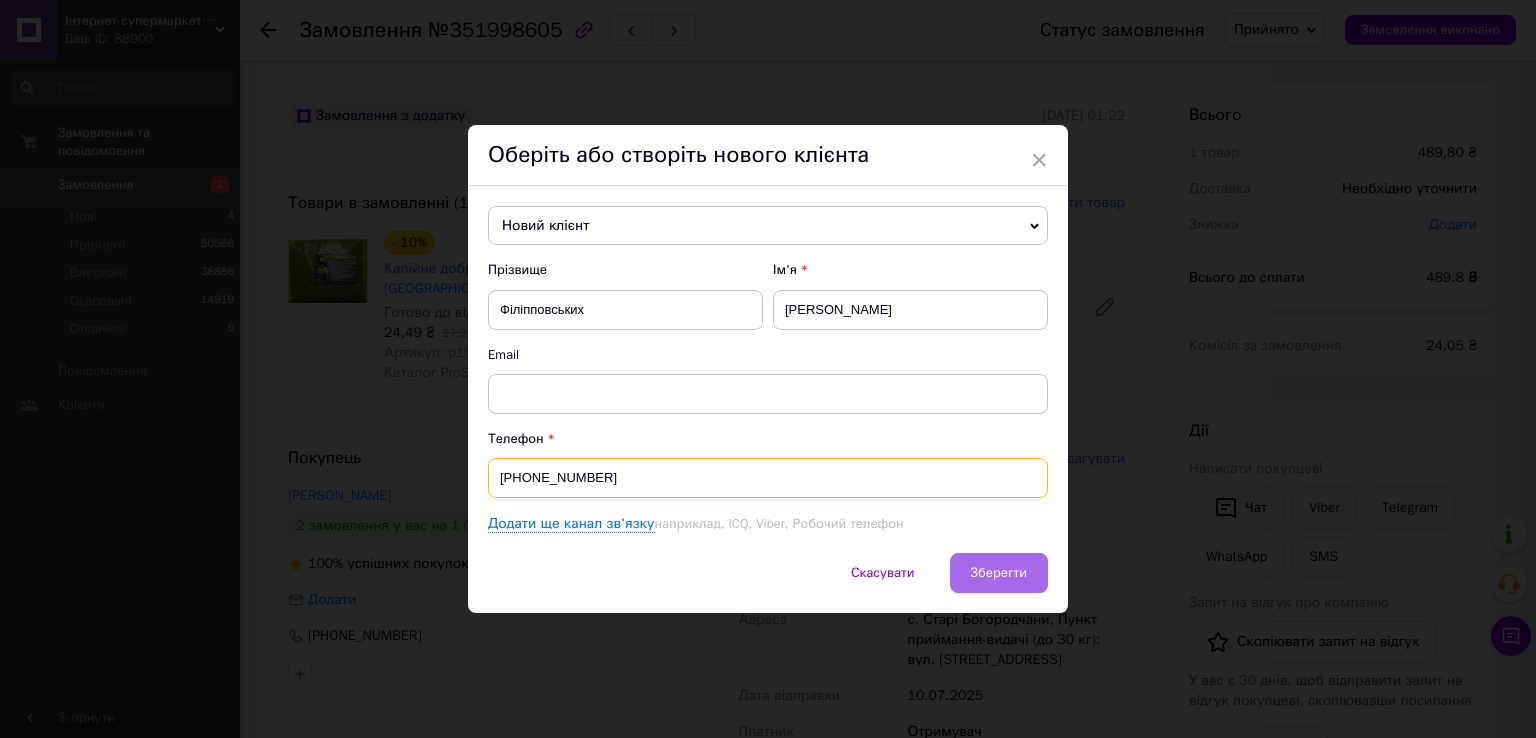 type on "[PHONE_NUMBER]" 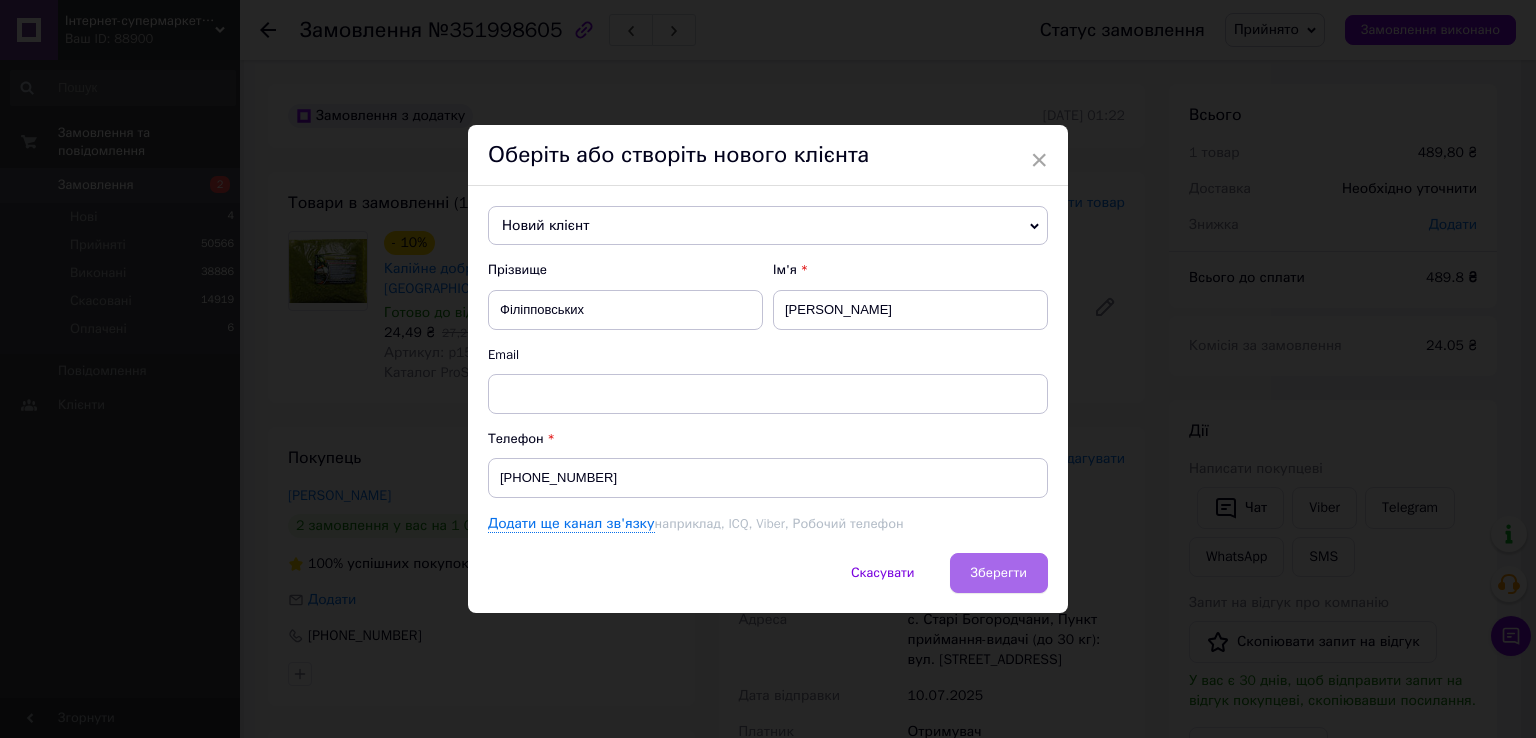 click on "Зберегти" at bounding box center (999, 572) 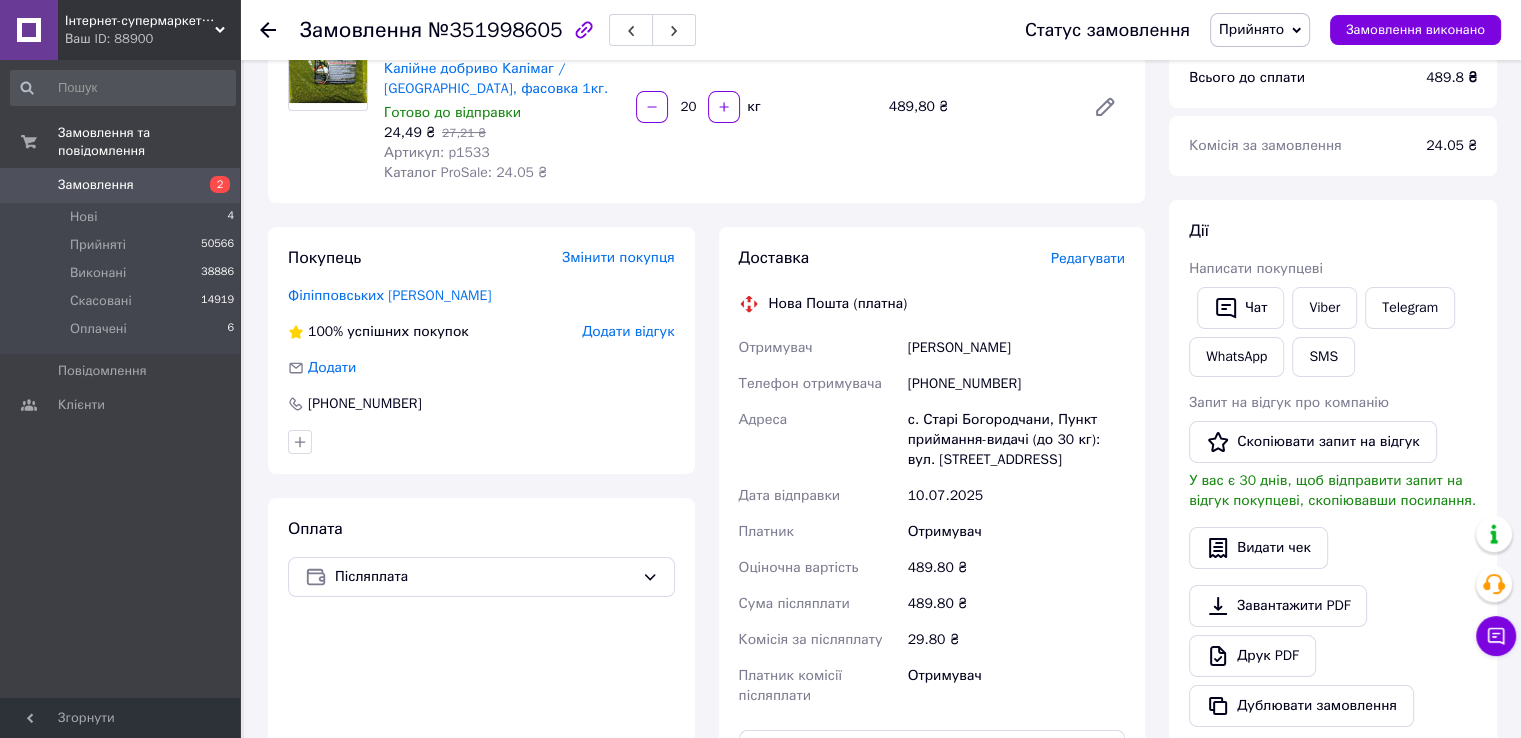 scroll, scrollTop: 0, scrollLeft: 0, axis: both 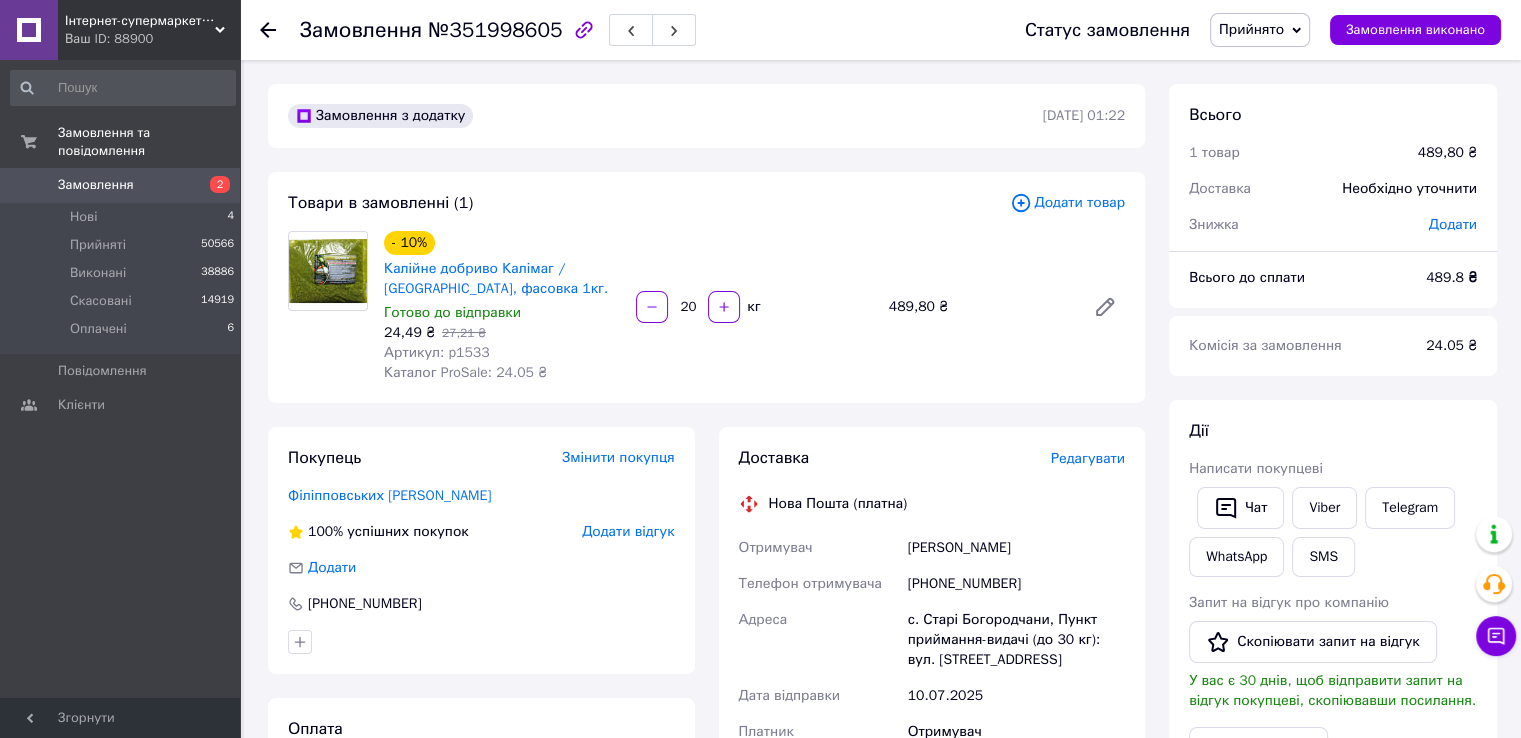 click 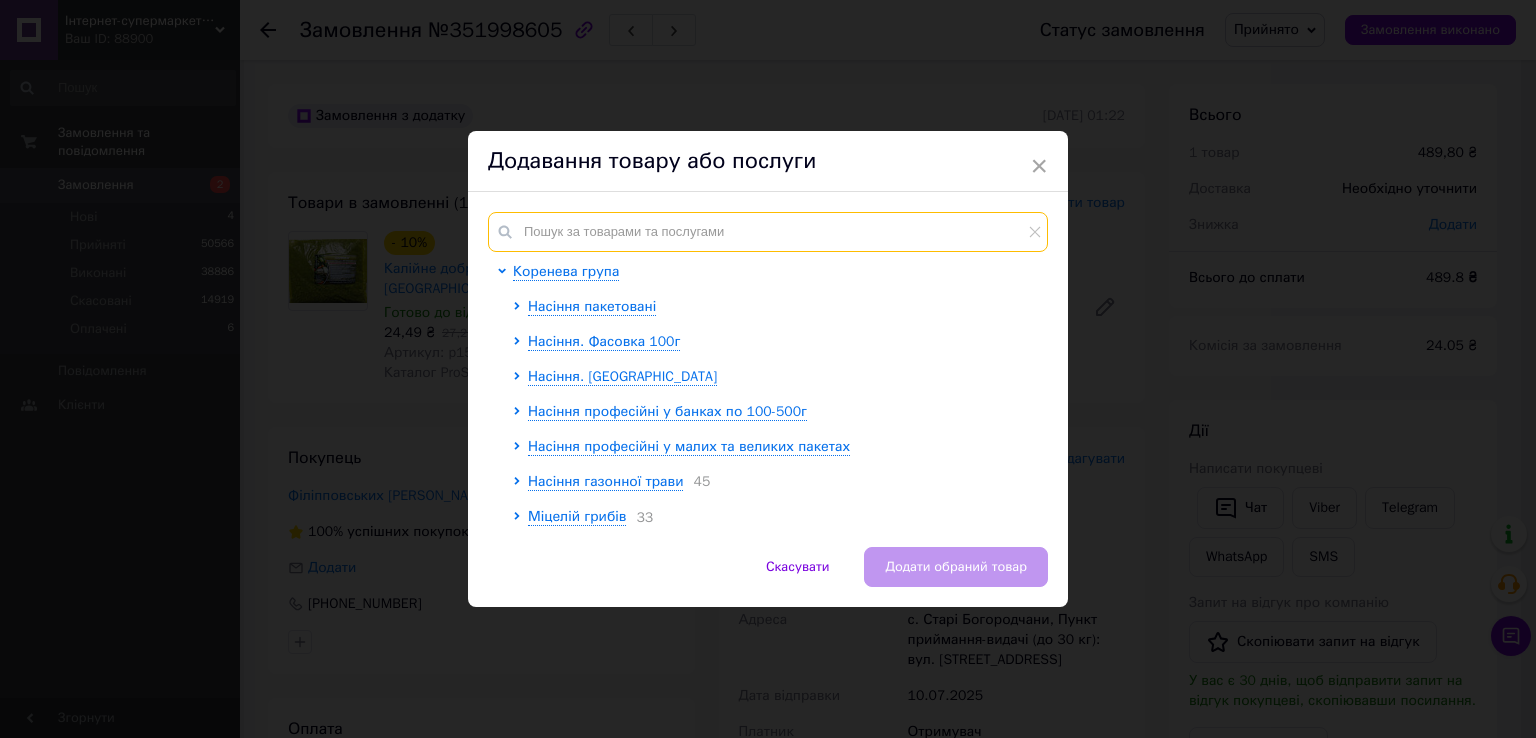 click at bounding box center [768, 232] 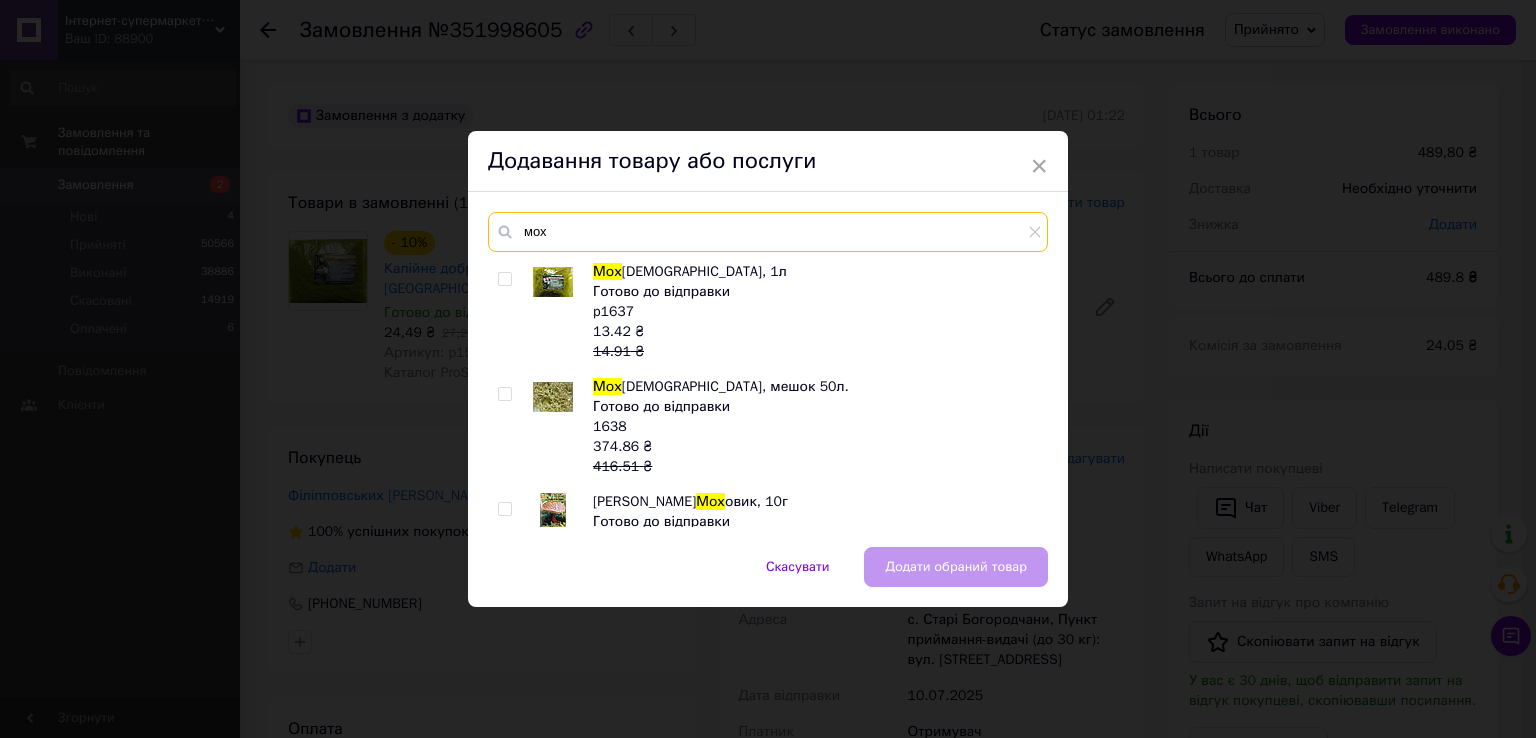 type on "мох" 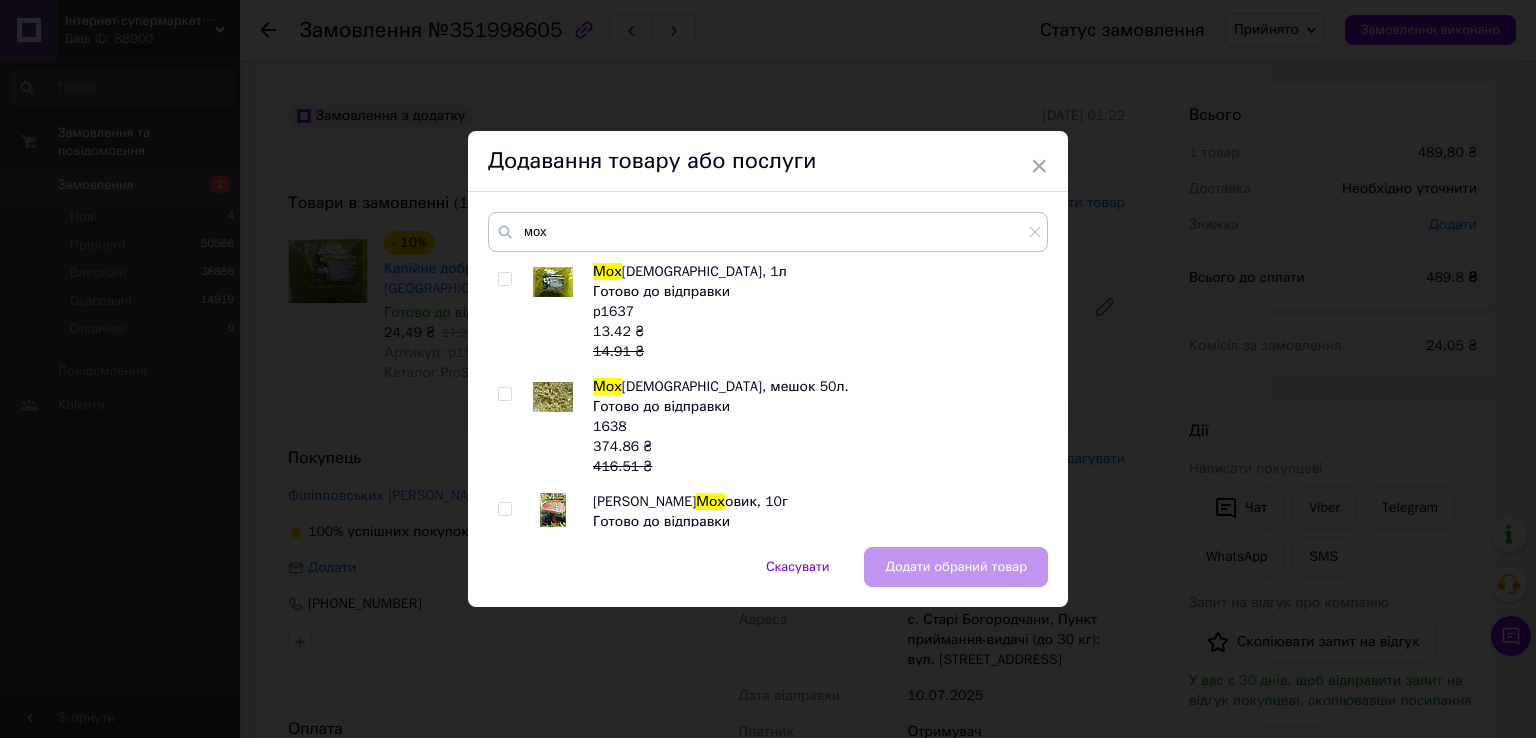 click on "Мох" at bounding box center (607, 386) 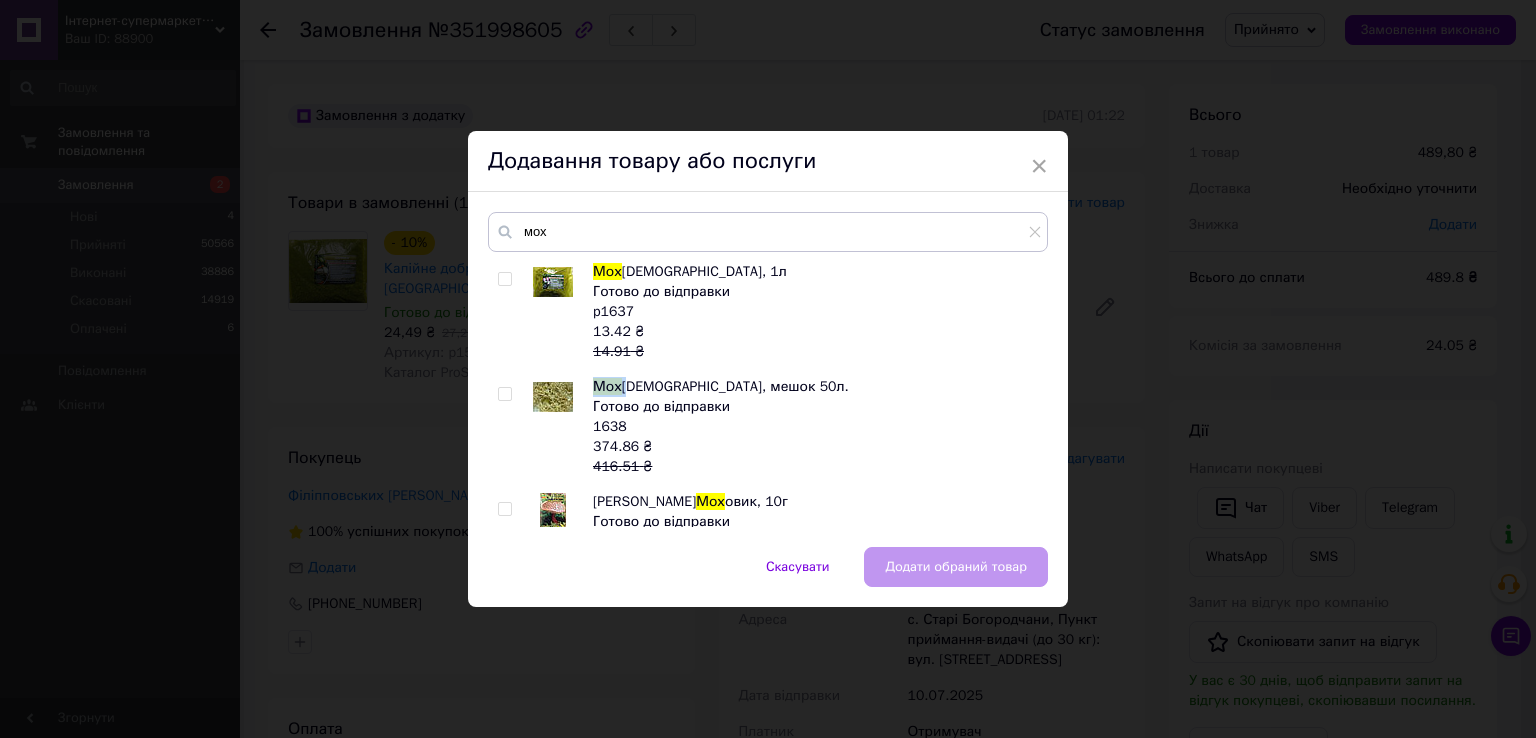 click on "Мох" at bounding box center [607, 386] 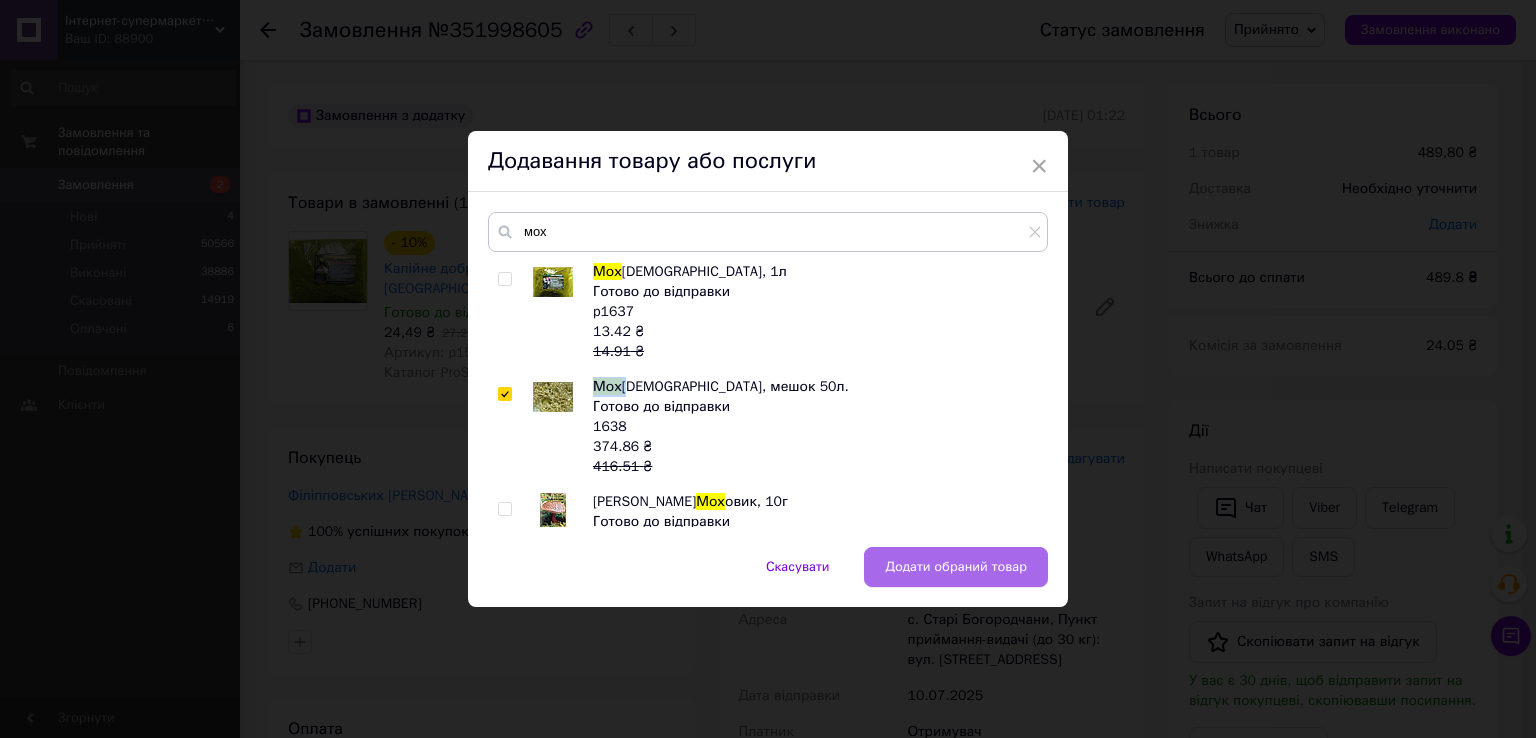 click on "Додати обраний товар" at bounding box center [956, 567] 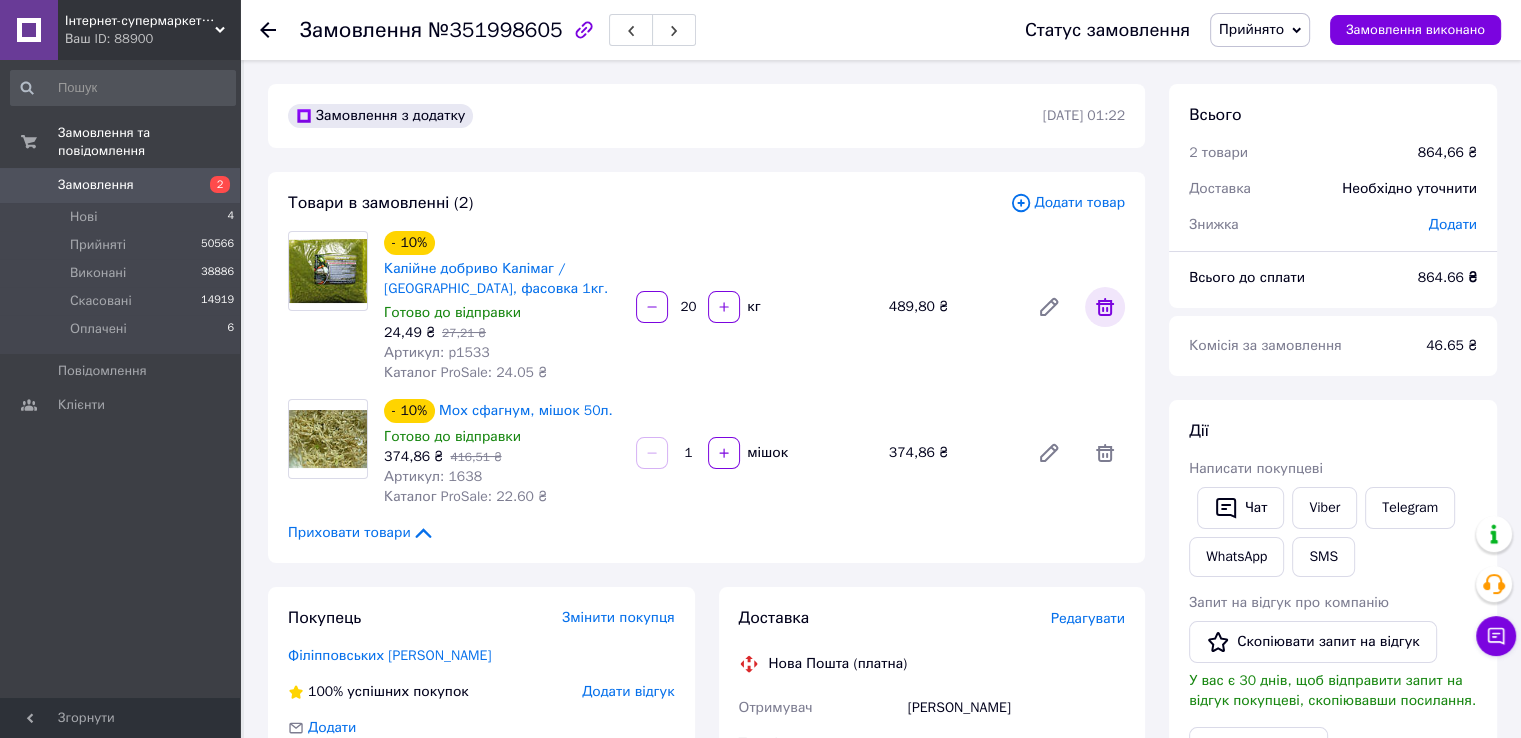 click 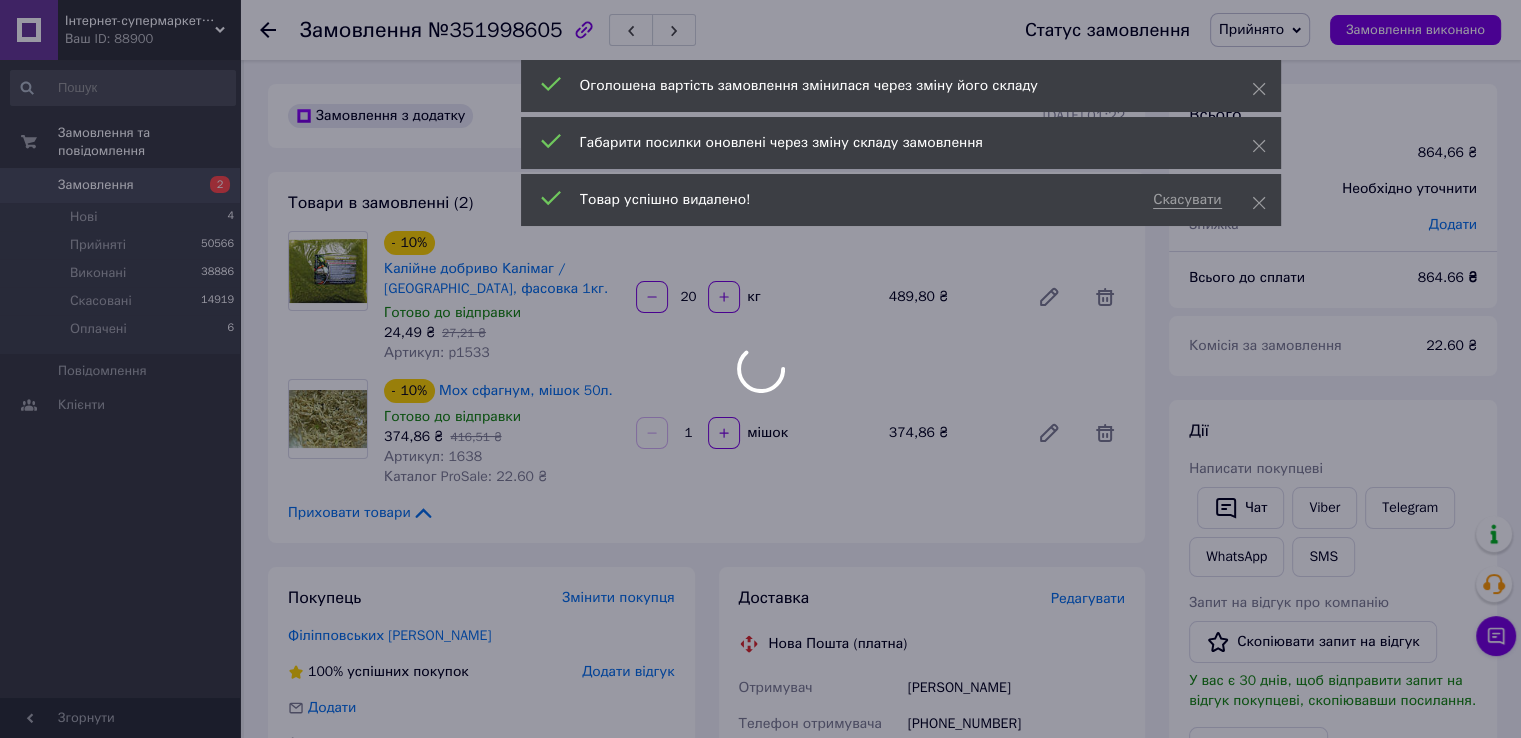 type on "1" 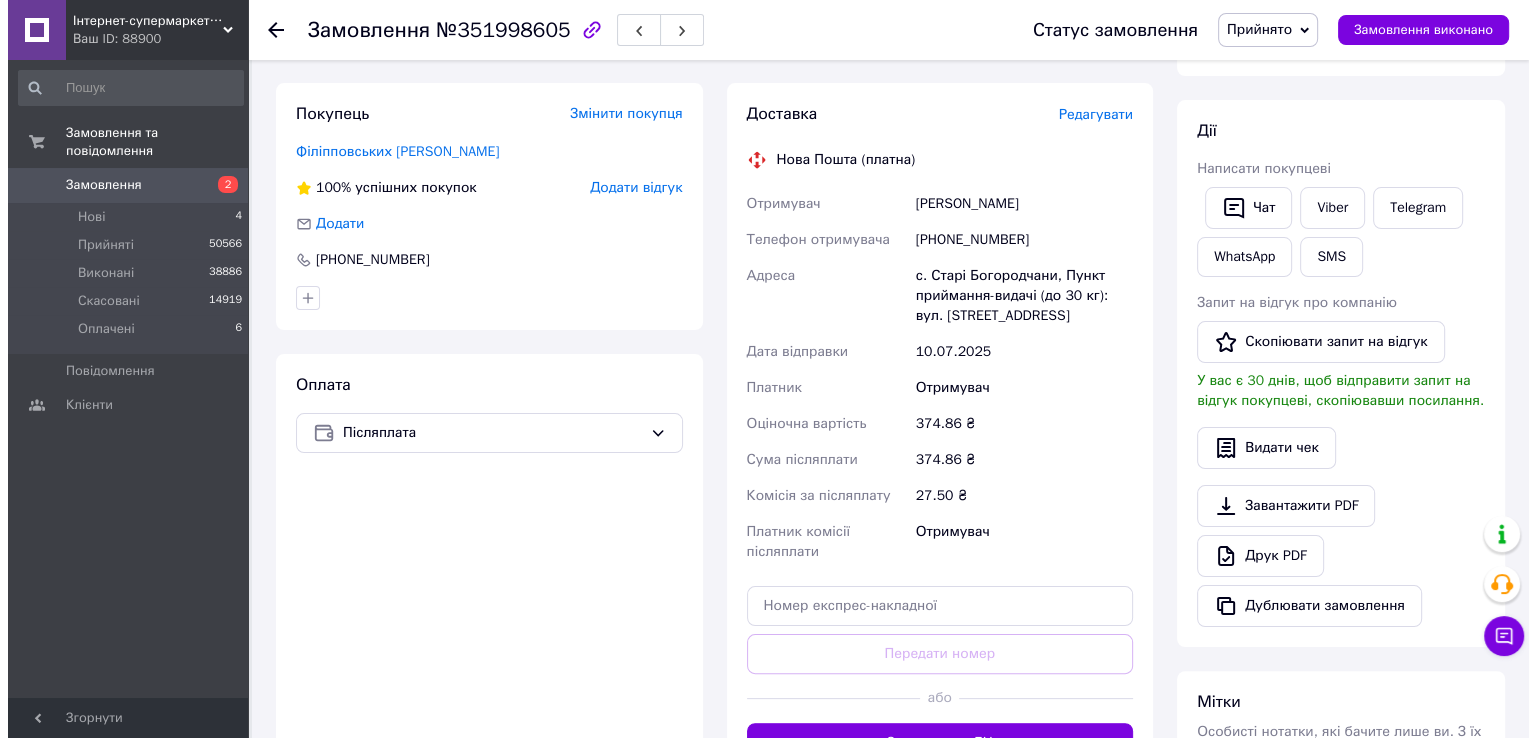 scroll, scrollTop: 200, scrollLeft: 0, axis: vertical 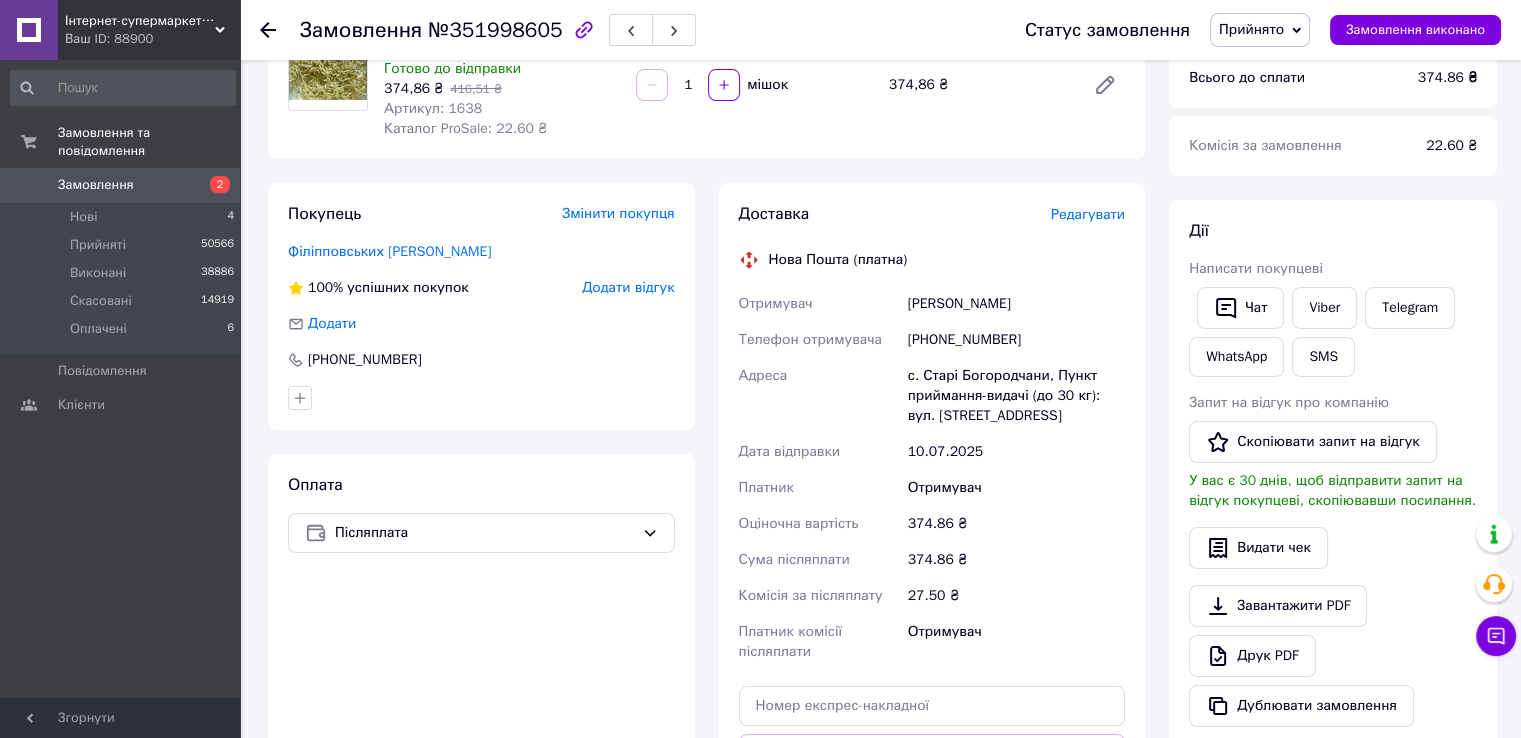 click on "Редагувати" at bounding box center (1088, 214) 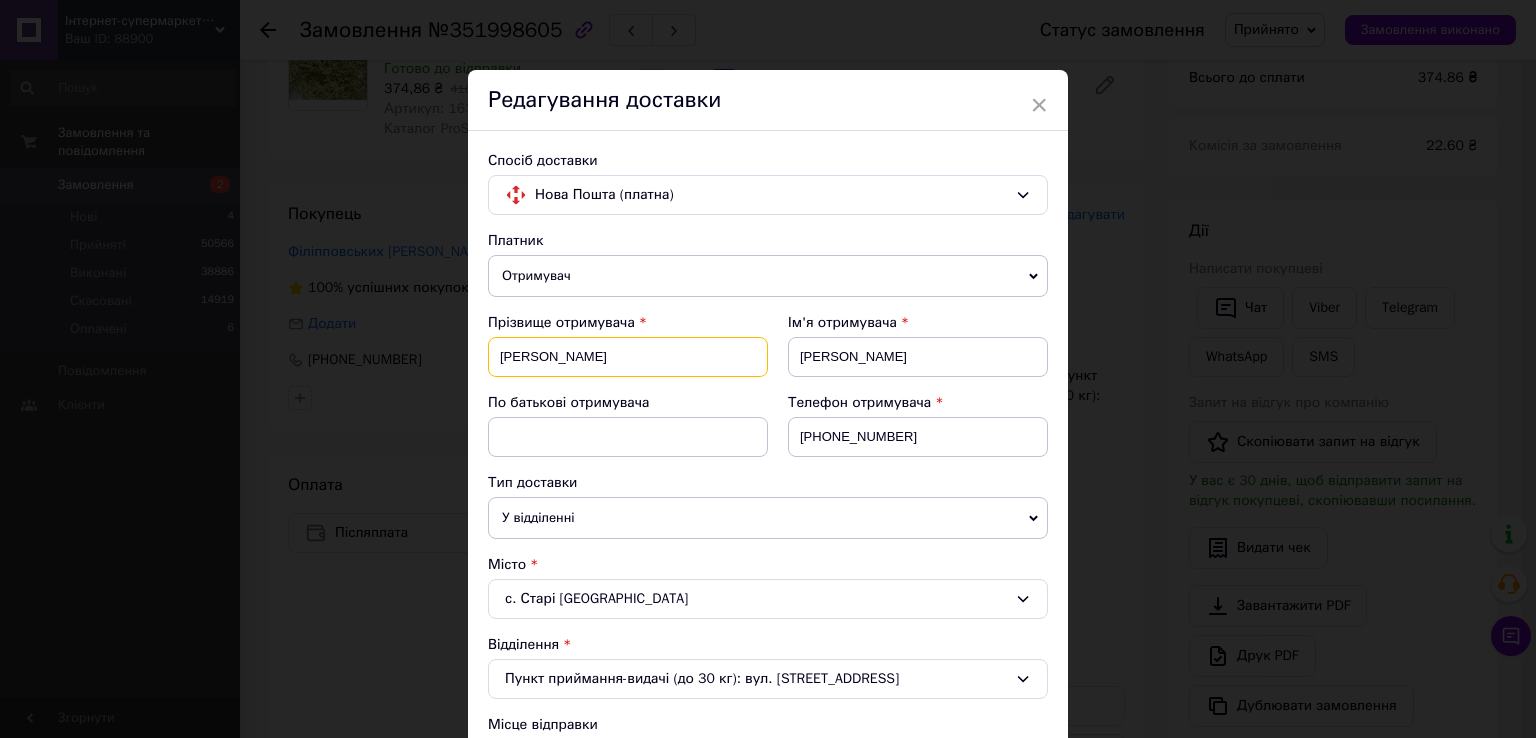 click on "Воронич" at bounding box center (628, 357) 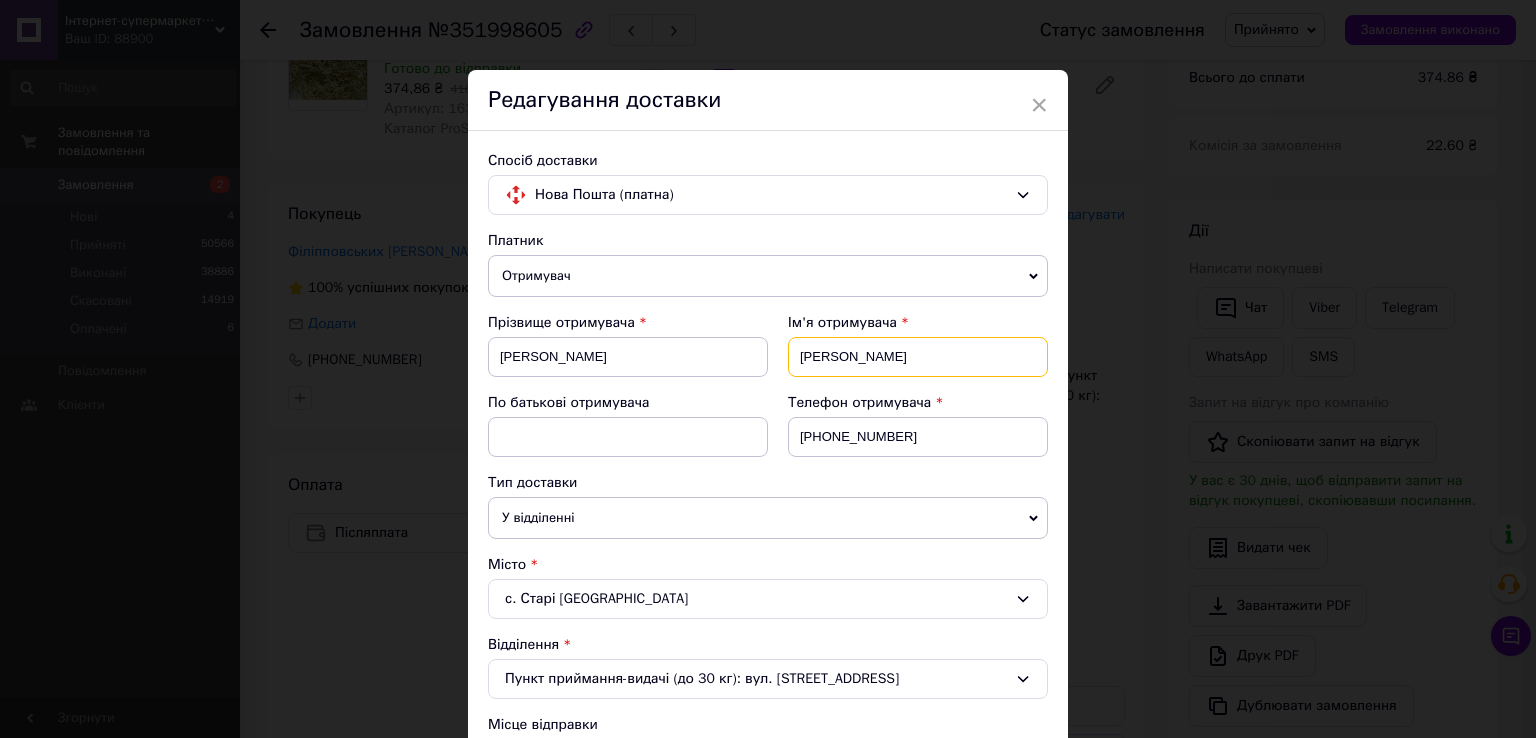 click on "Светлана" at bounding box center [918, 357] 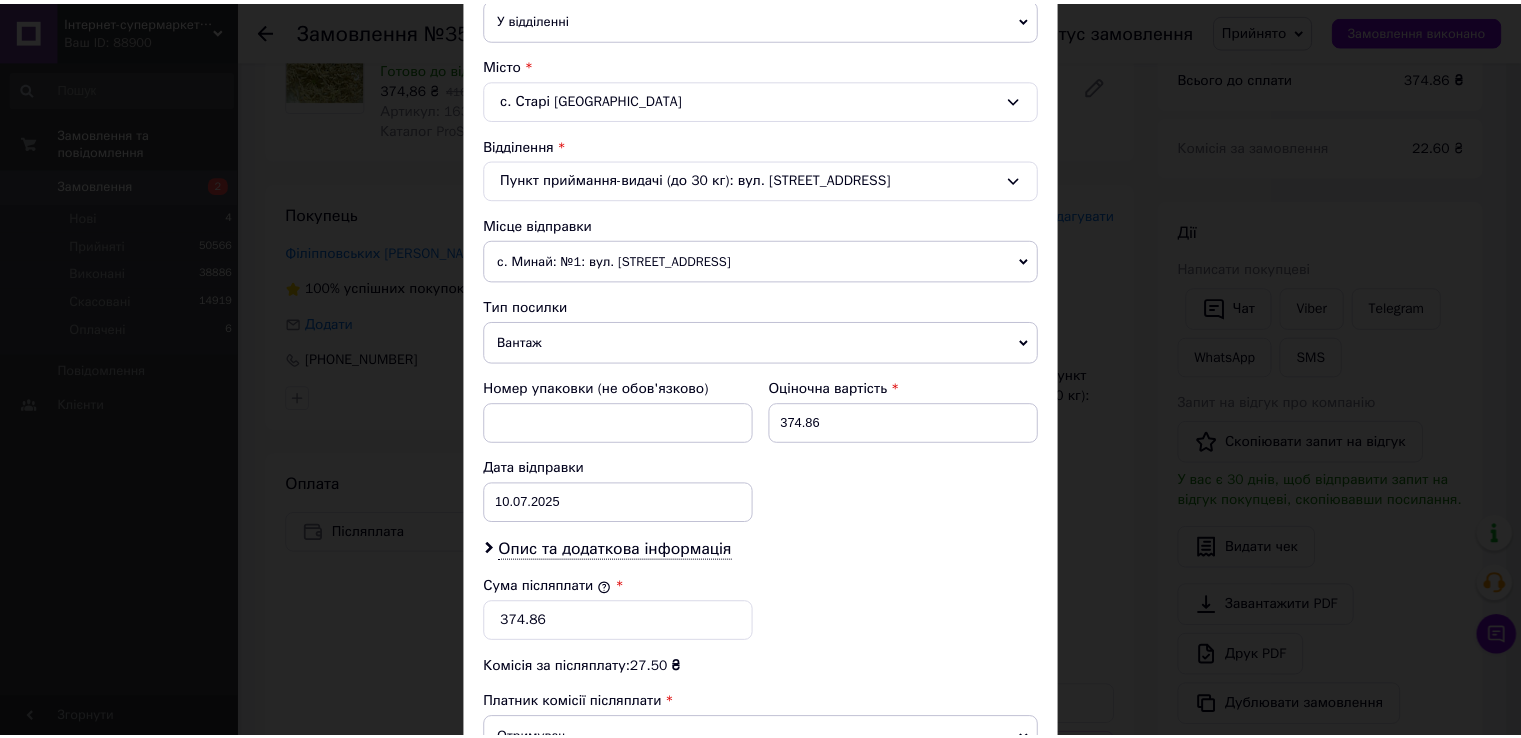 scroll, scrollTop: 0, scrollLeft: 0, axis: both 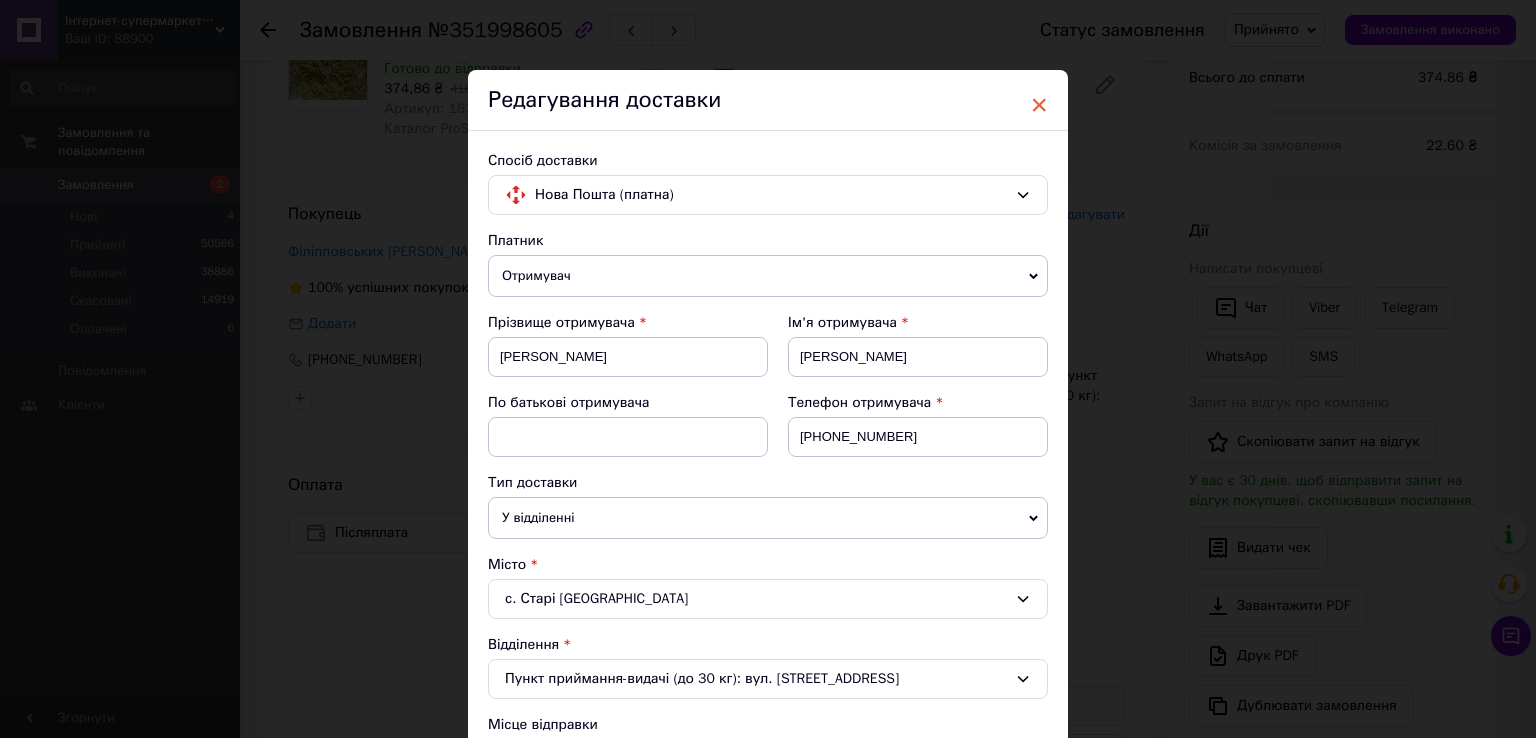 click on "×" at bounding box center [1039, 105] 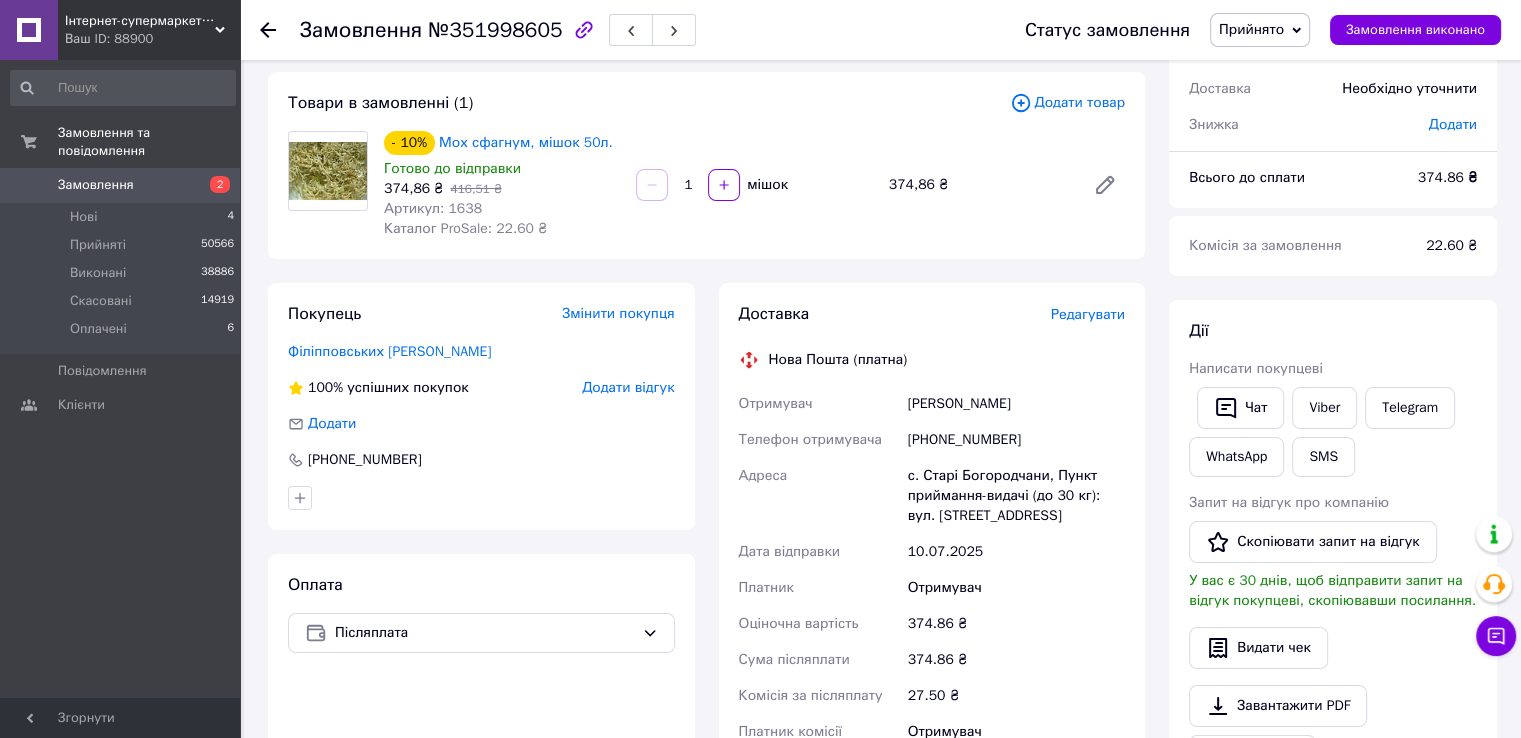 scroll, scrollTop: 0, scrollLeft: 0, axis: both 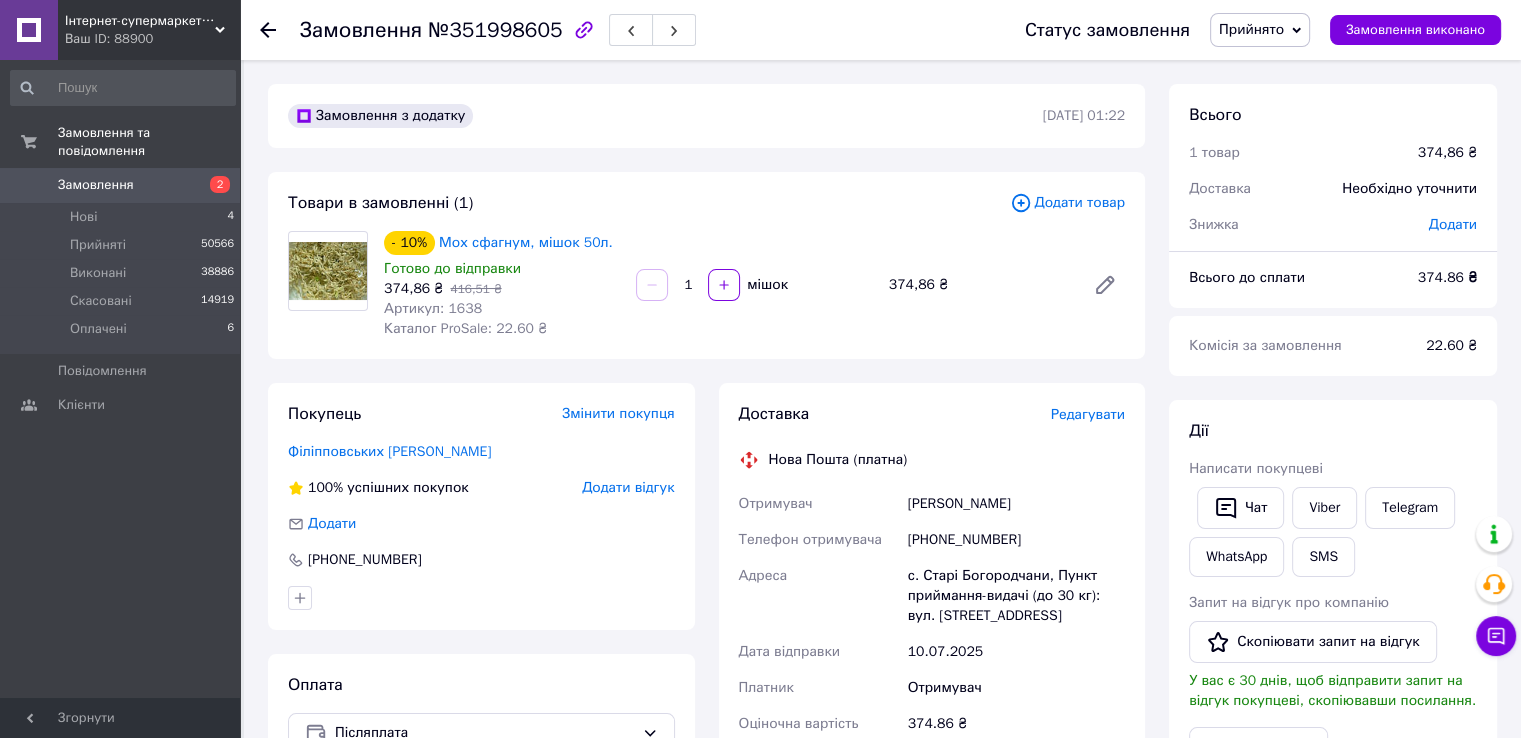 click 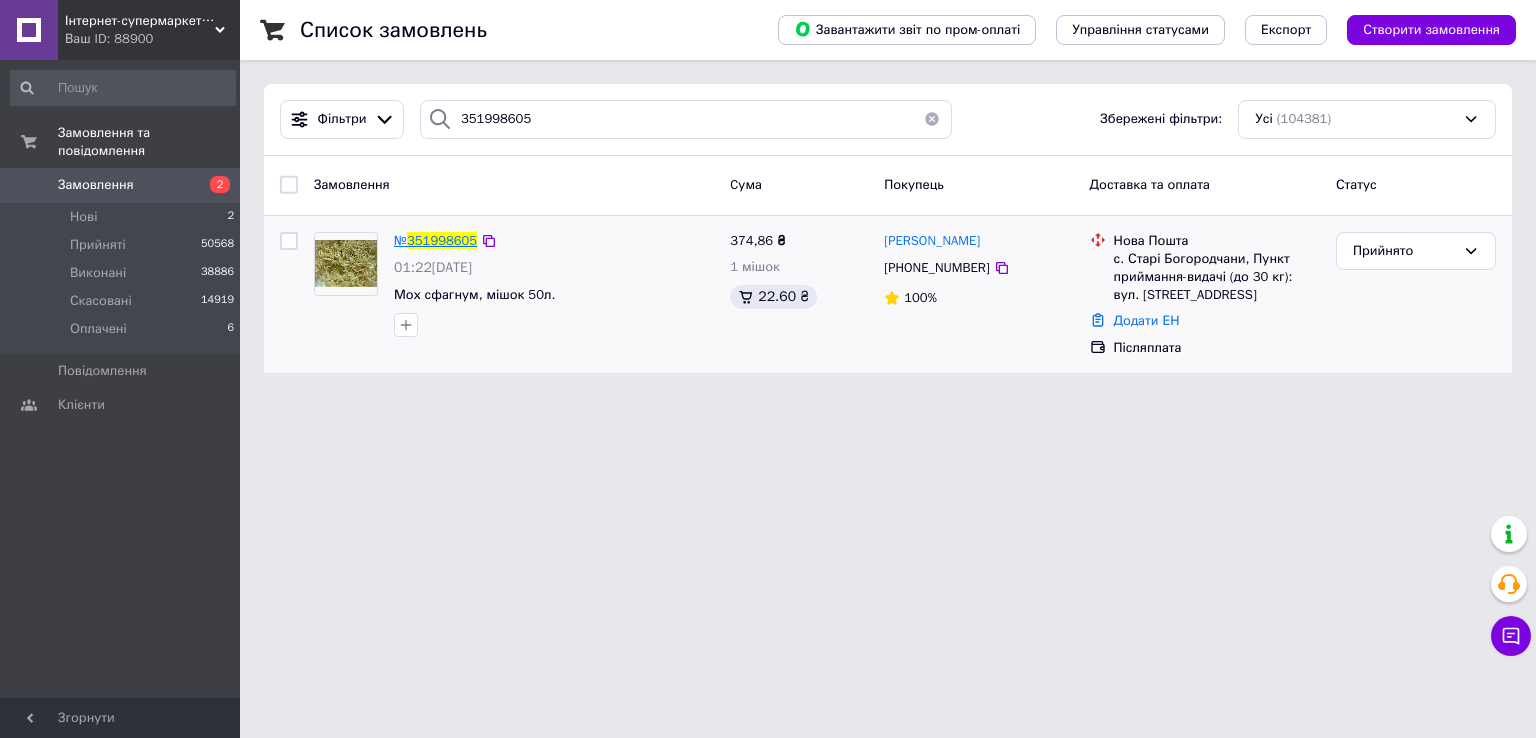 click on "351998605" at bounding box center (442, 240) 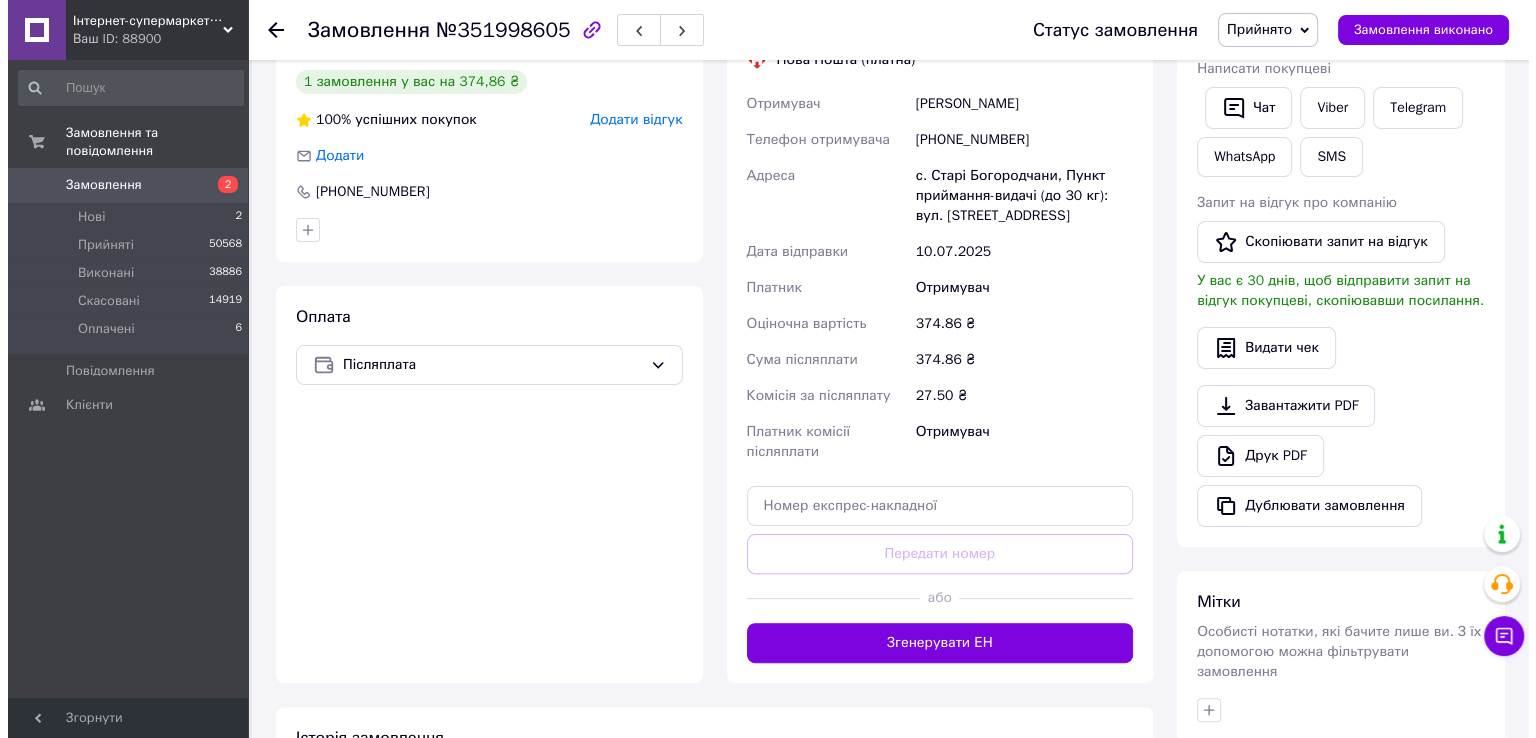 scroll, scrollTop: 300, scrollLeft: 0, axis: vertical 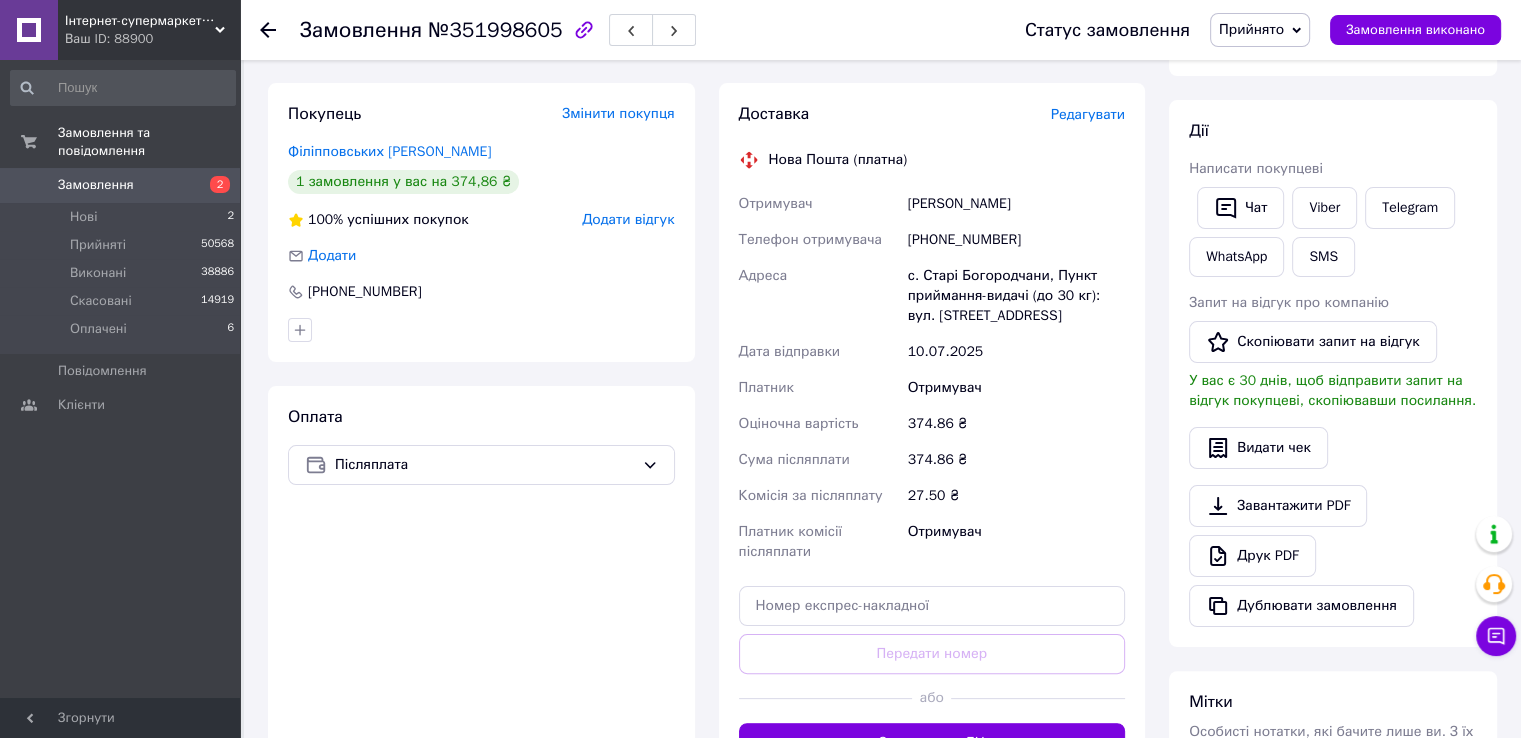 click on "Редагувати" at bounding box center [1088, 114] 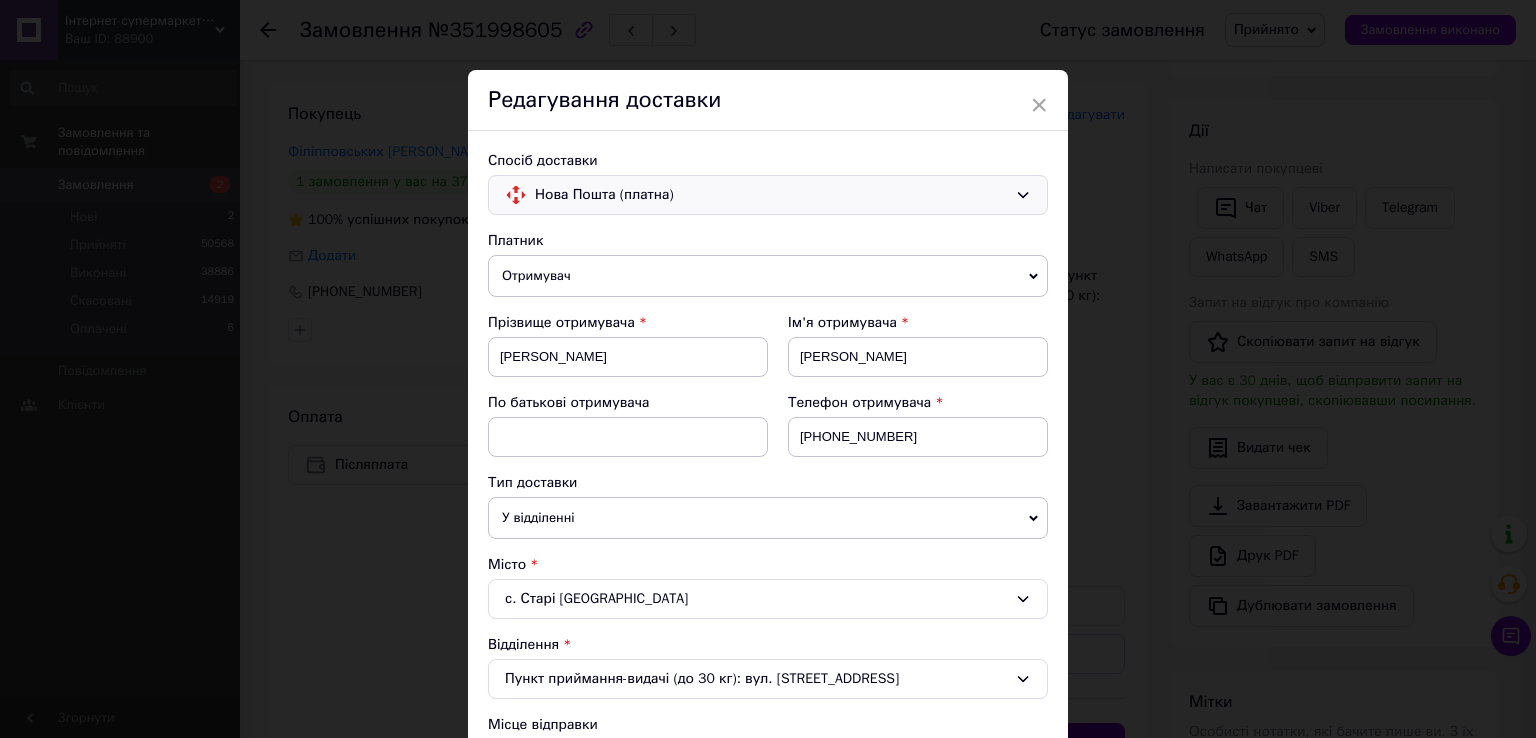click on "Нова Пошта (платна)" at bounding box center [771, 195] 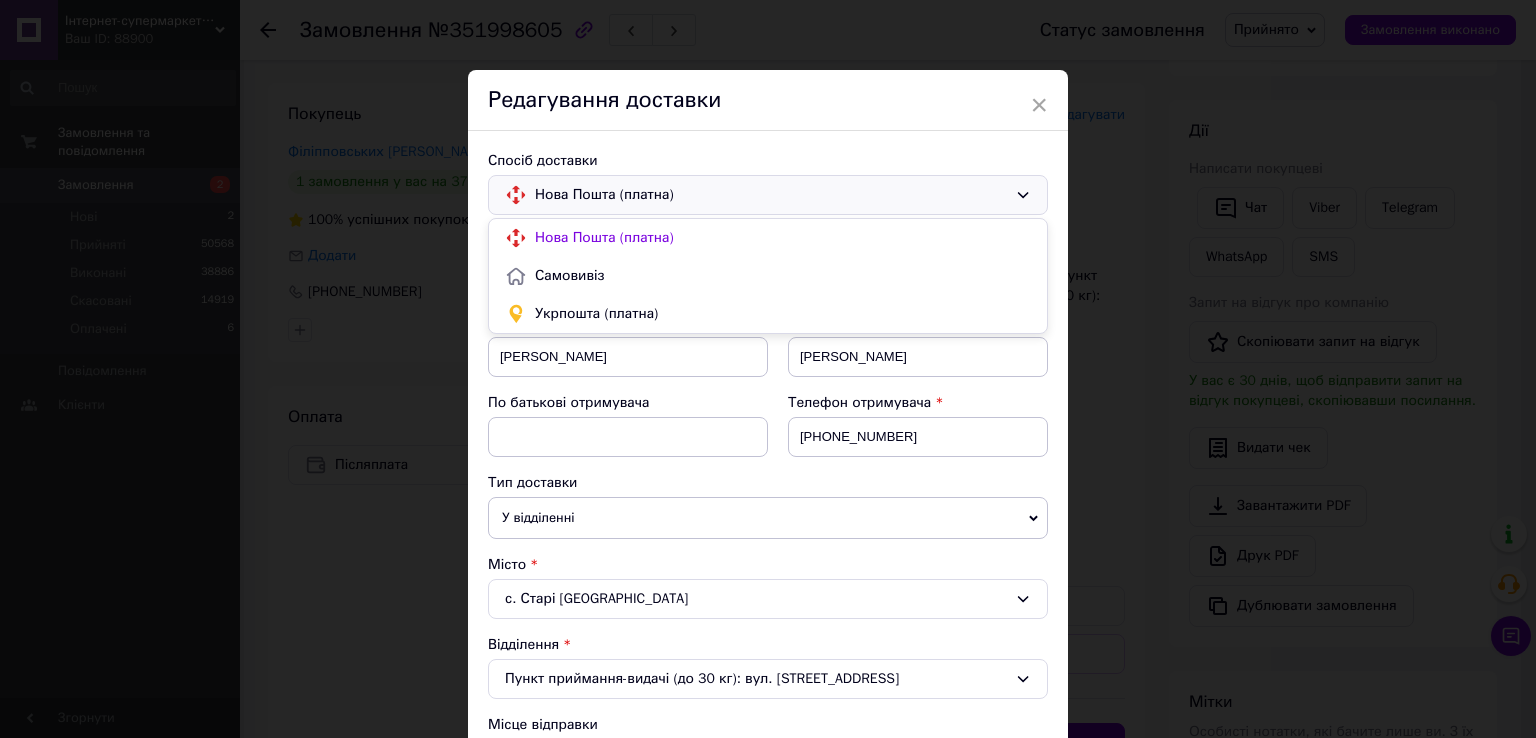 click on "Нова Пошта (платна)" at bounding box center (771, 195) 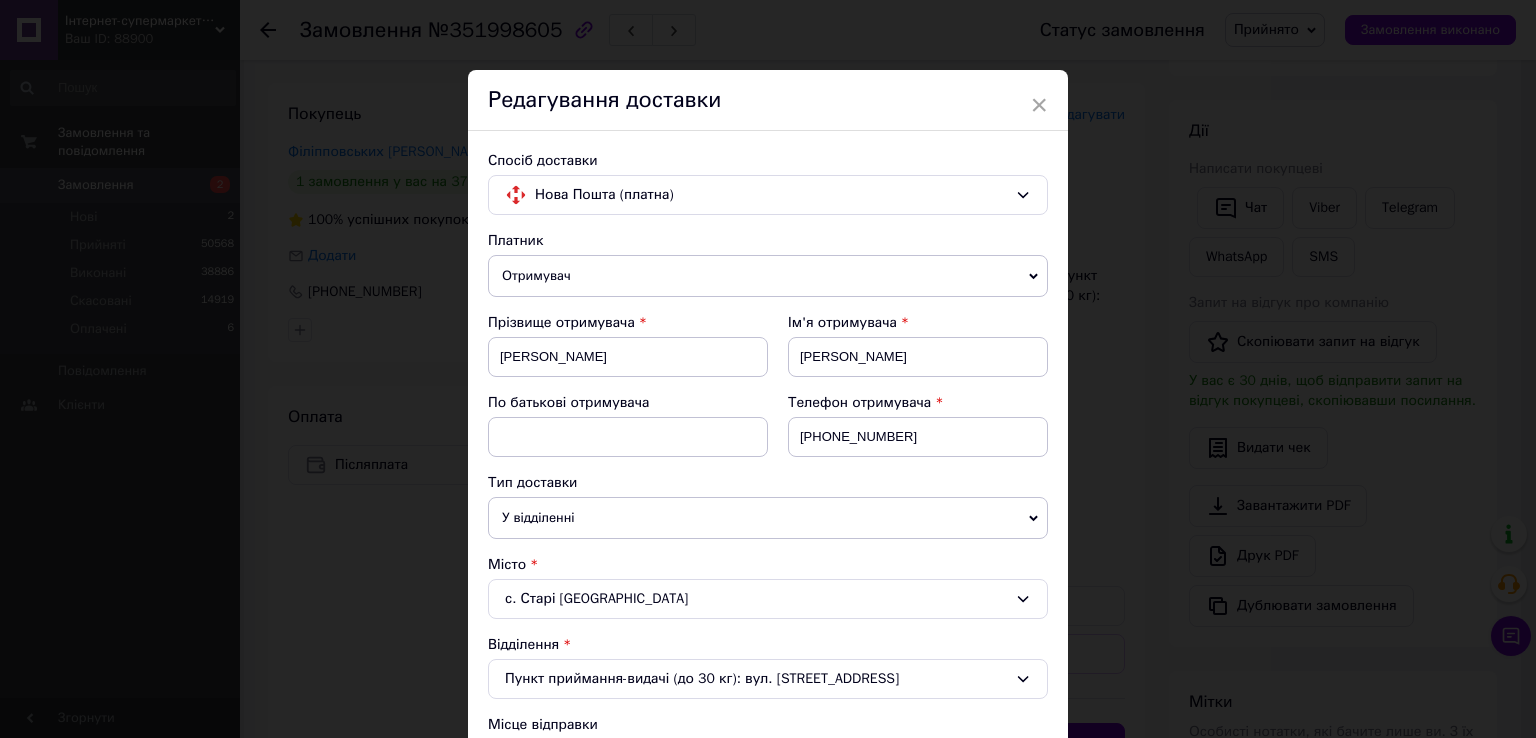 click on "Отримувач" at bounding box center [768, 276] 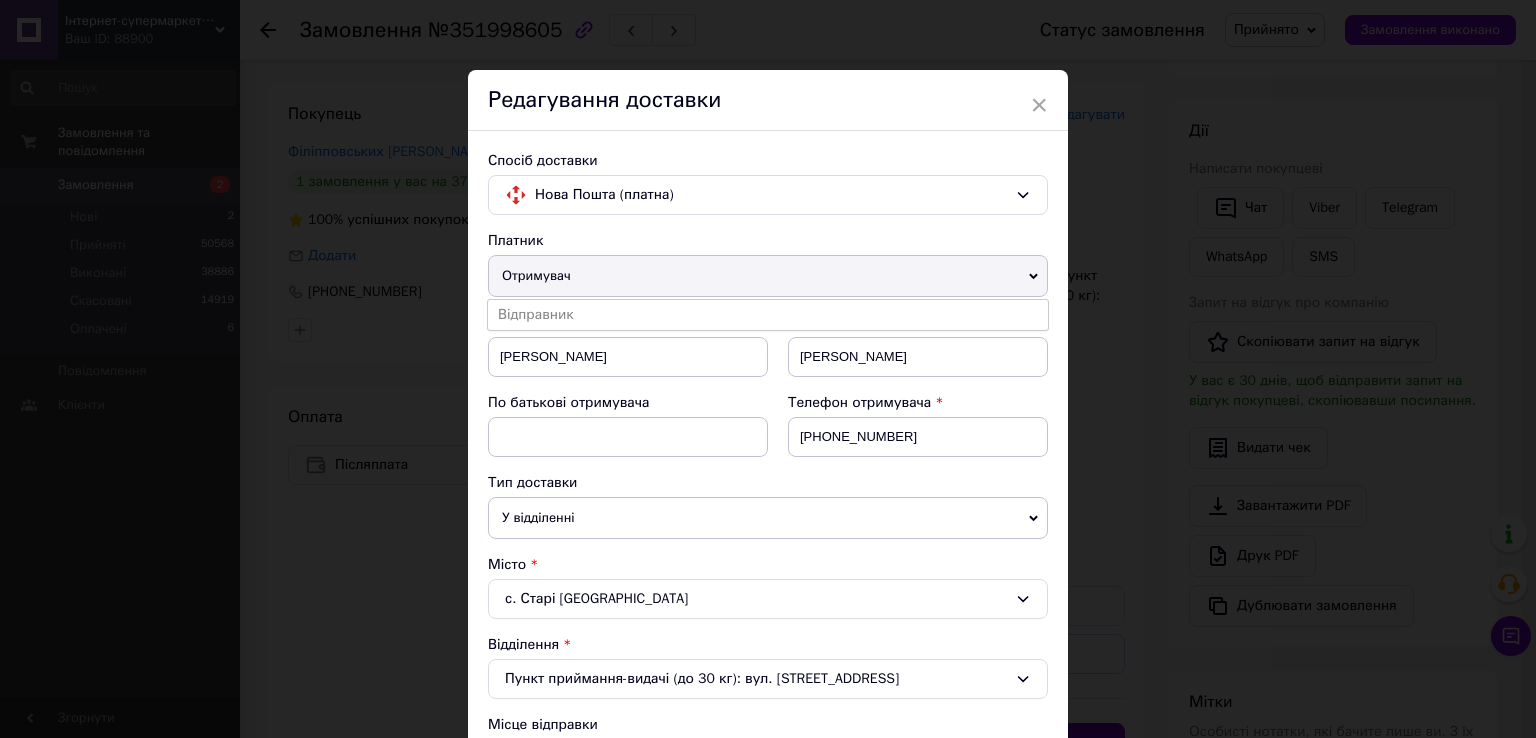 click on "Отримувач" at bounding box center [768, 276] 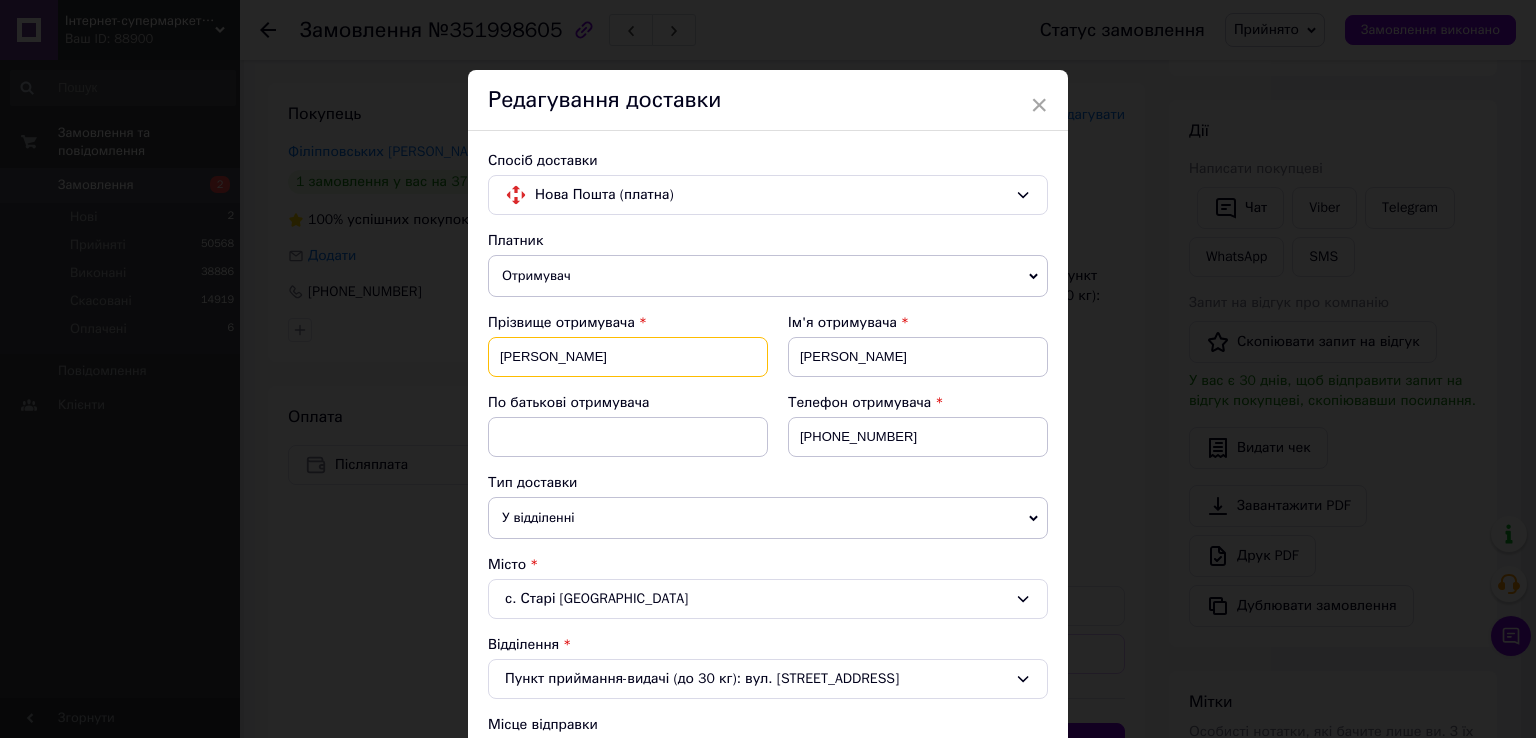 click on "Воронич" at bounding box center (628, 357) 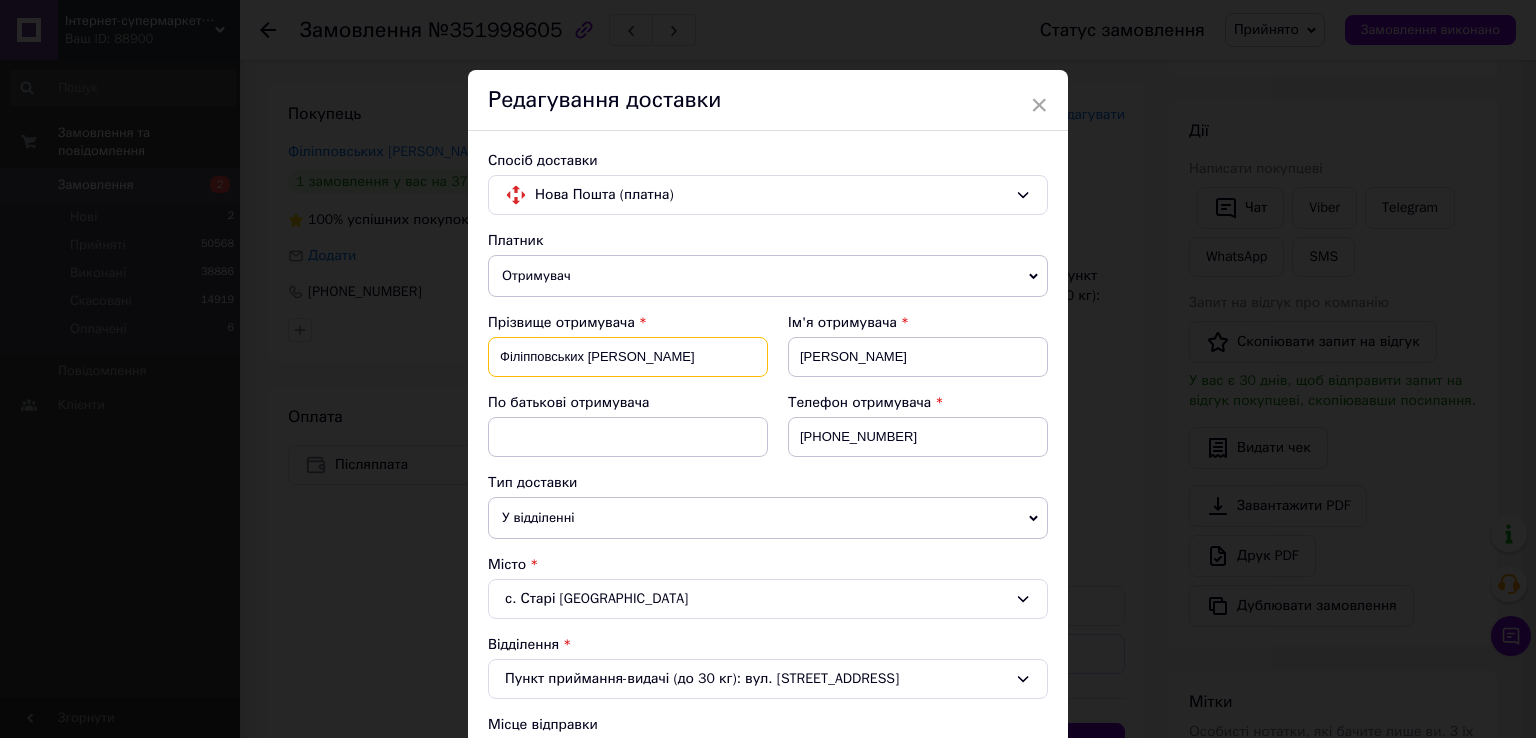 drag, startPoint x: 584, startPoint y: 356, endPoint x: 704, endPoint y: 356, distance: 120 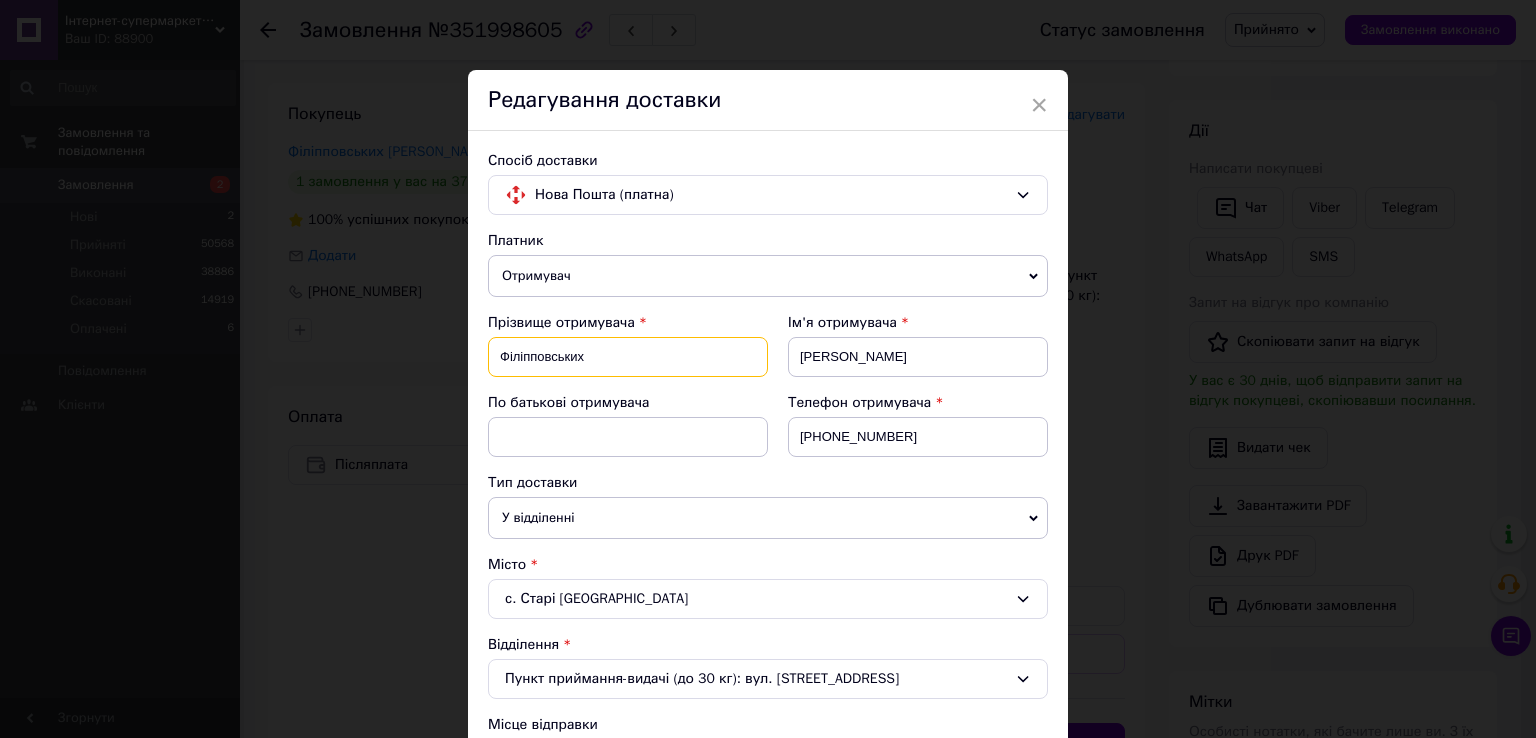 type on "Філіпповських" 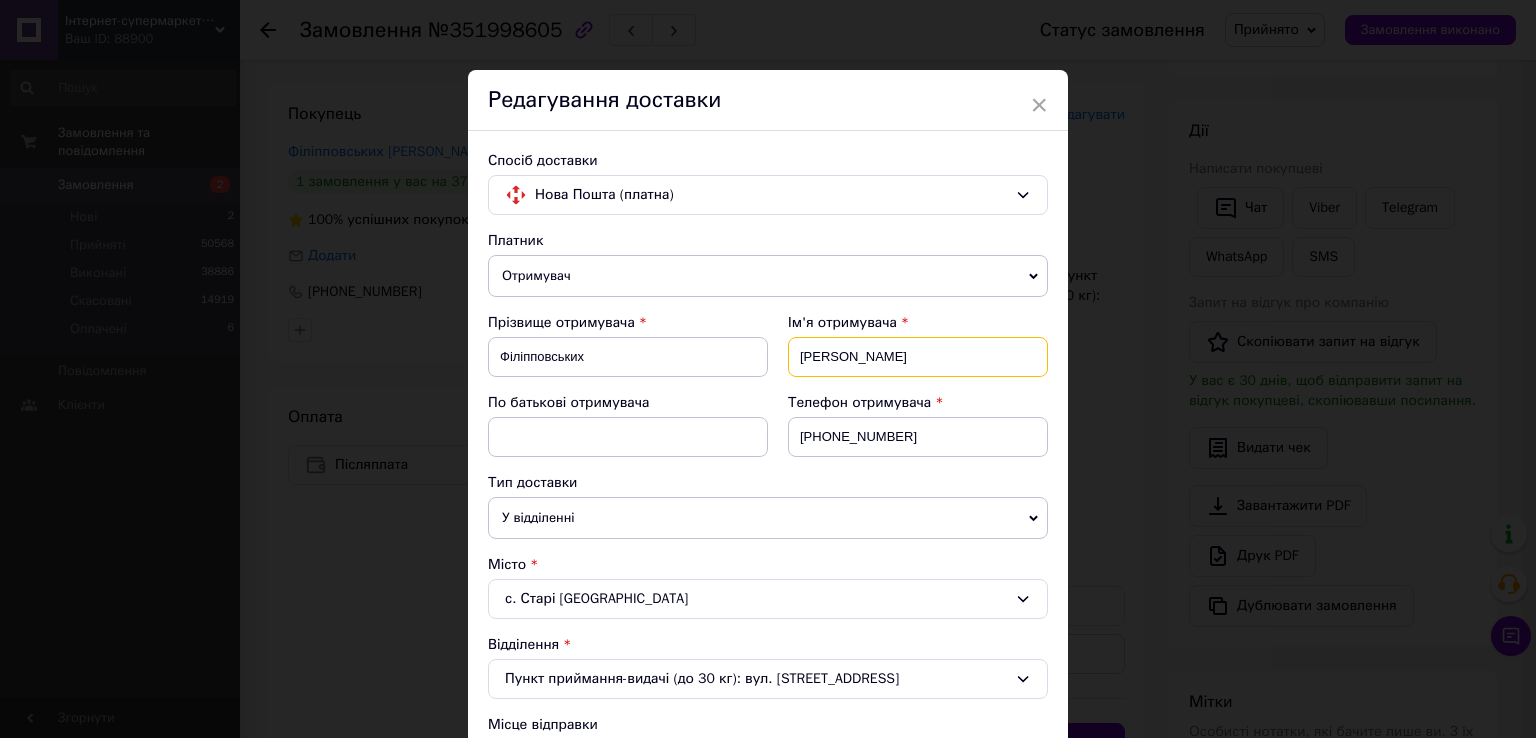 click on "Светлана" at bounding box center (918, 357) 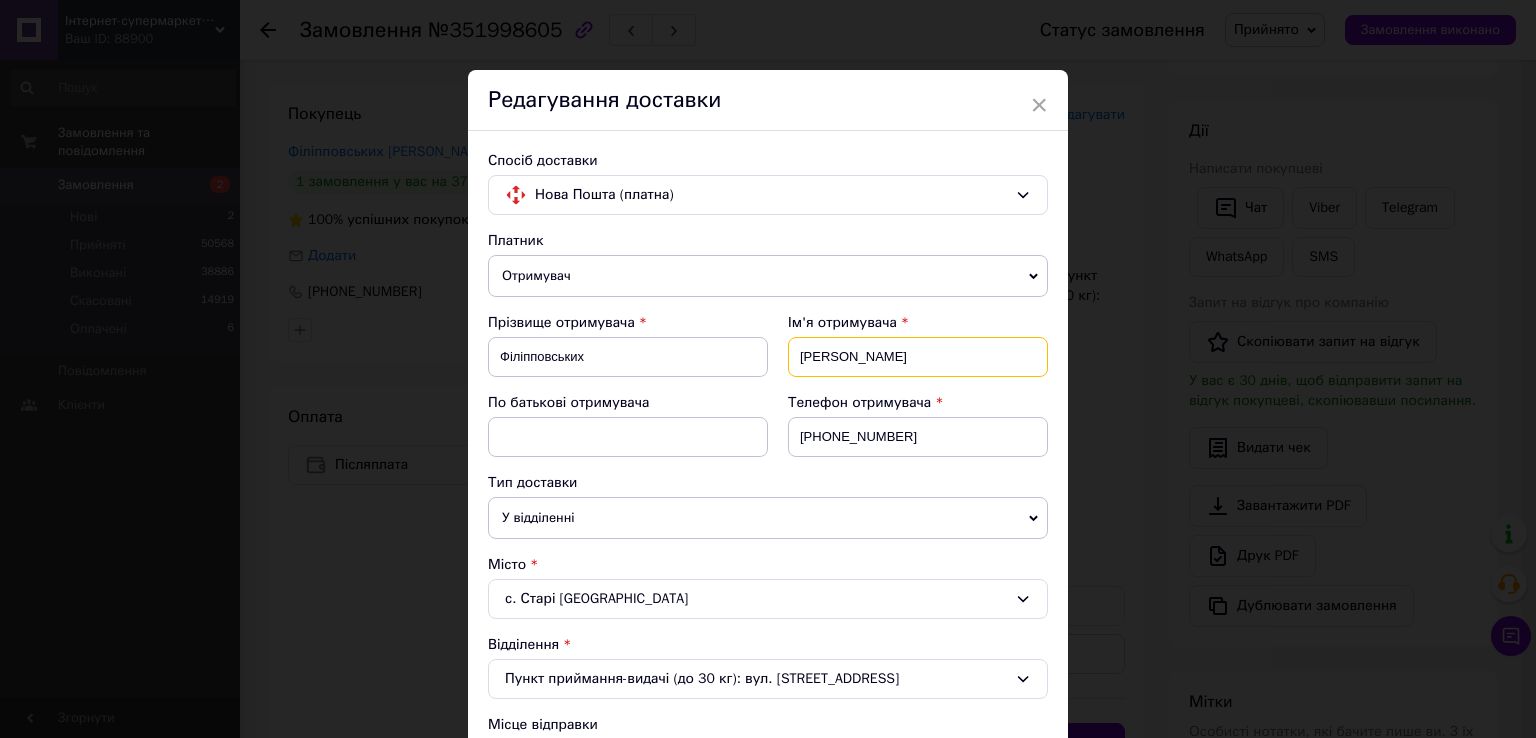 drag, startPoint x: 833, startPoint y: 357, endPoint x: 945, endPoint y: 356, distance: 112.00446 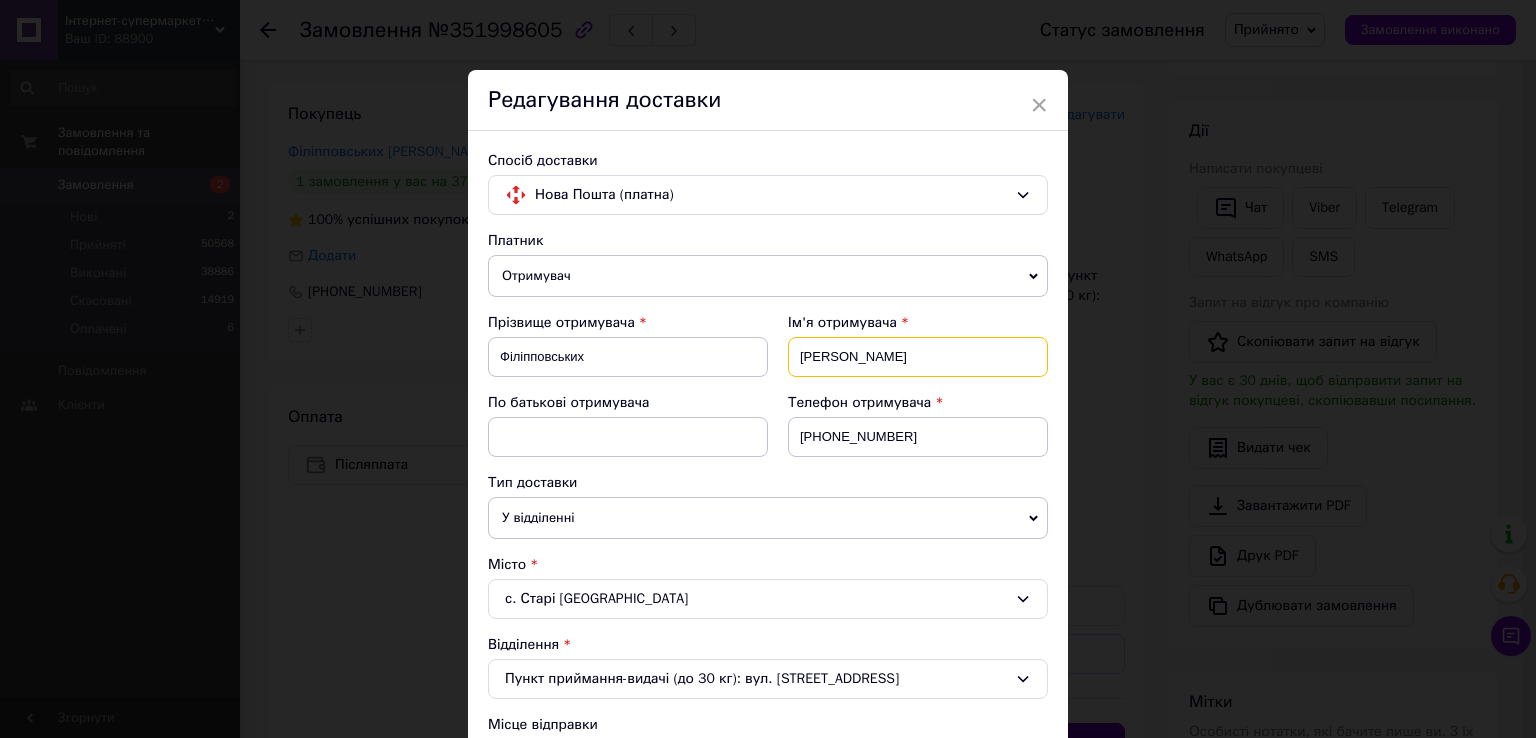 type on "[PERSON_NAME]" 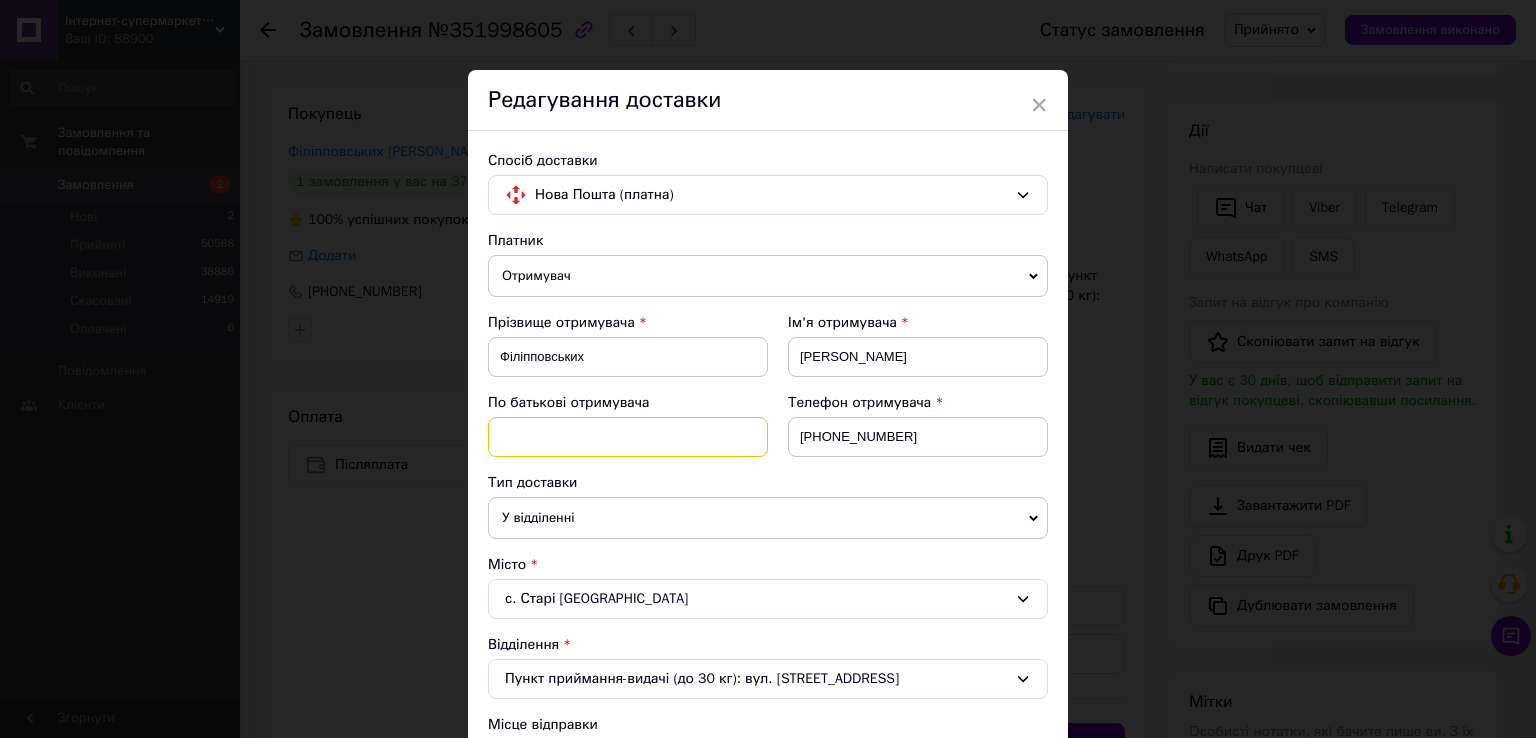 click at bounding box center (628, 437) 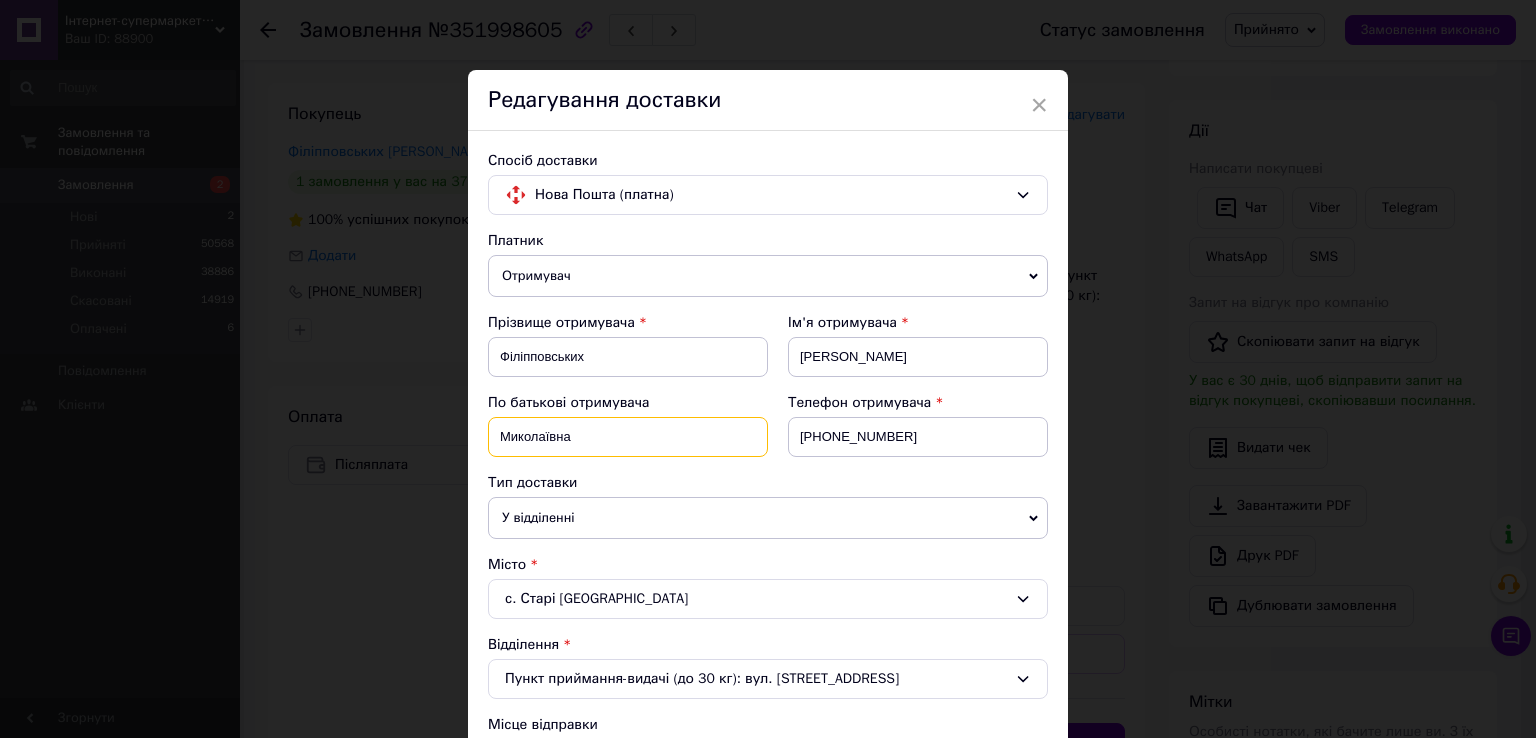 type on "Миколаївна" 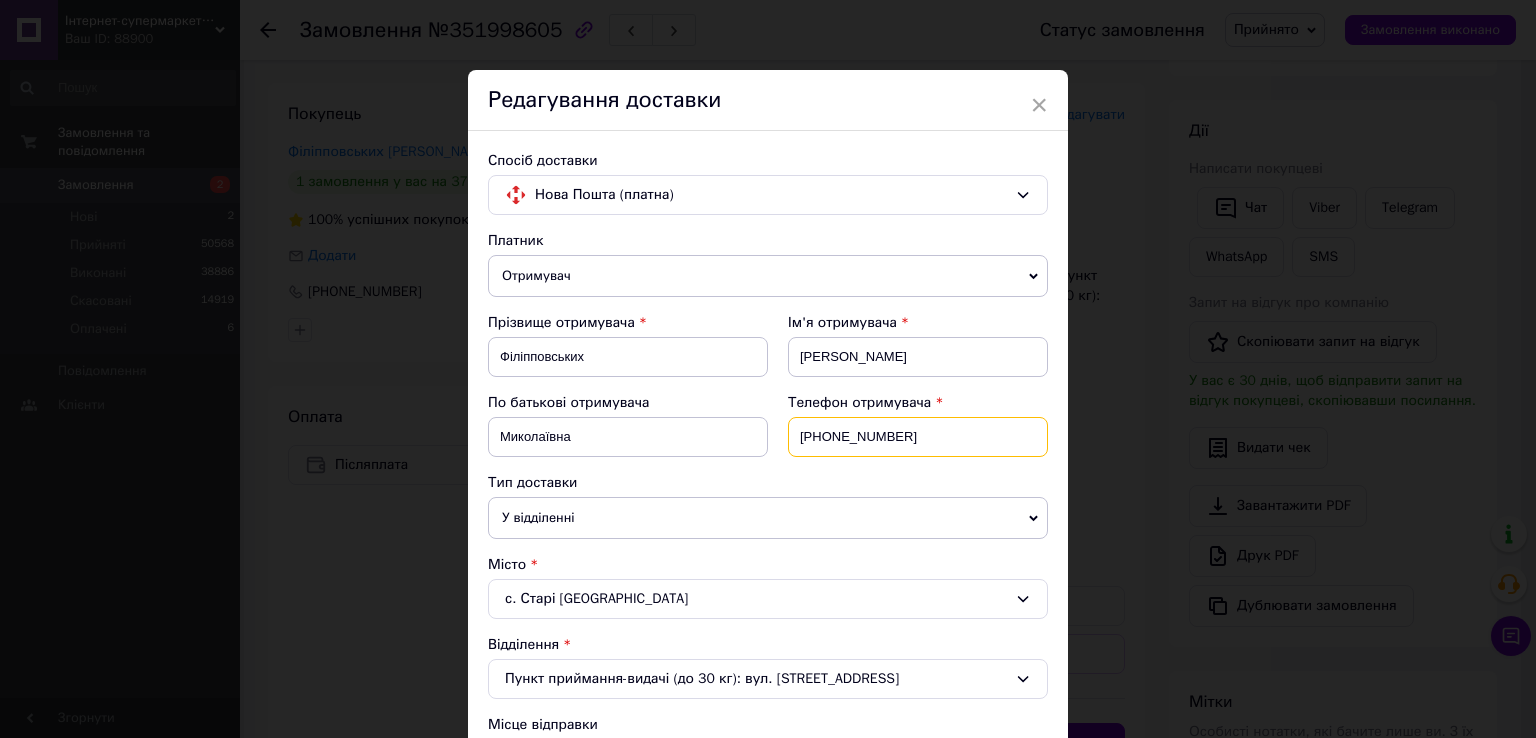 click on "+380958069151" at bounding box center (918, 437) 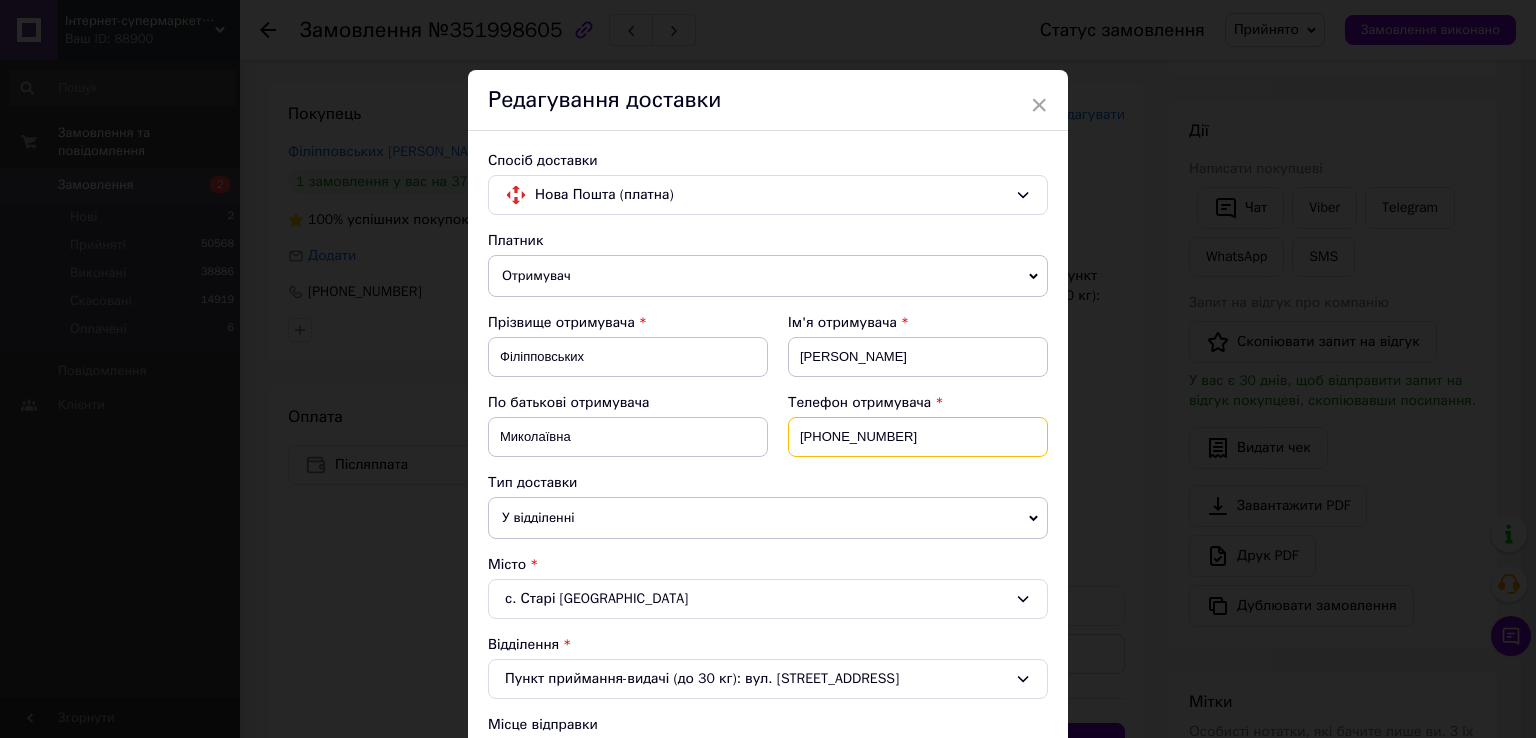 drag, startPoint x: 820, startPoint y: 436, endPoint x: 968, endPoint y: 439, distance: 148.0304 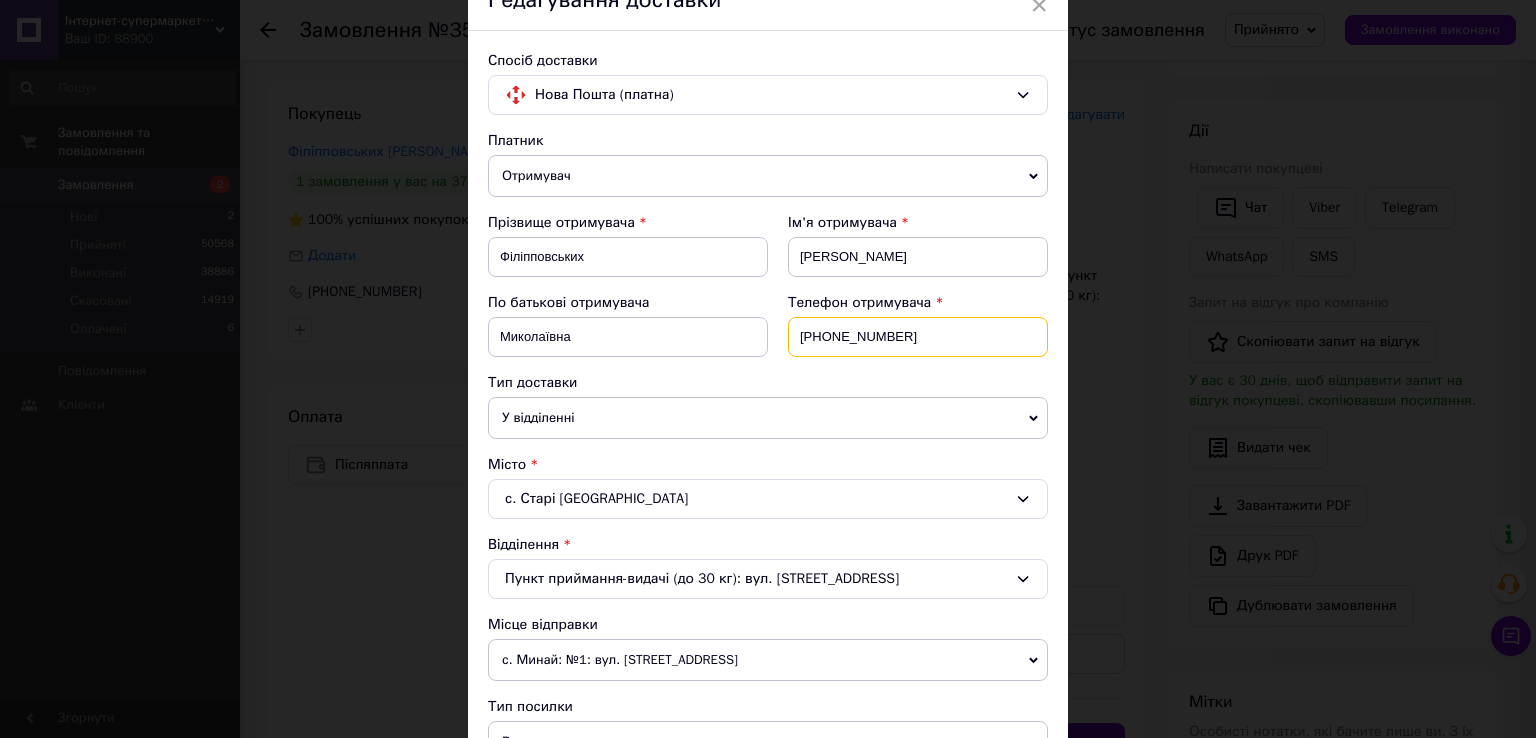 scroll, scrollTop: 200, scrollLeft: 0, axis: vertical 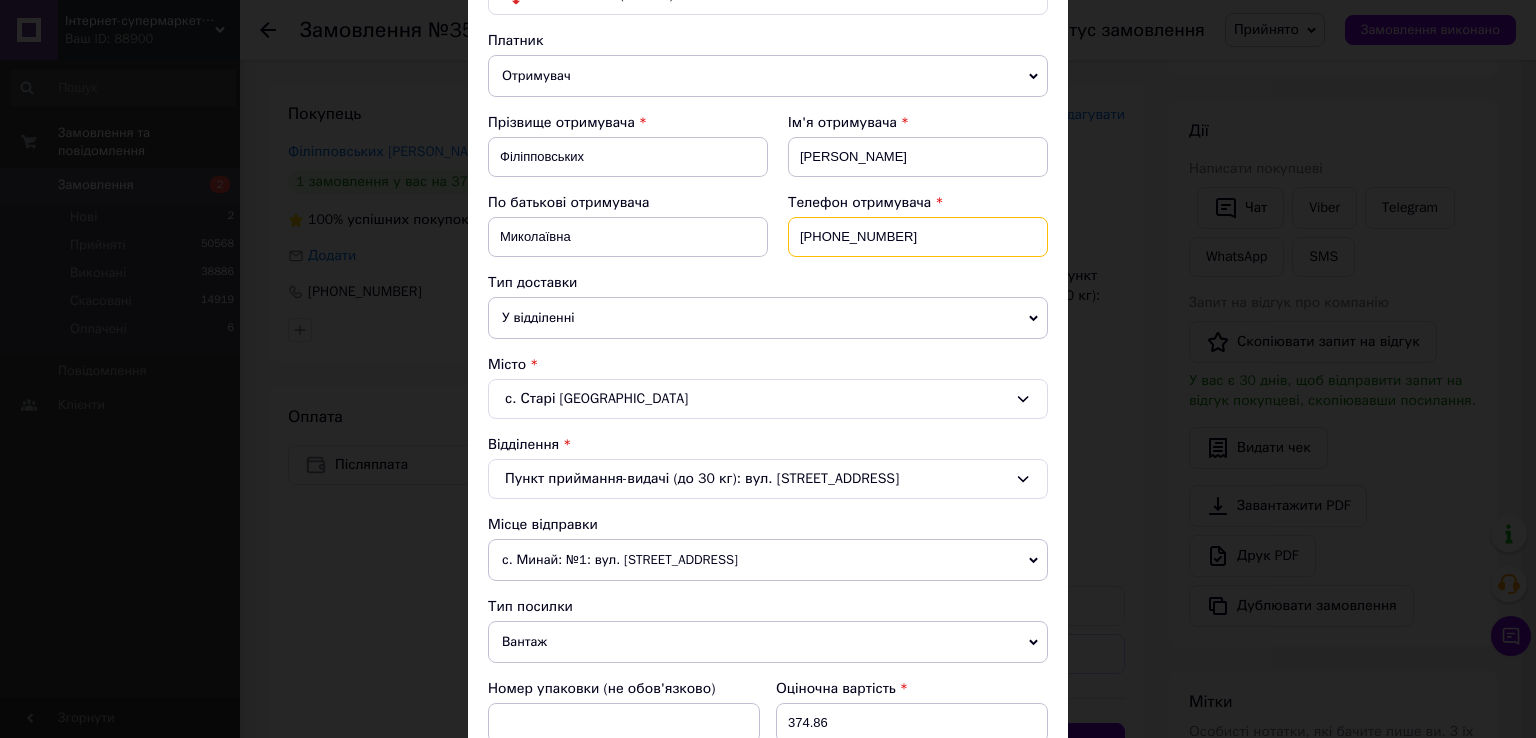 type on "[PHONE_NUMBER]" 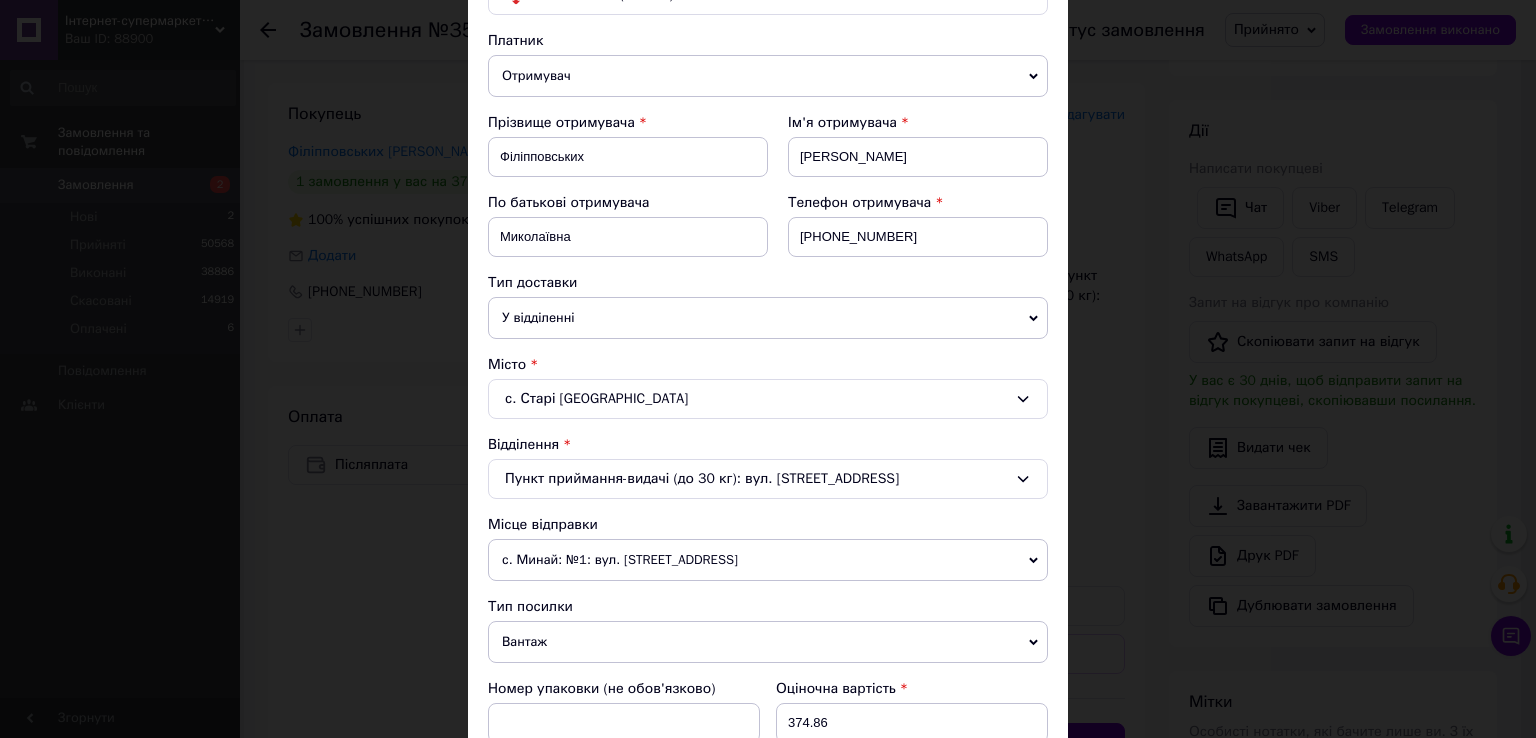 click on "У відділенні" at bounding box center (768, 318) 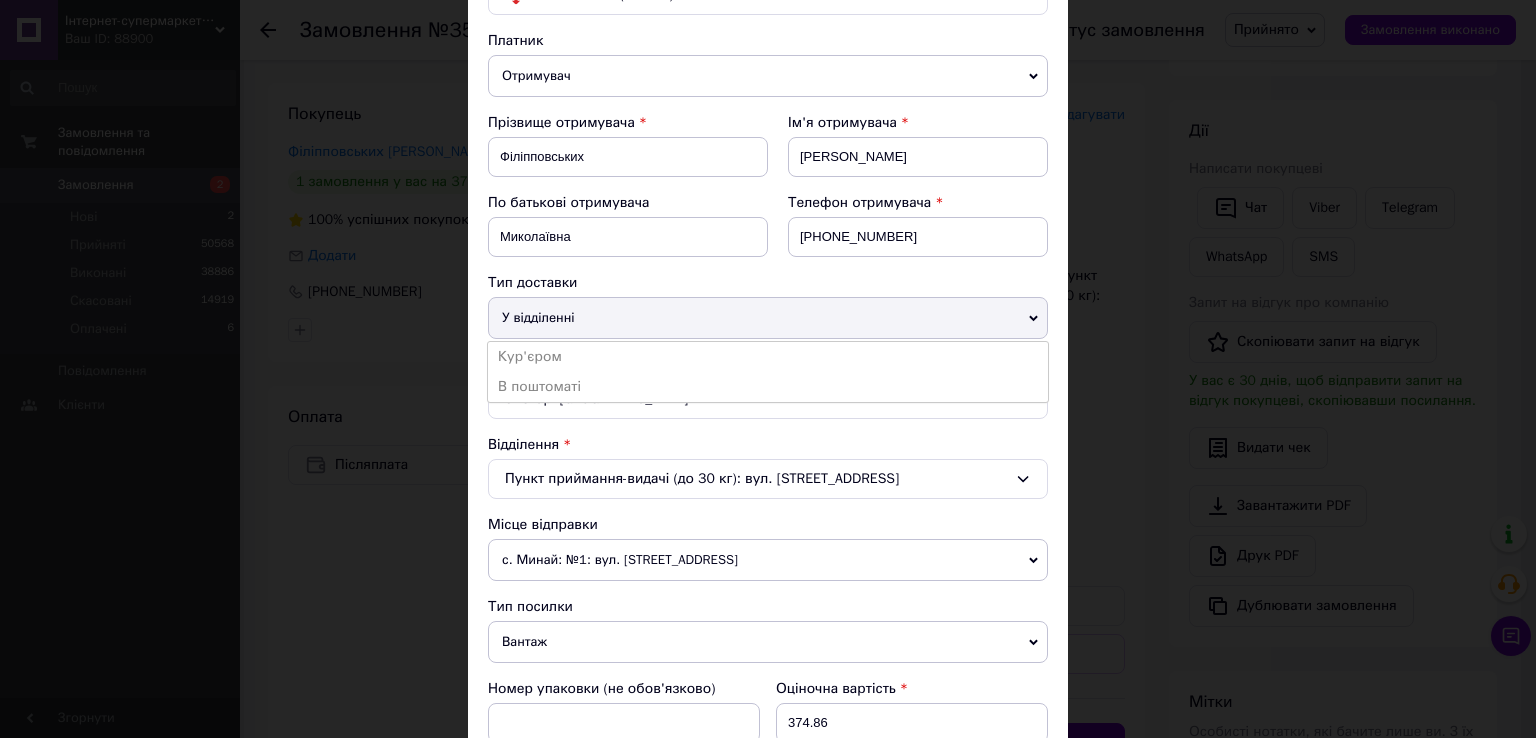 click on "У відділенні" at bounding box center (768, 318) 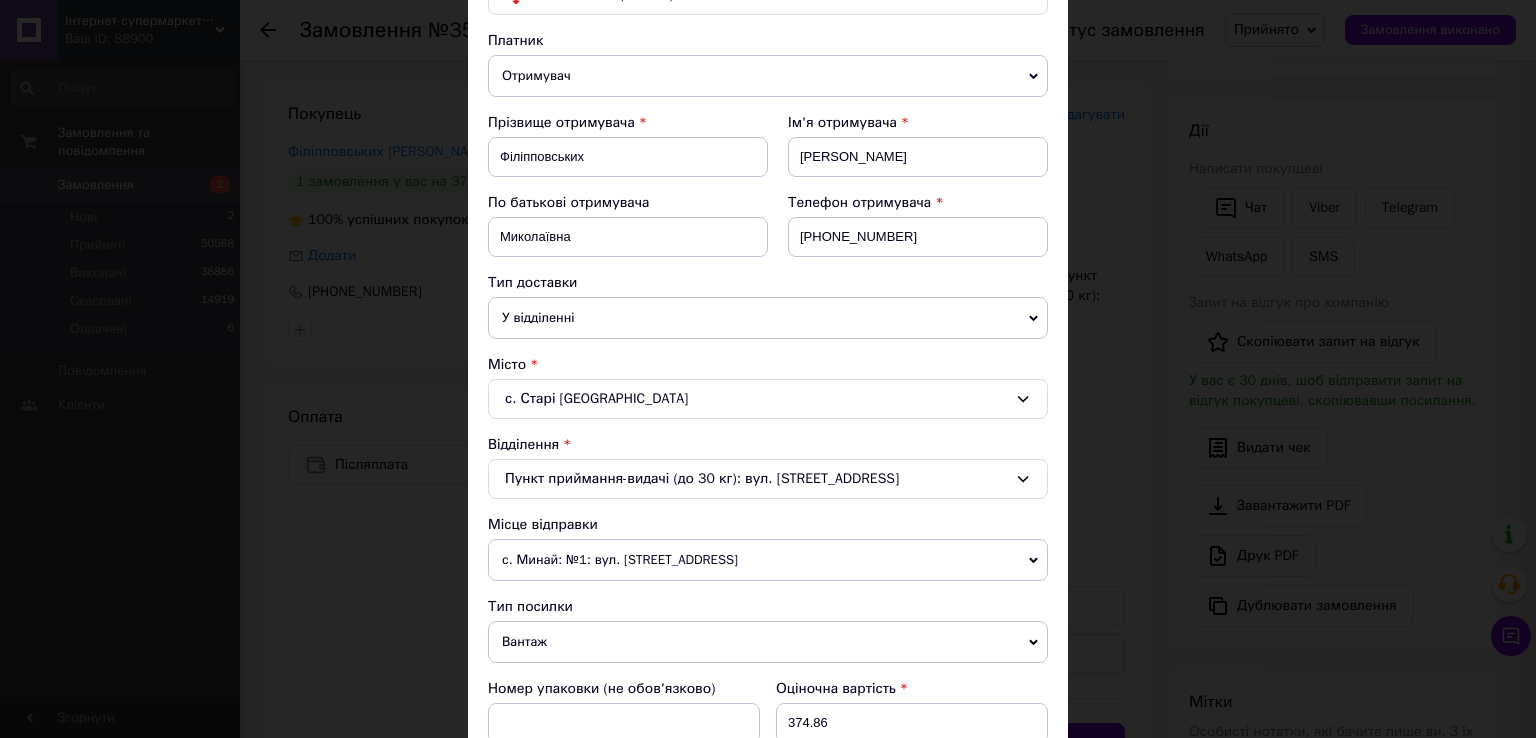 click on "с. Старі Богородчани" at bounding box center (768, 399) 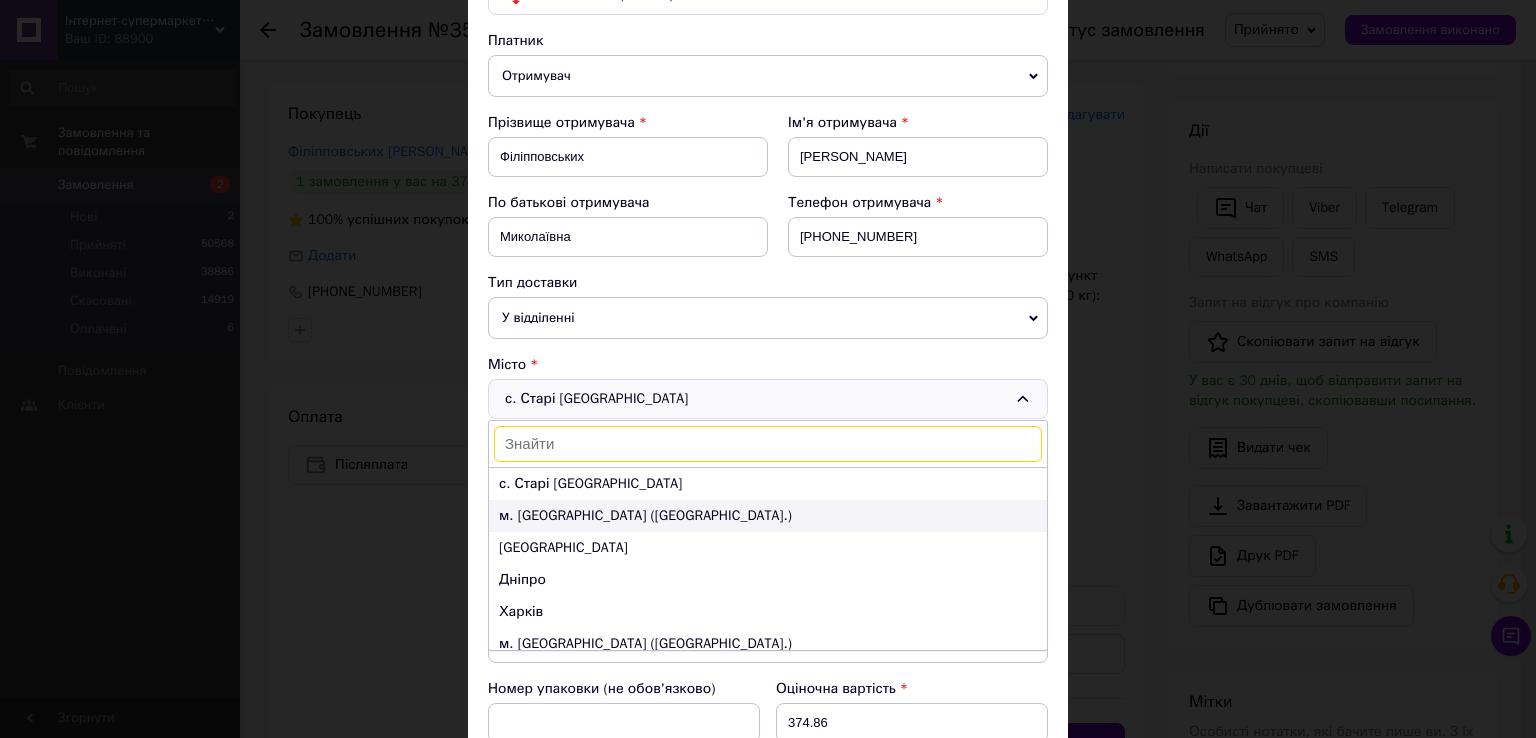 click on "м. [GEOGRAPHIC_DATA] ([GEOGRAPHIC_DATA].)" at bounding box center [768, 516] 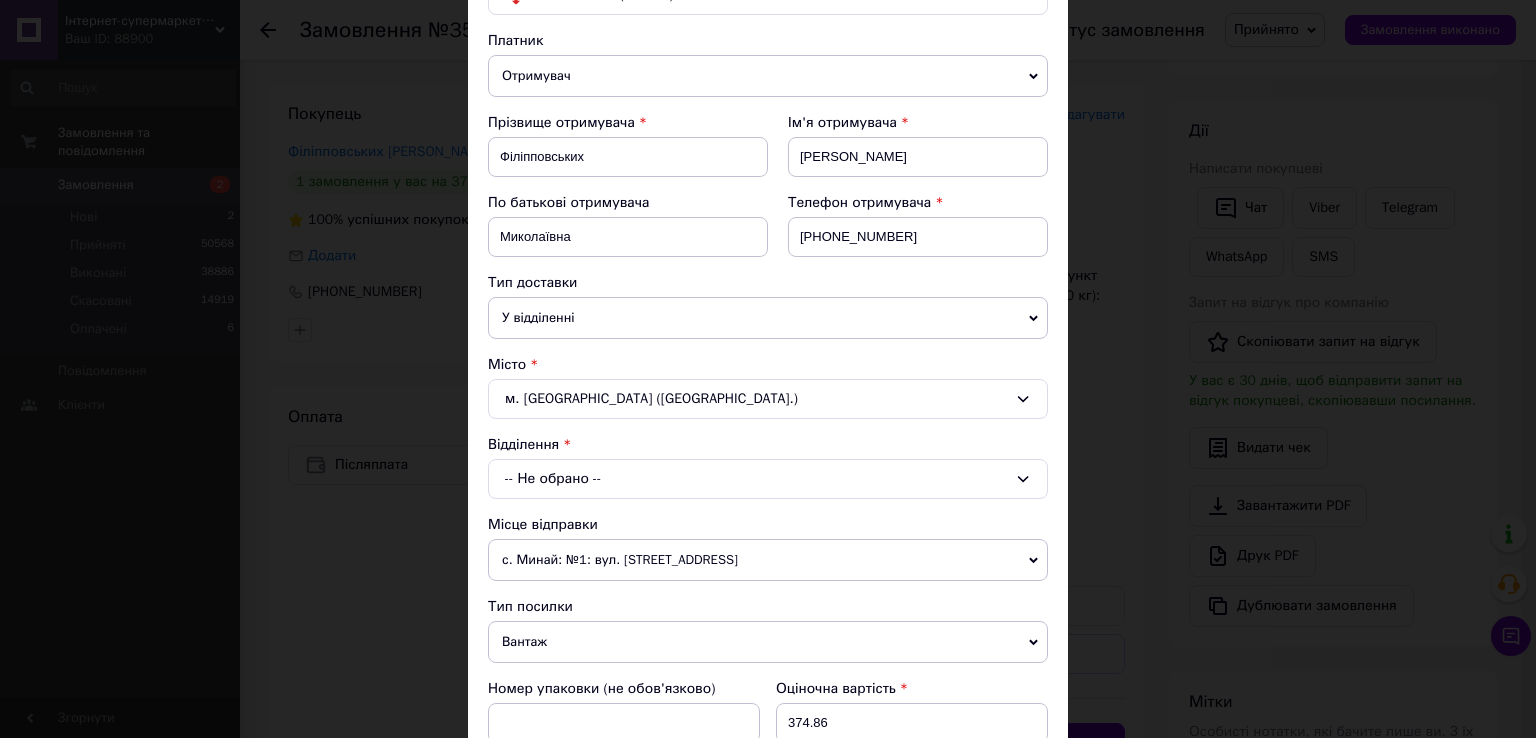 click on "-- Не обрано --" at bounding box center (768, 479) 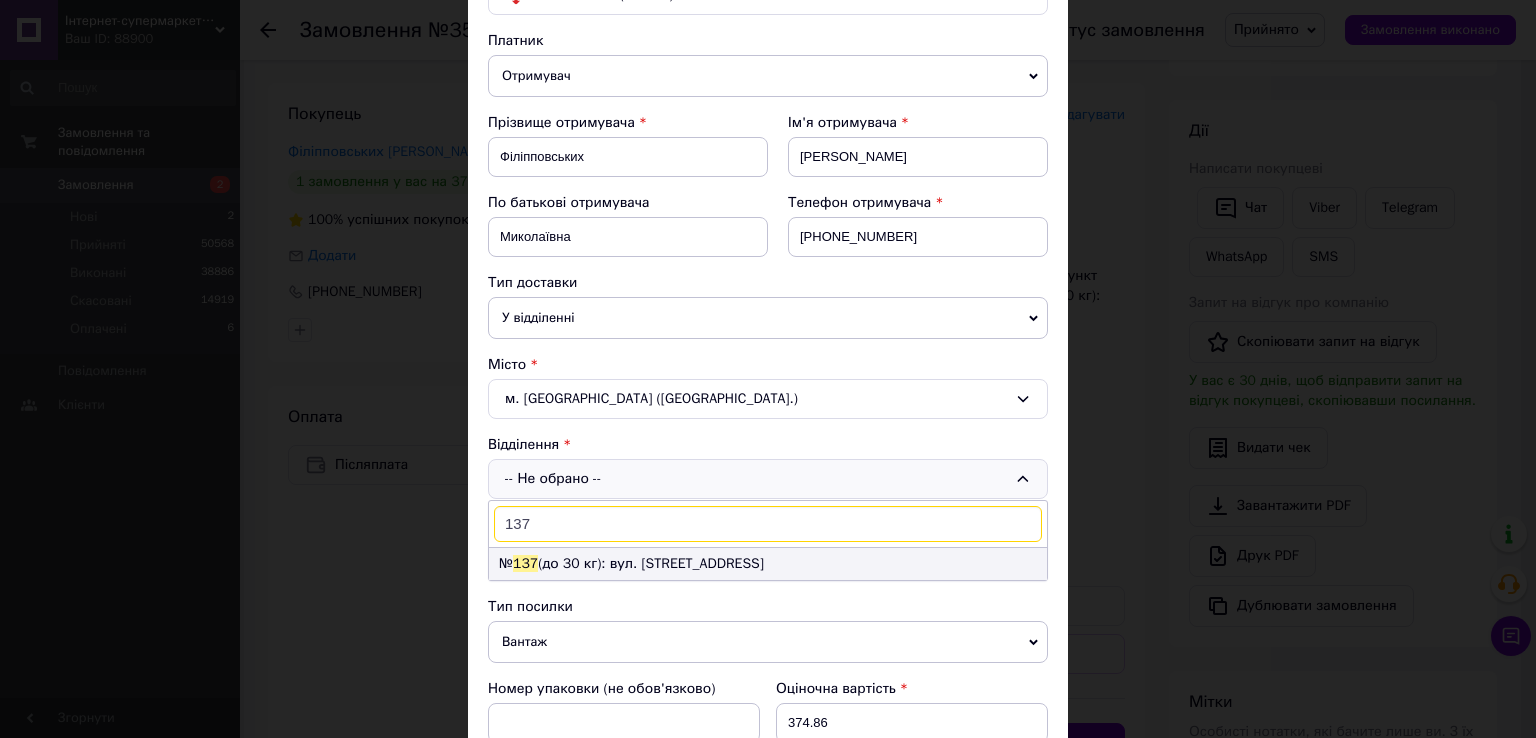 type on "137" 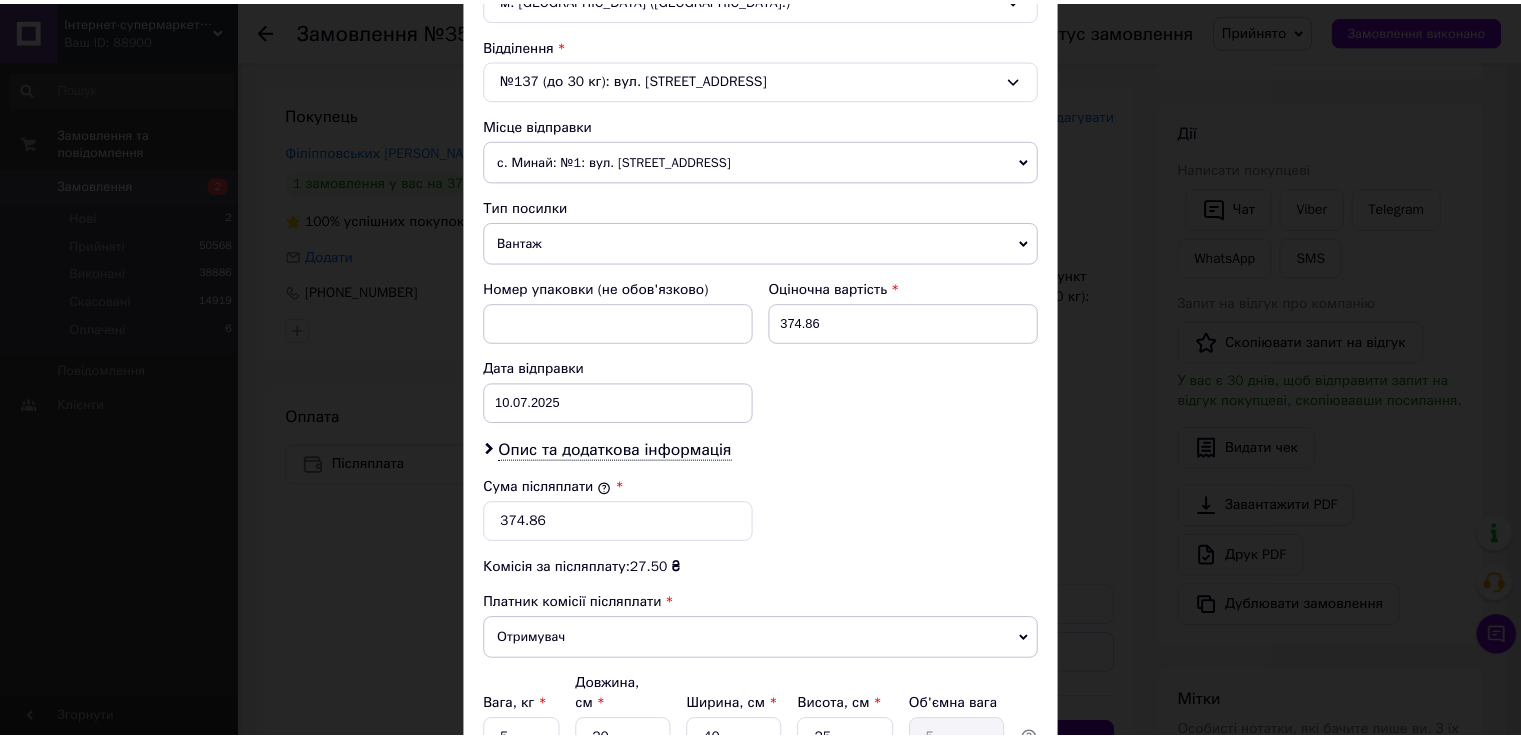 scroll, scrollTop: 700, scrollLeft: 0, axis: vertical 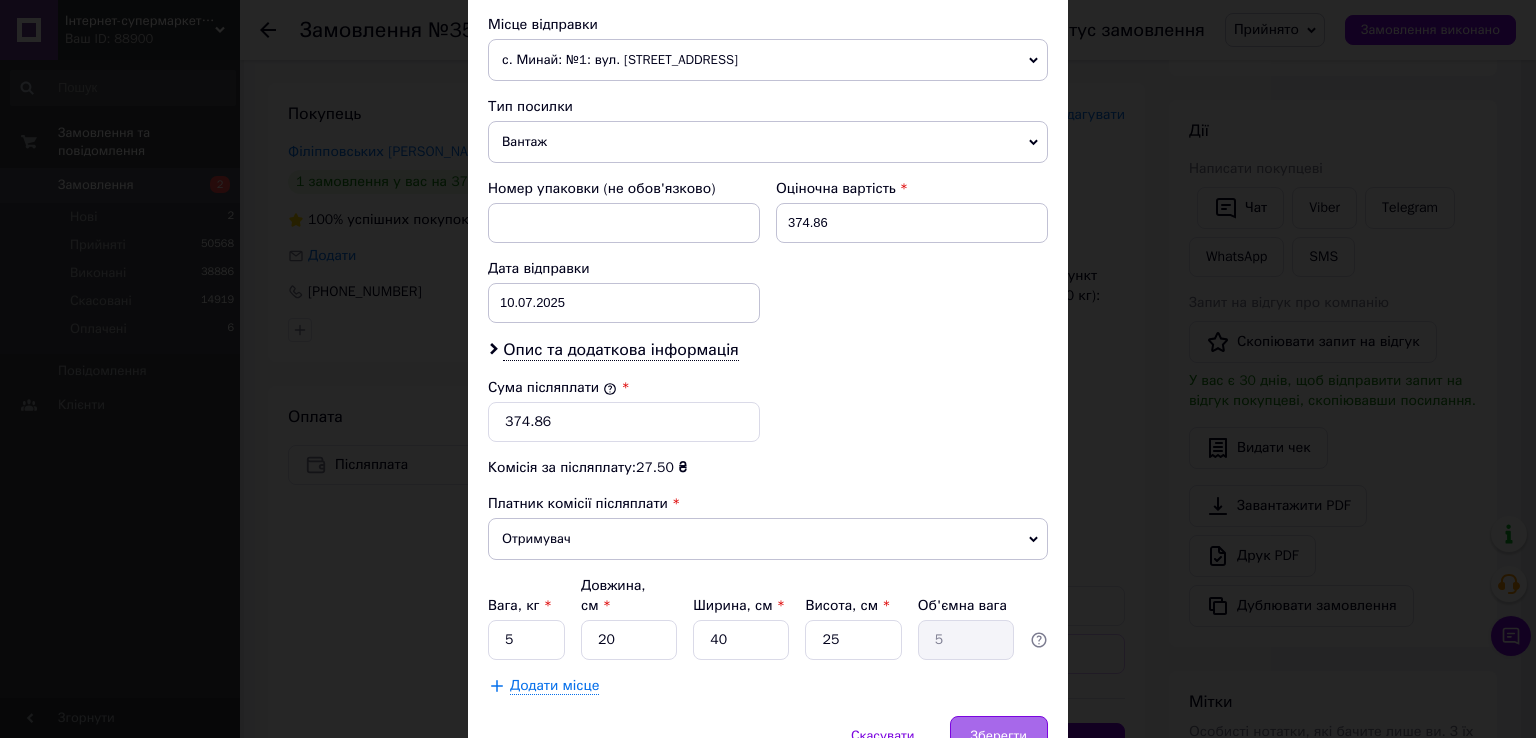 click on "Зберегти" at bounding box center [999, 736] 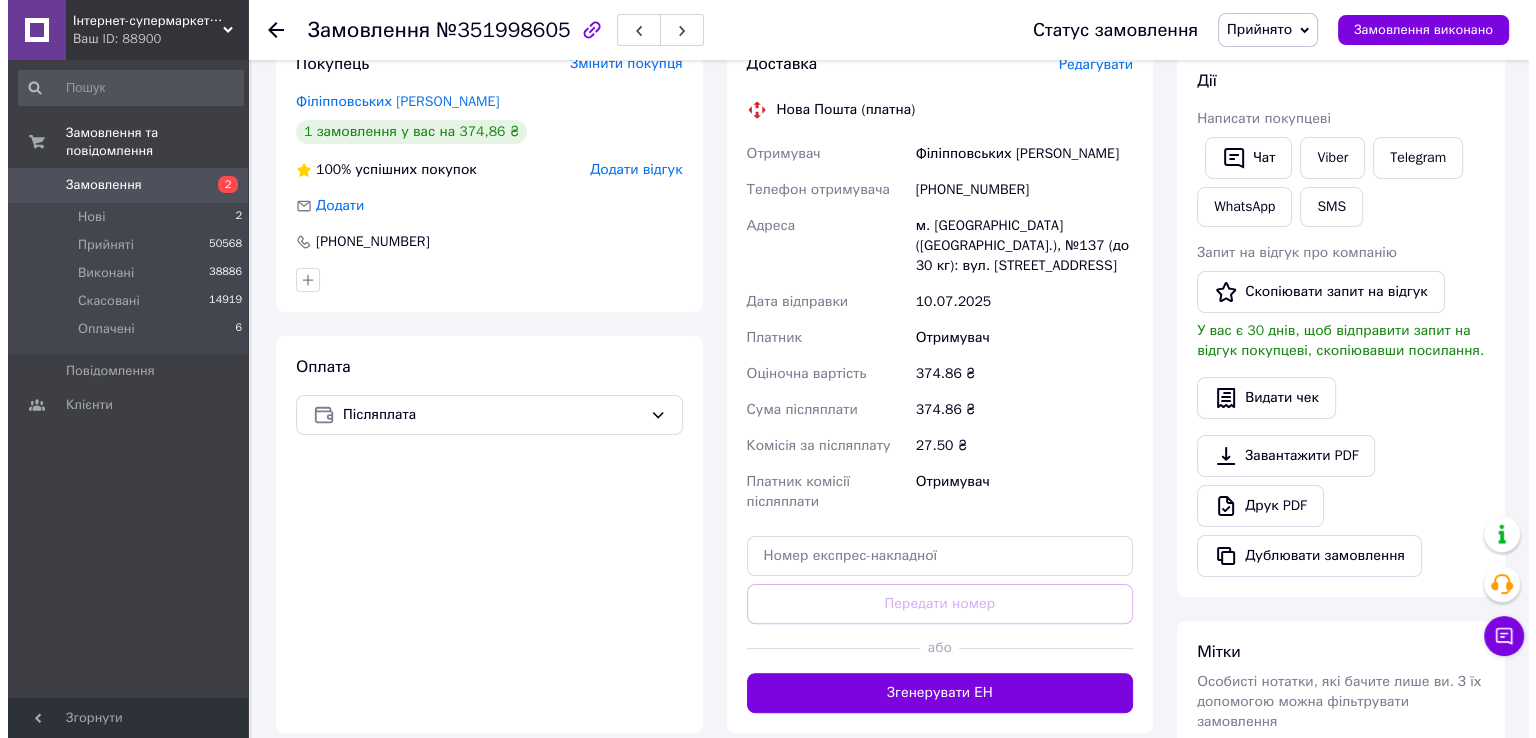 scroll, scrollTop: 250, scrollLeft: 0, axis: vertical 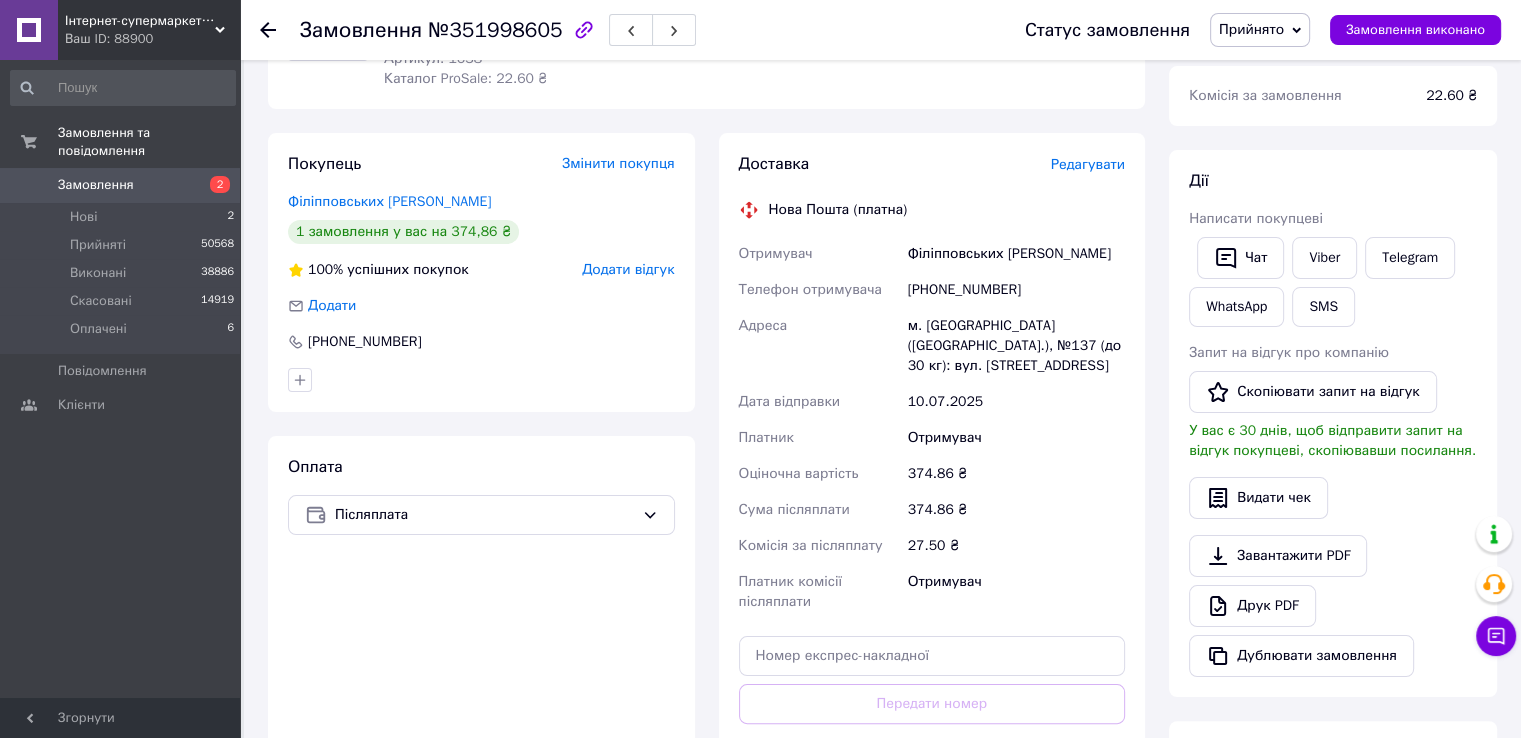 click on "Редагувати" at bounding box center (1088, 164) 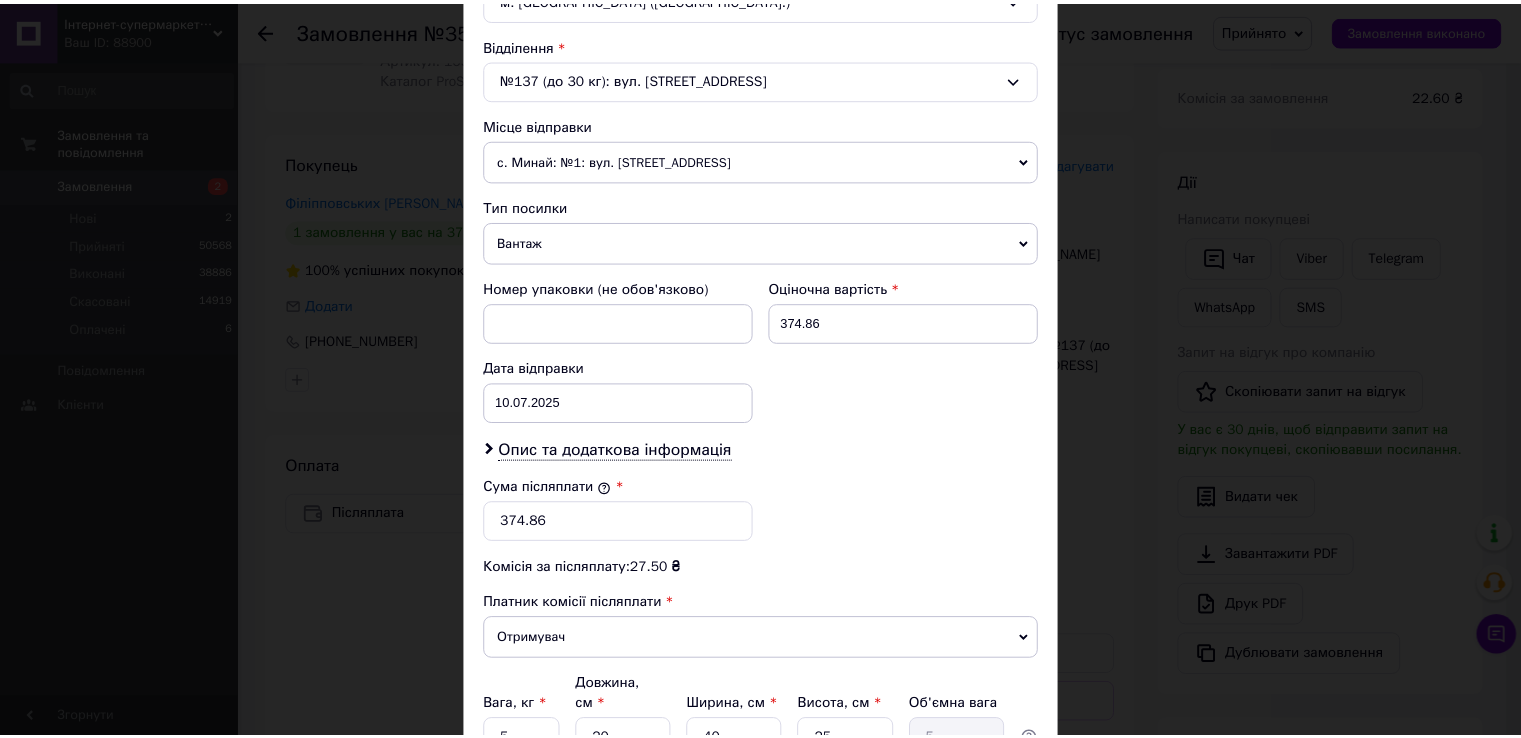 scroll, scrollTop: 782, scrollLeft: 0, axis: vertical 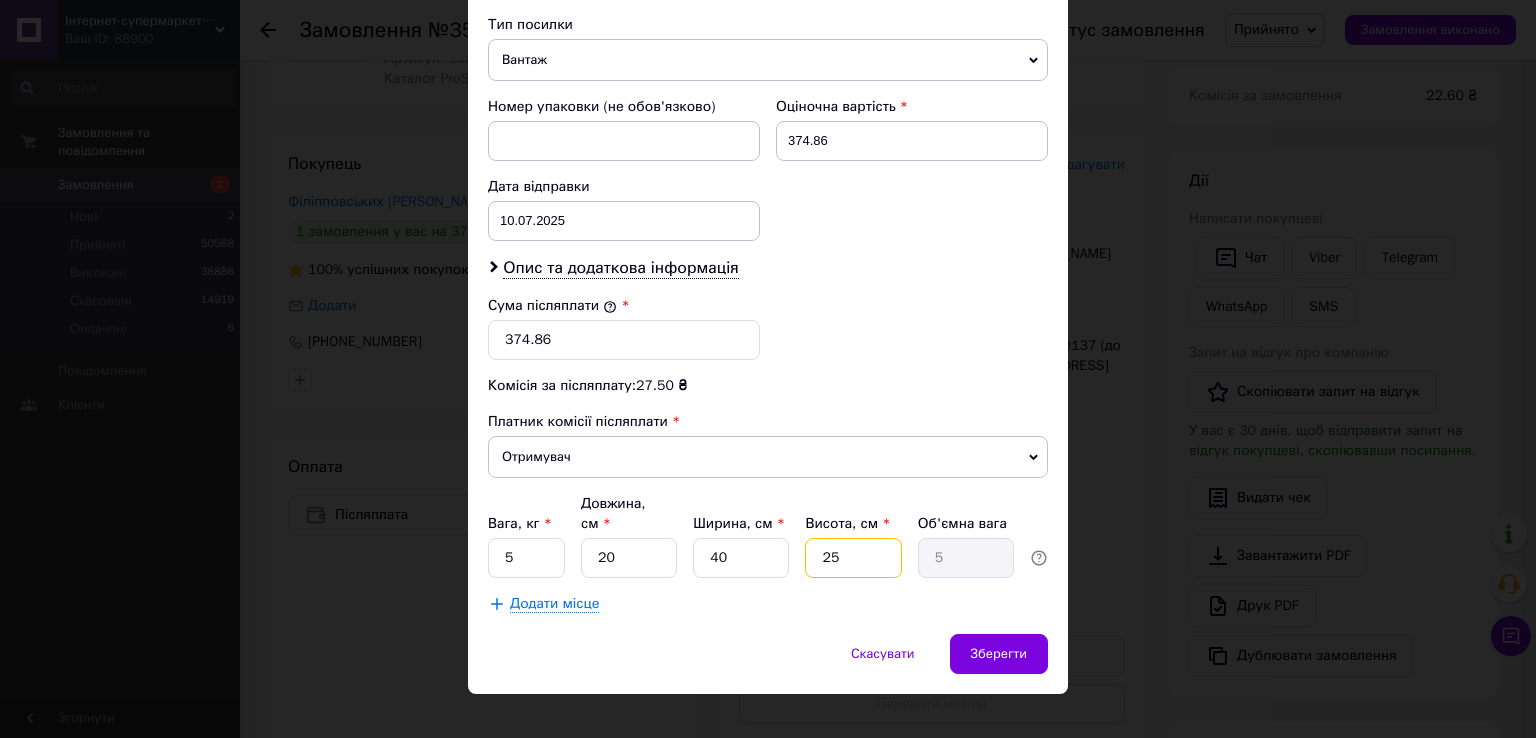 drag, startPoint x: 852, startPoint y: 534, endPoint x: 780, endPoint y: 530, distance: 72.11102 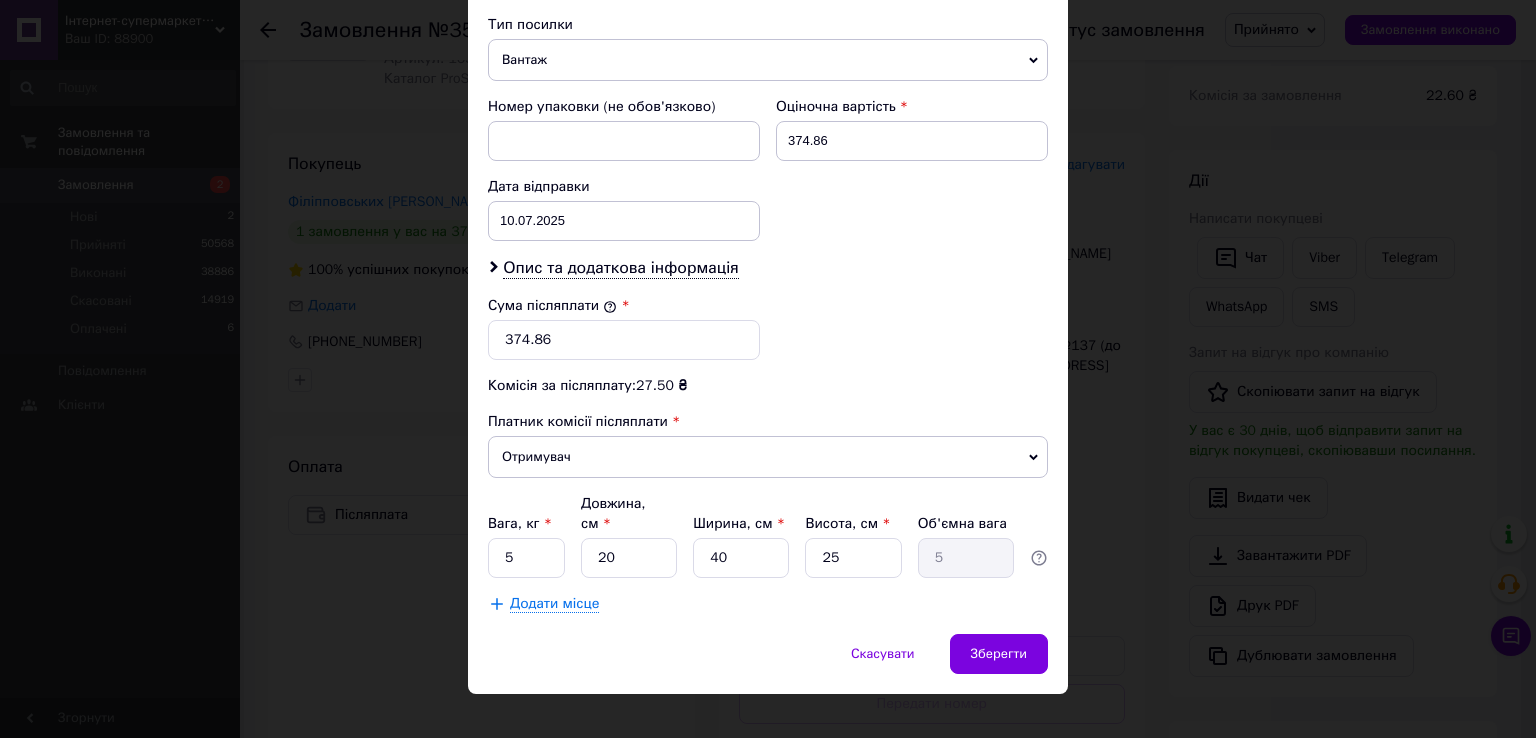 click on "Платник комісії післяплати" at bounding box center (768, 422) 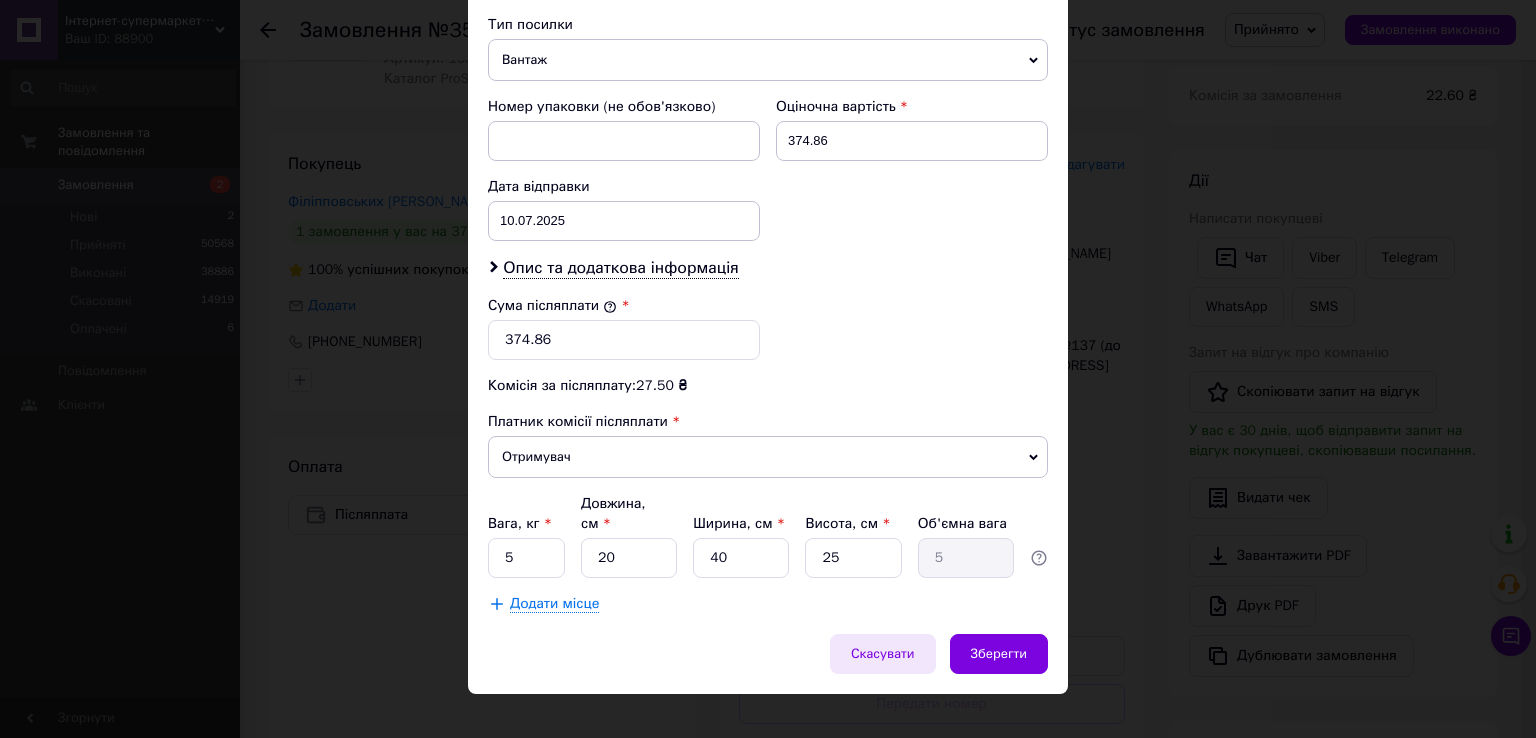 click on "Скасувати" at bounding box center [883, 654] 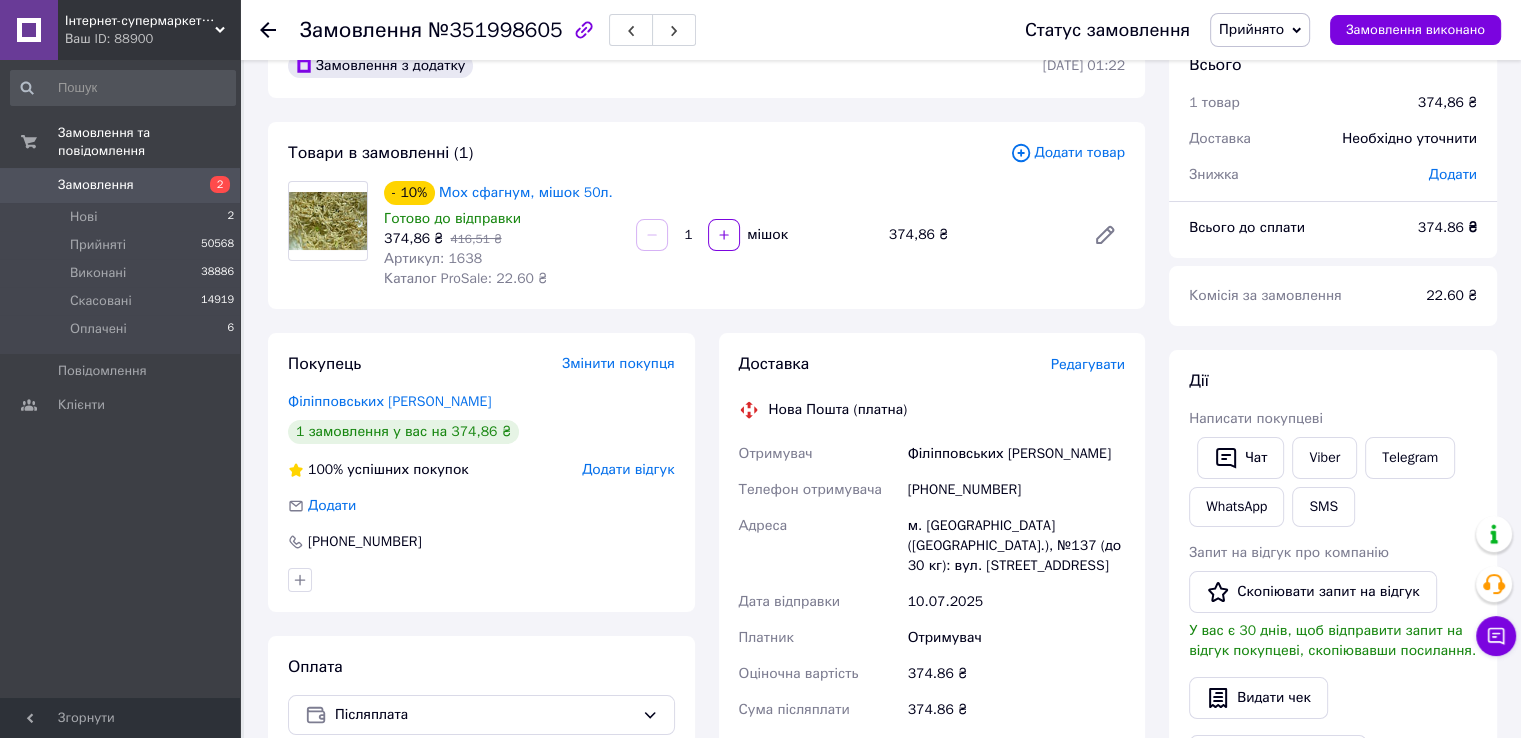 scroll, scrollTop: 0, scrollLeft: 0, axis: both 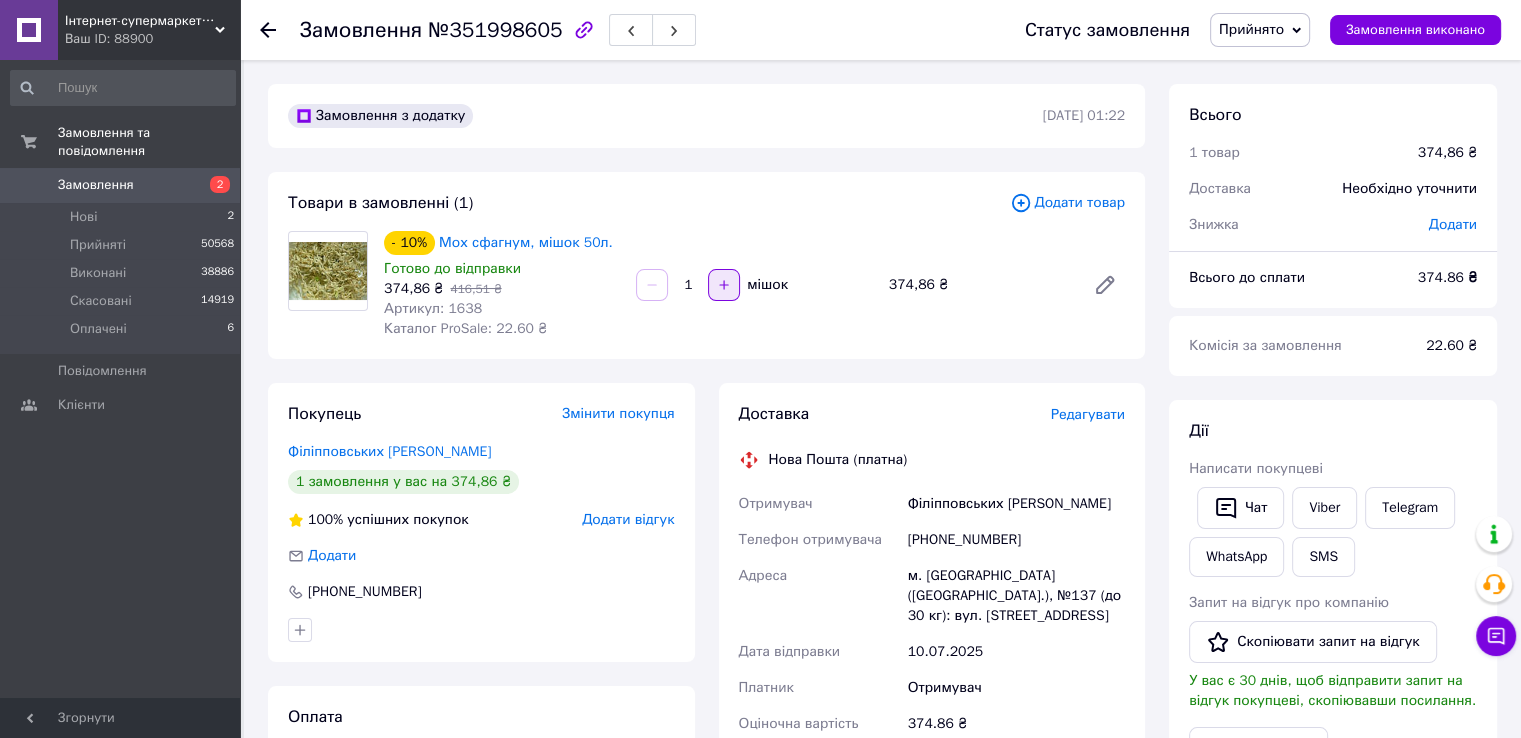 click 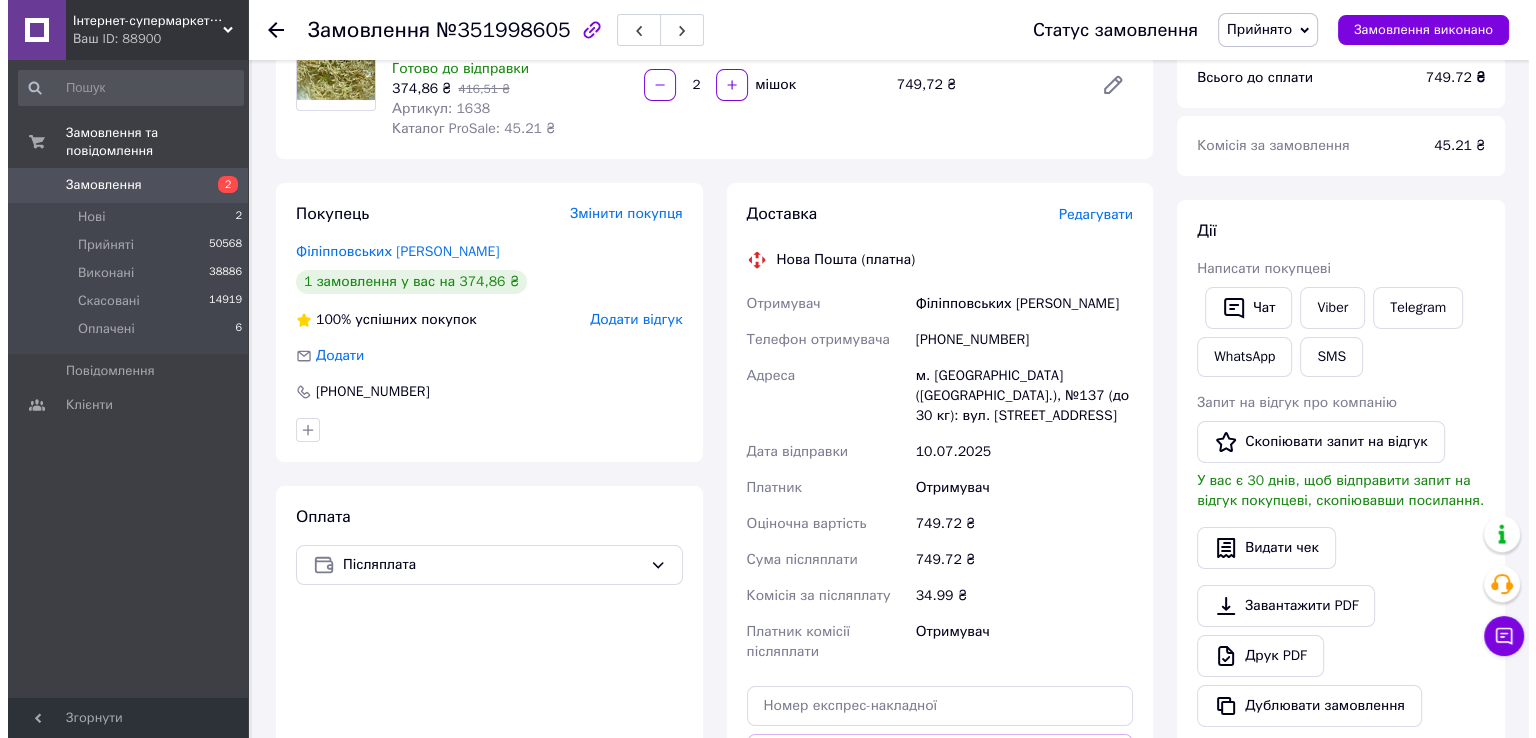 scroll, scrollTop: 100, scrollLeft: 0, axis: vertical 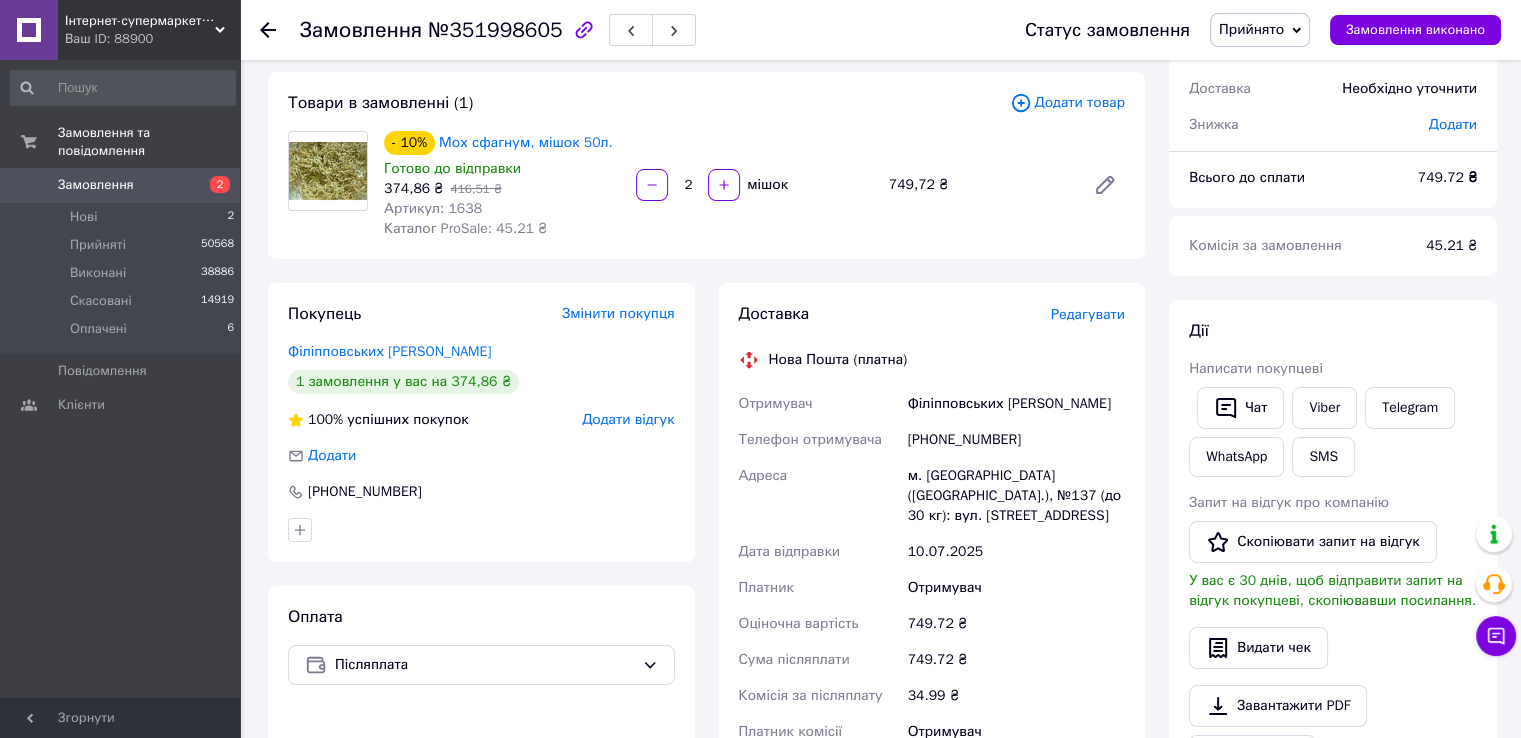 click on "Редагувати" at bounding box center [1088, 314] 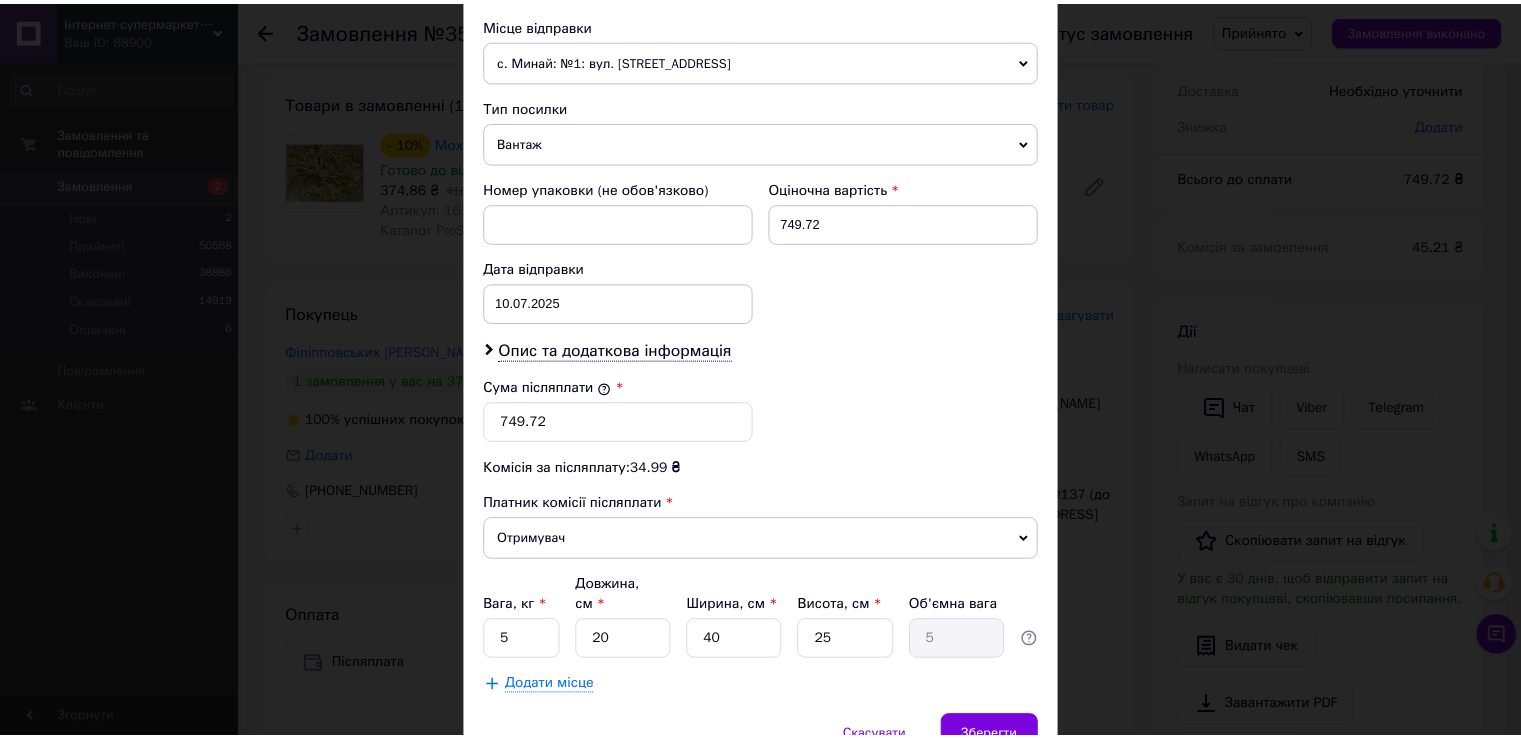 scroll, scrollTop: 782, scrollLeft: 0, axis: vertical 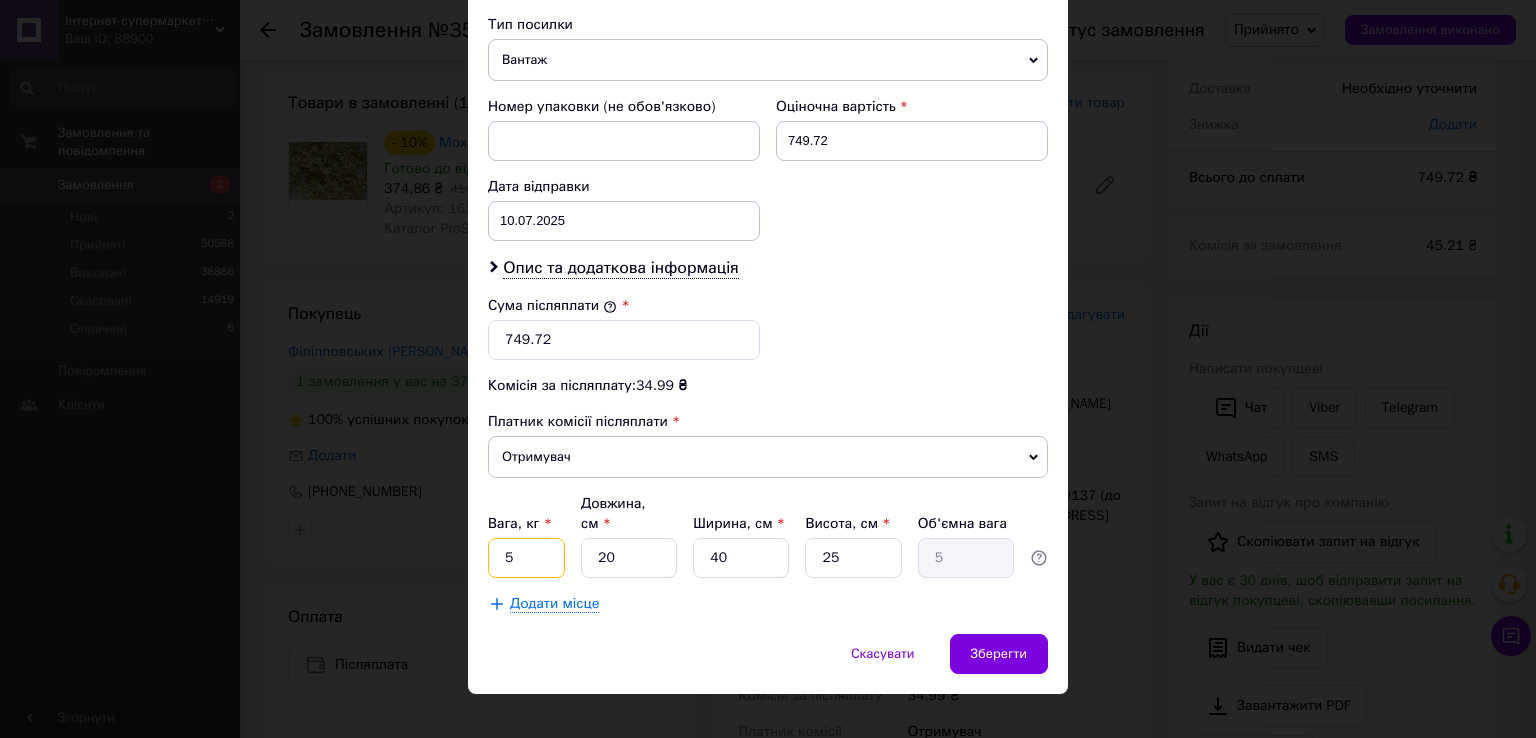 drag, startPoint x: 539, startPoint y: 537, endPoint x: 477, endPoint y: 537, distance: 62 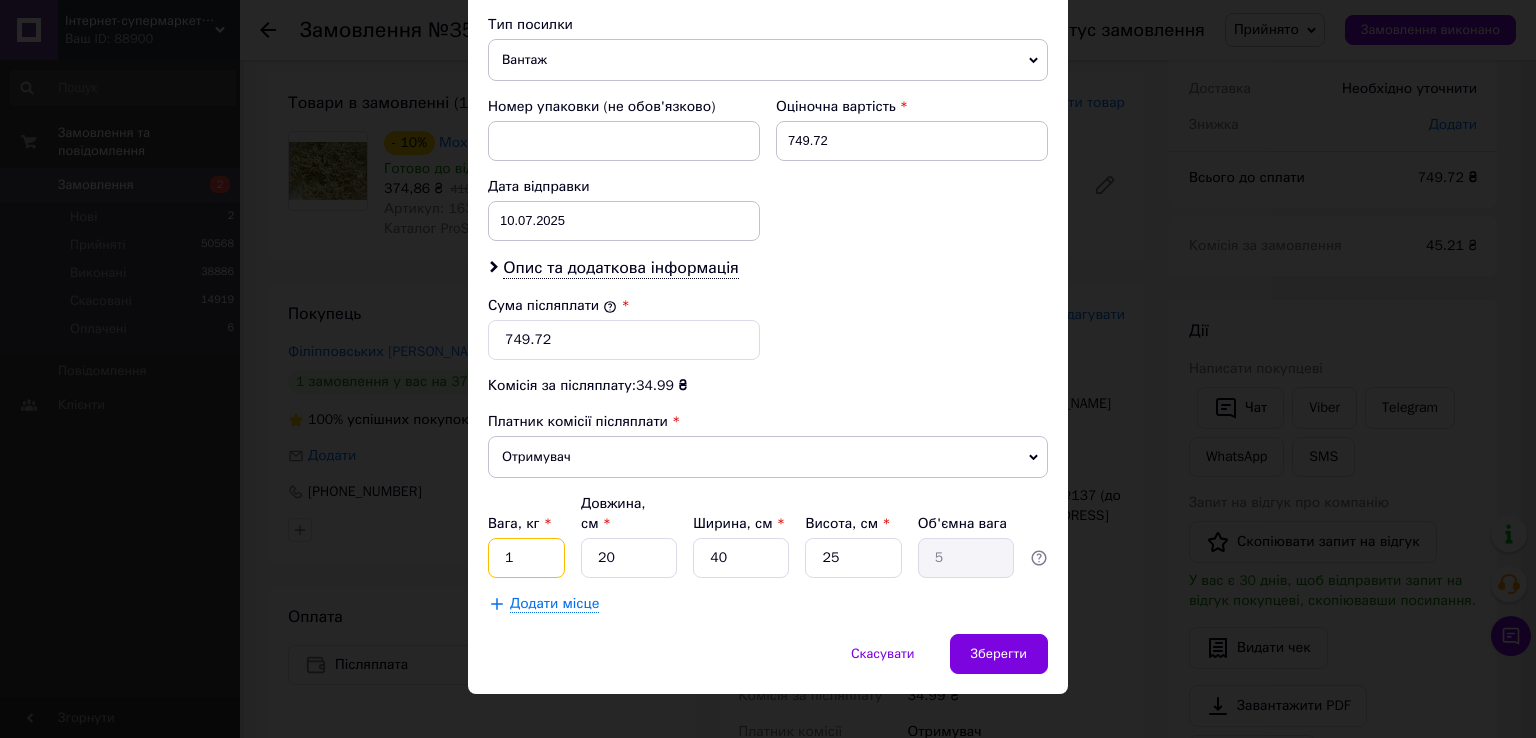 type on "1" 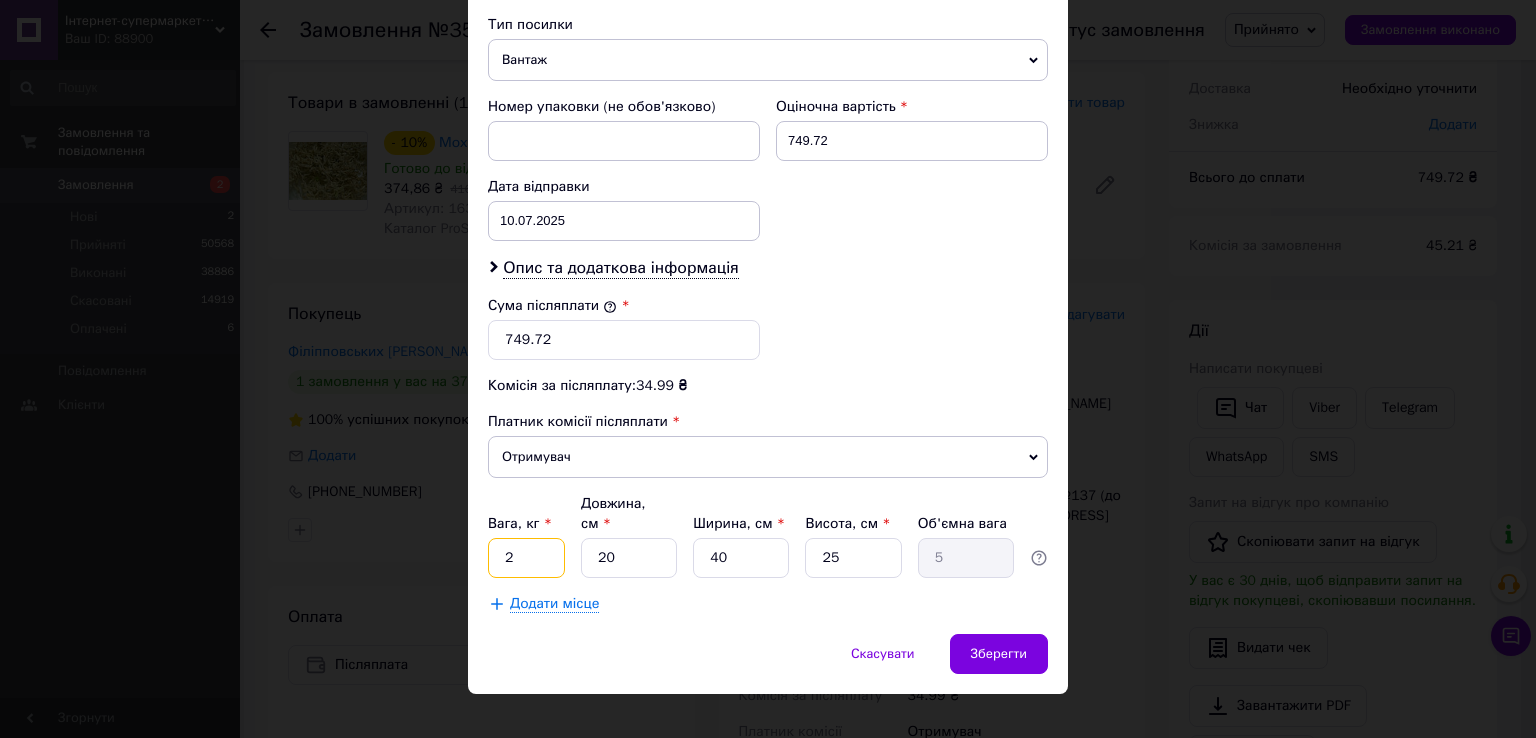 type on "2" 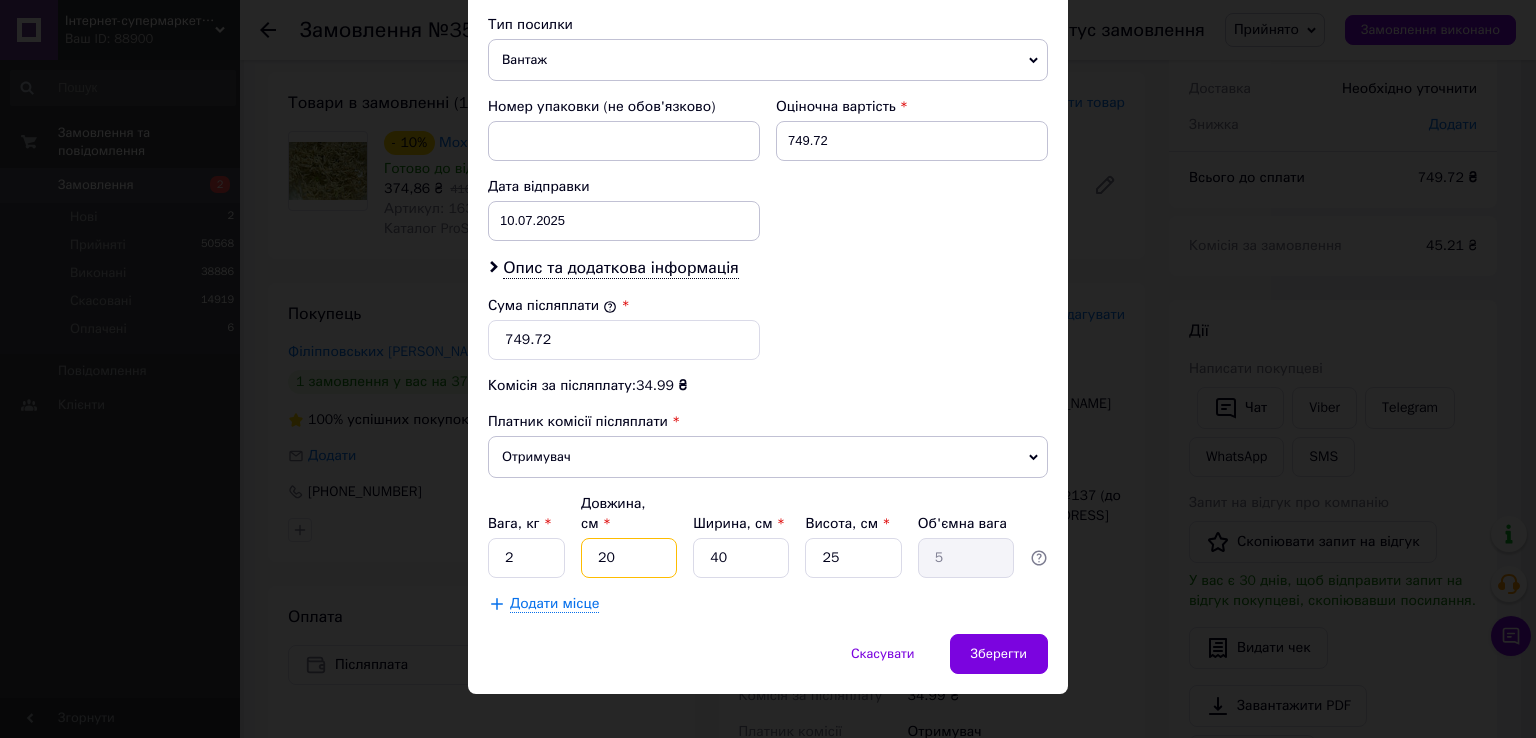 drag, startPoint x: 638, startPoint y: 529, endPoint x: 576, endPoint y: 540, distance: 62.968246 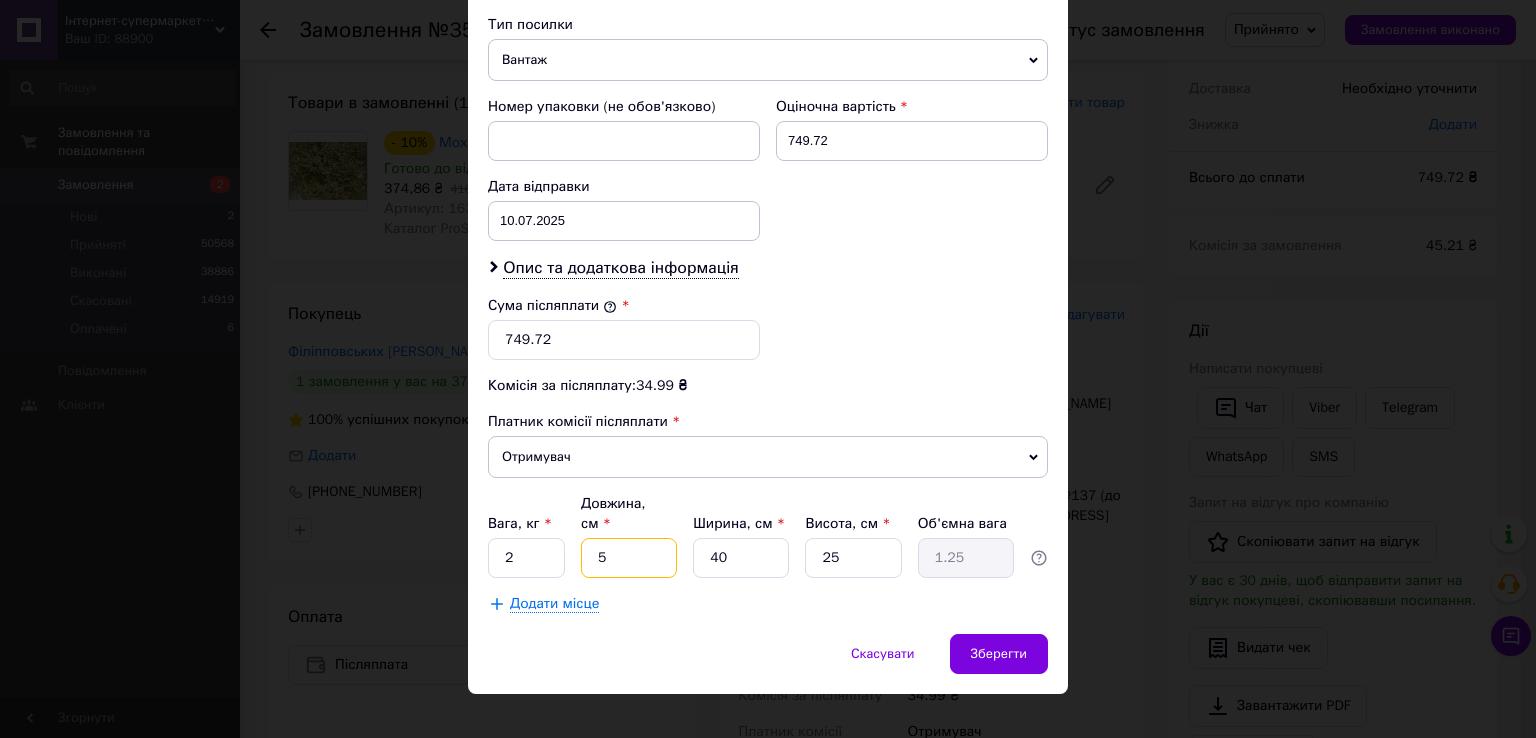 type on "52" 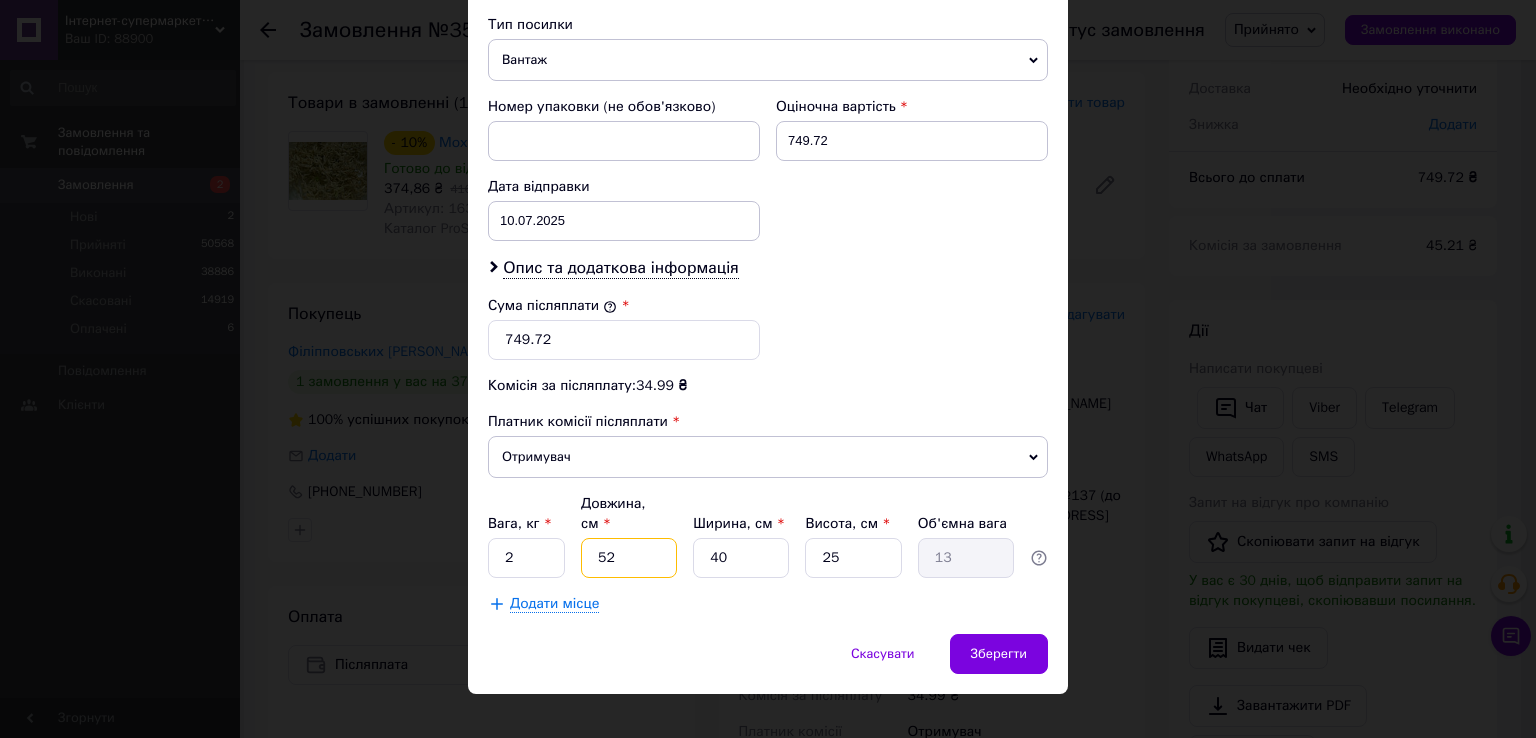 type on "52" 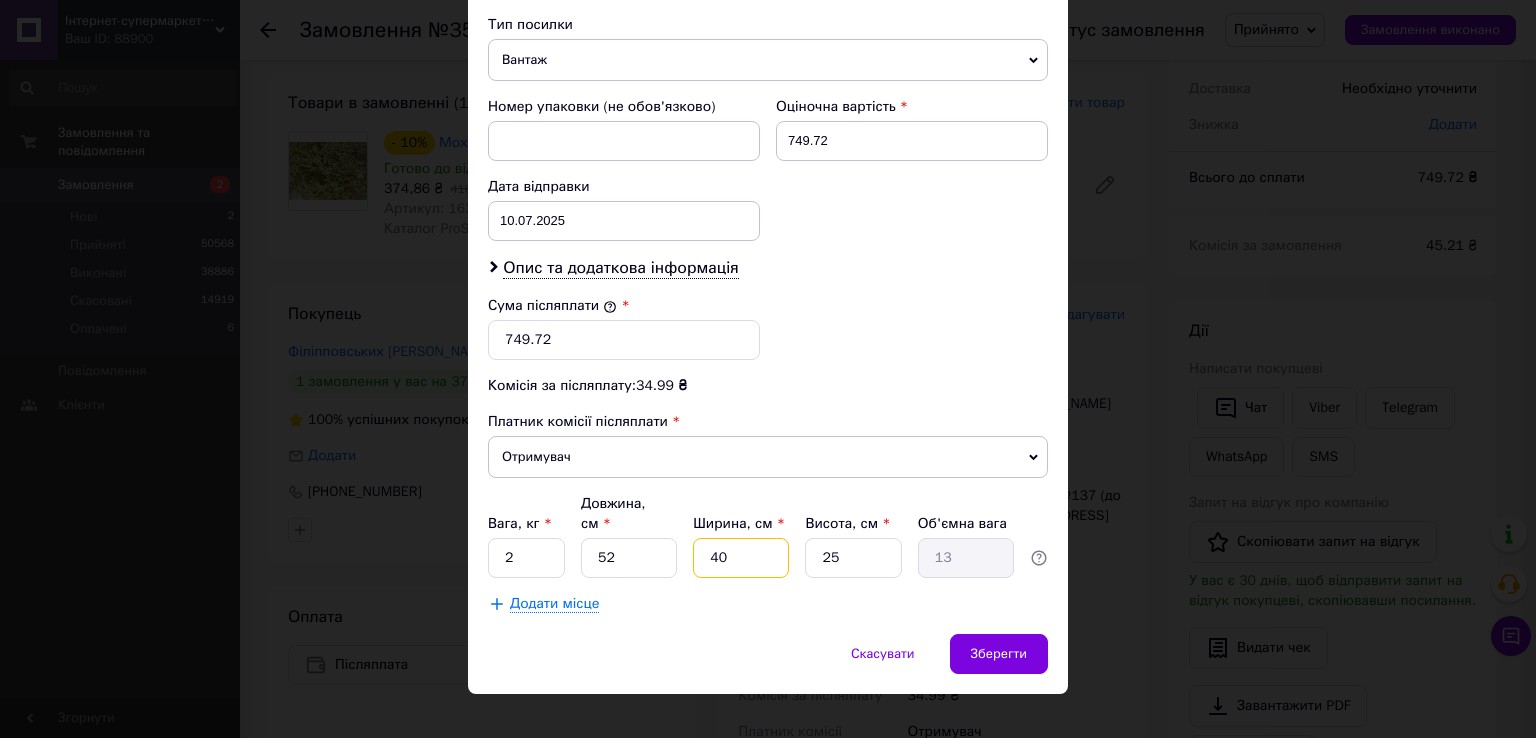 type on "3" 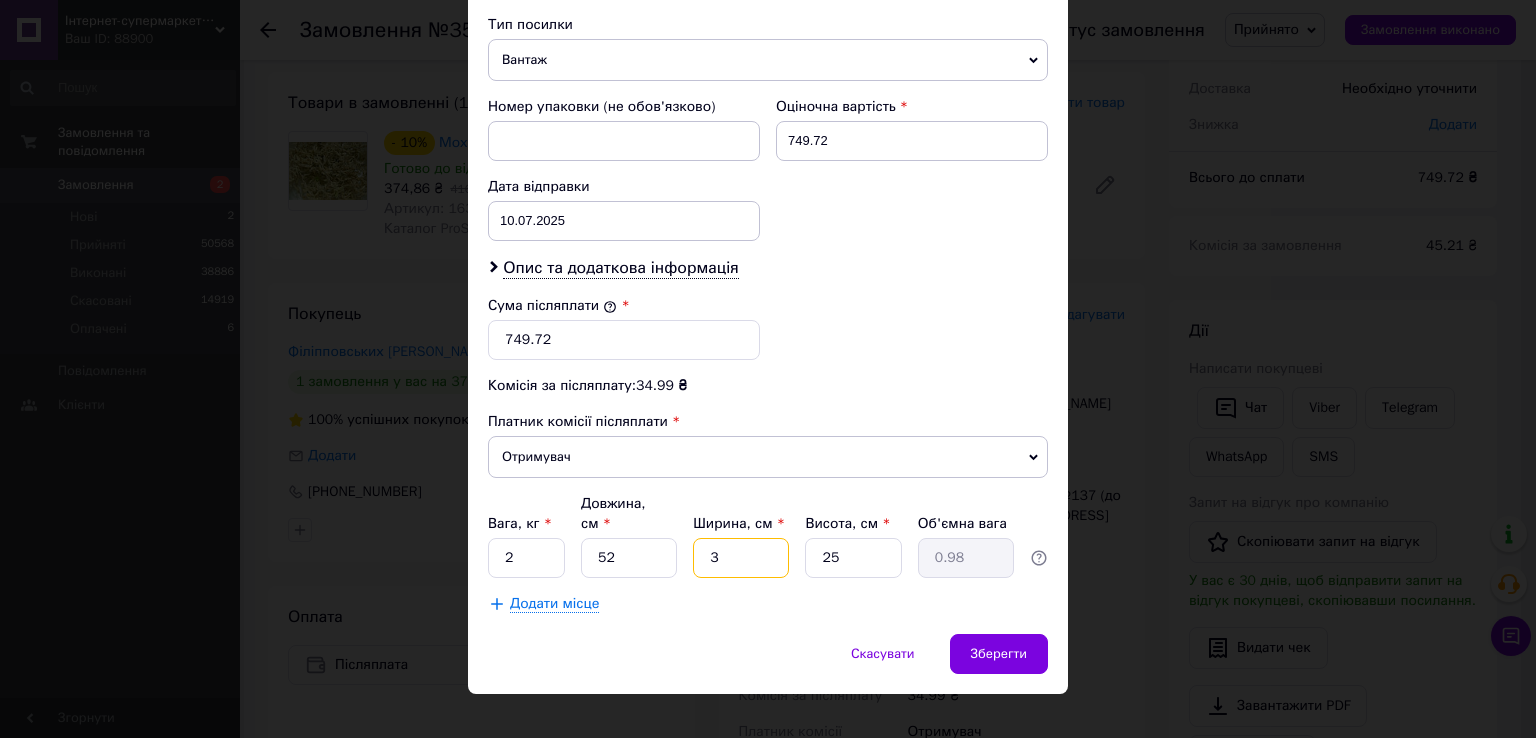 type on "31" 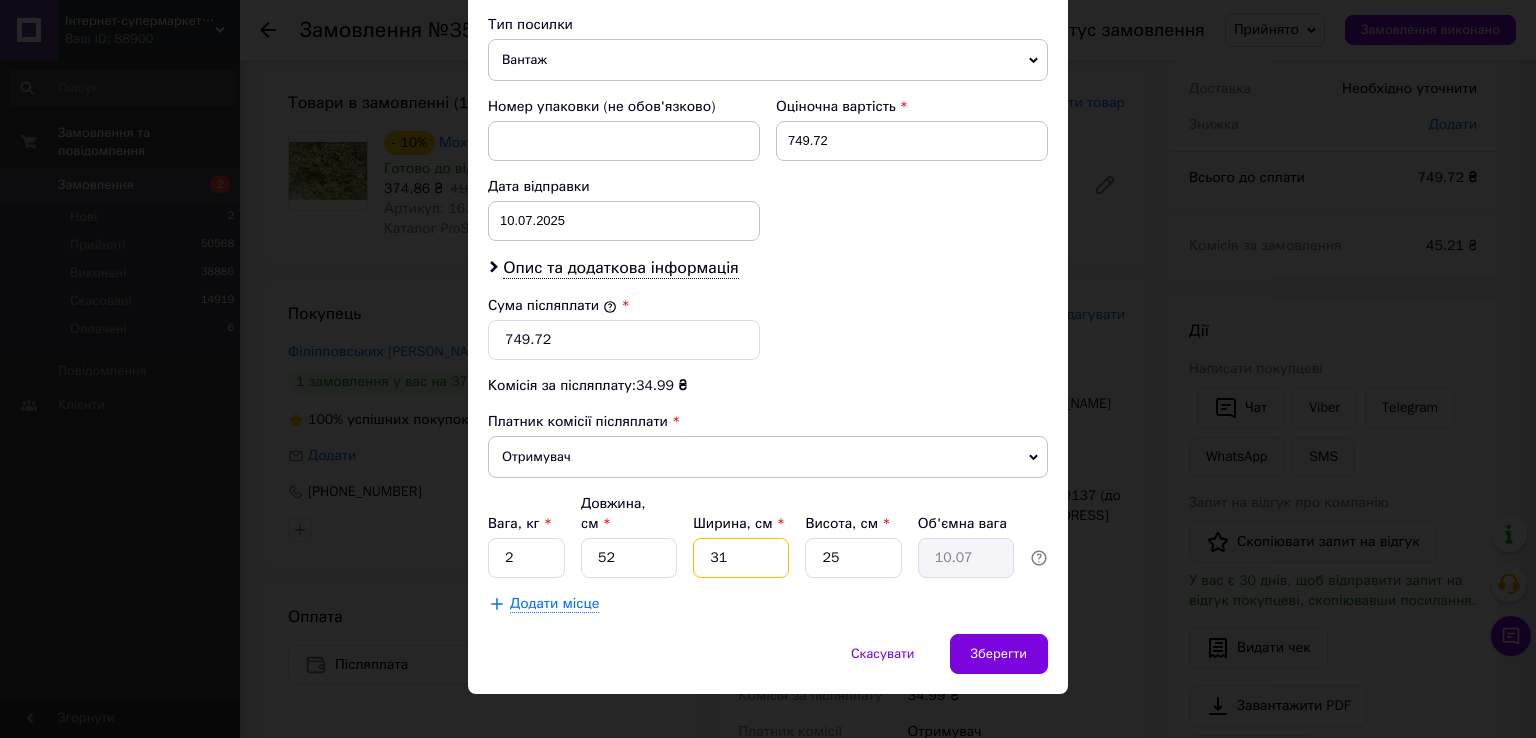 type on "31" 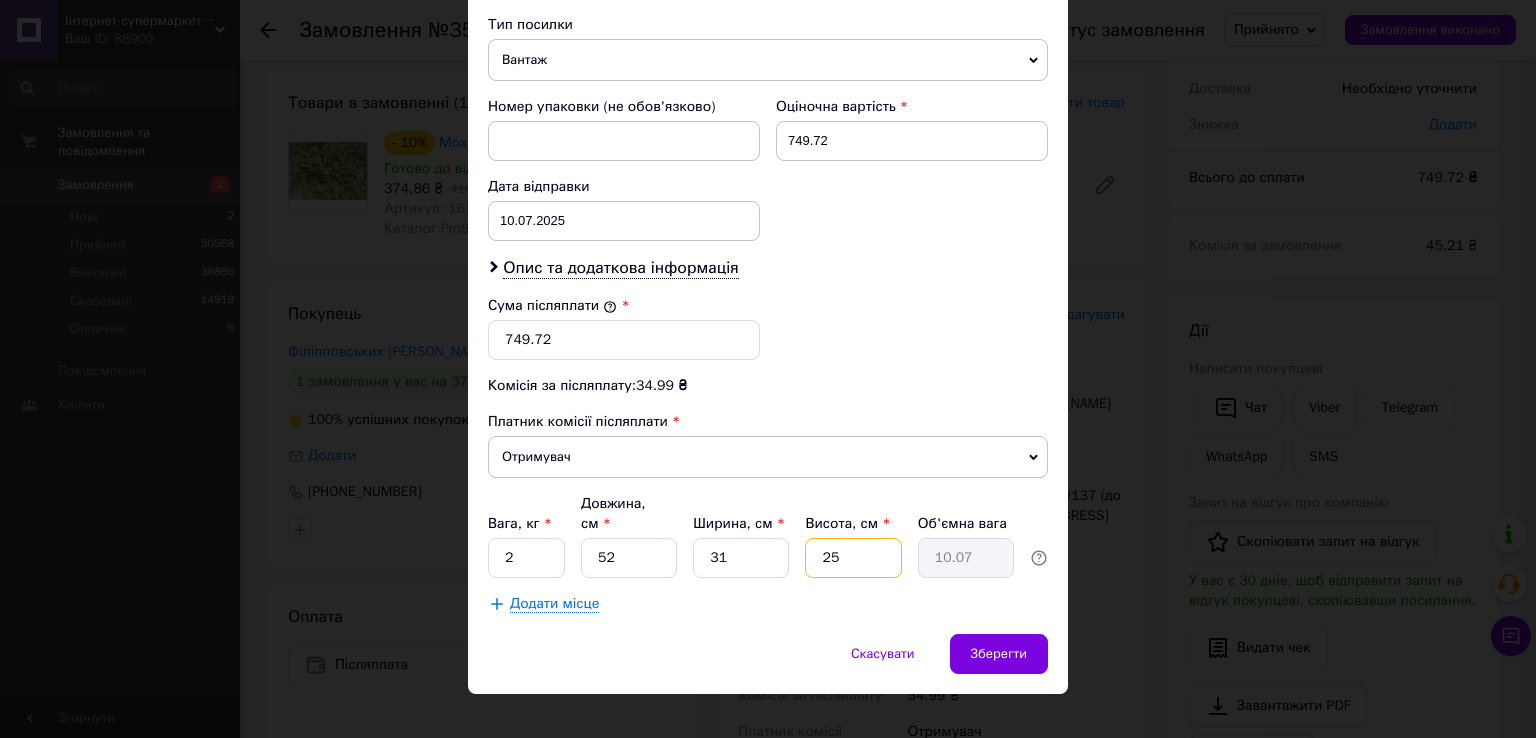 type on "2" 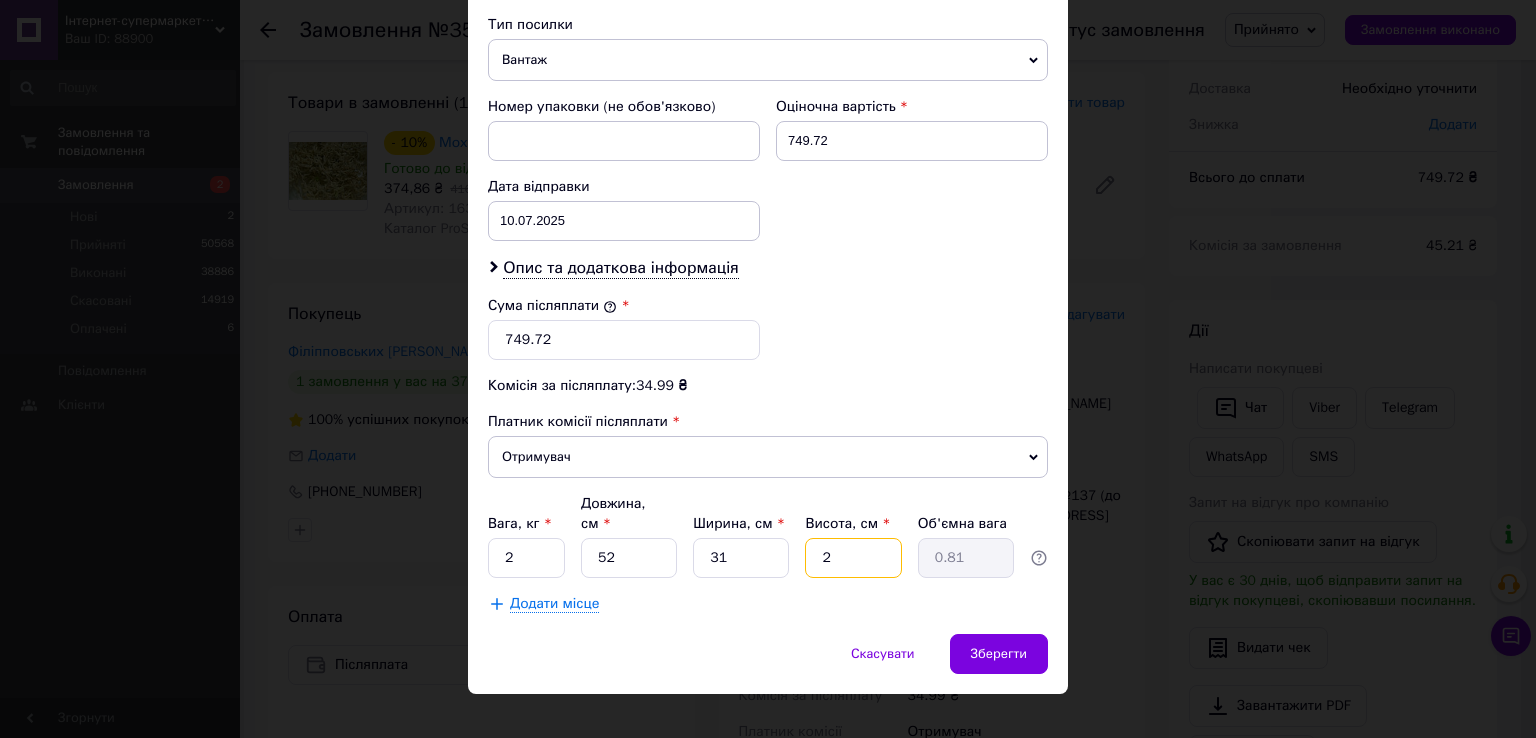 type on "21" 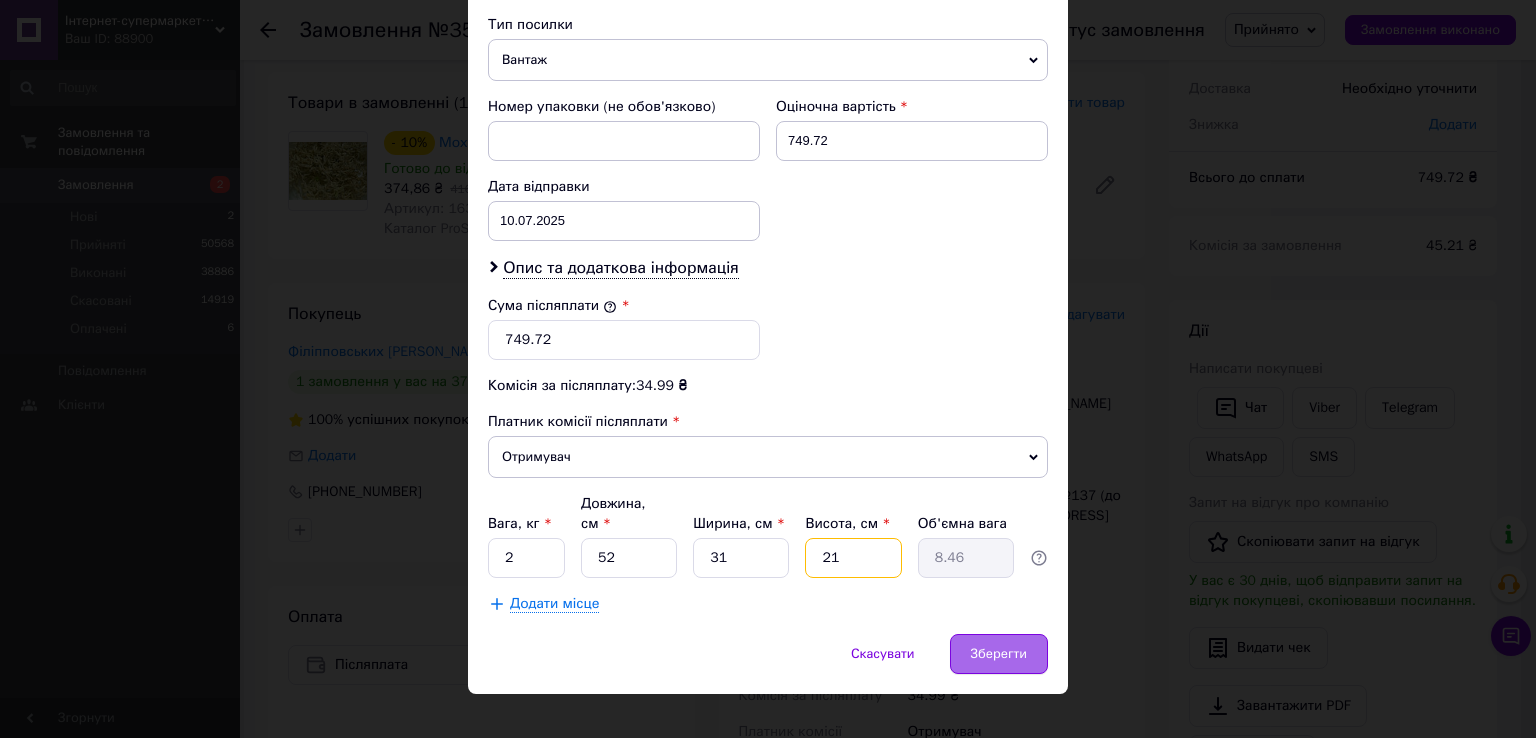 type on "21" 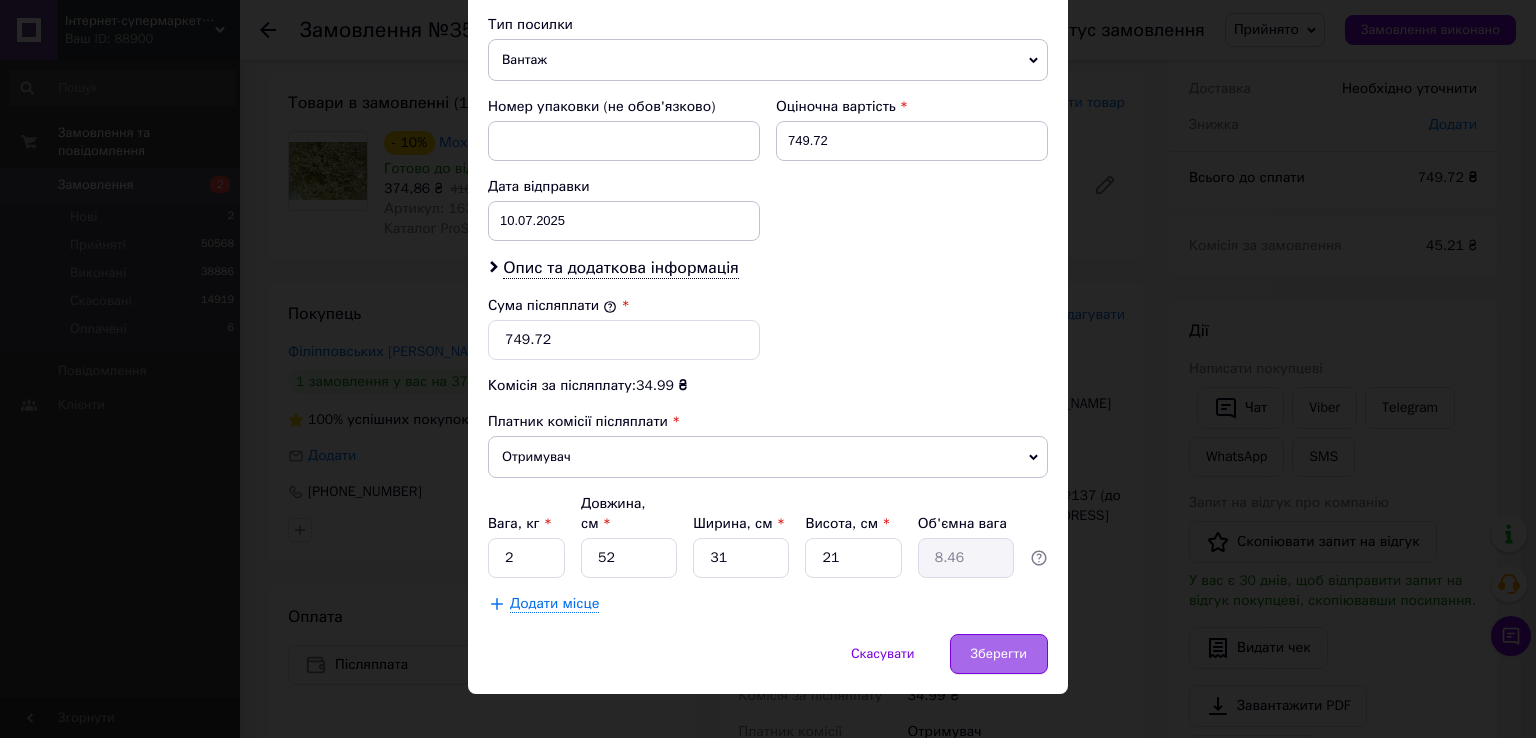 click on "Зберегти" at bounding box center (999, 654) 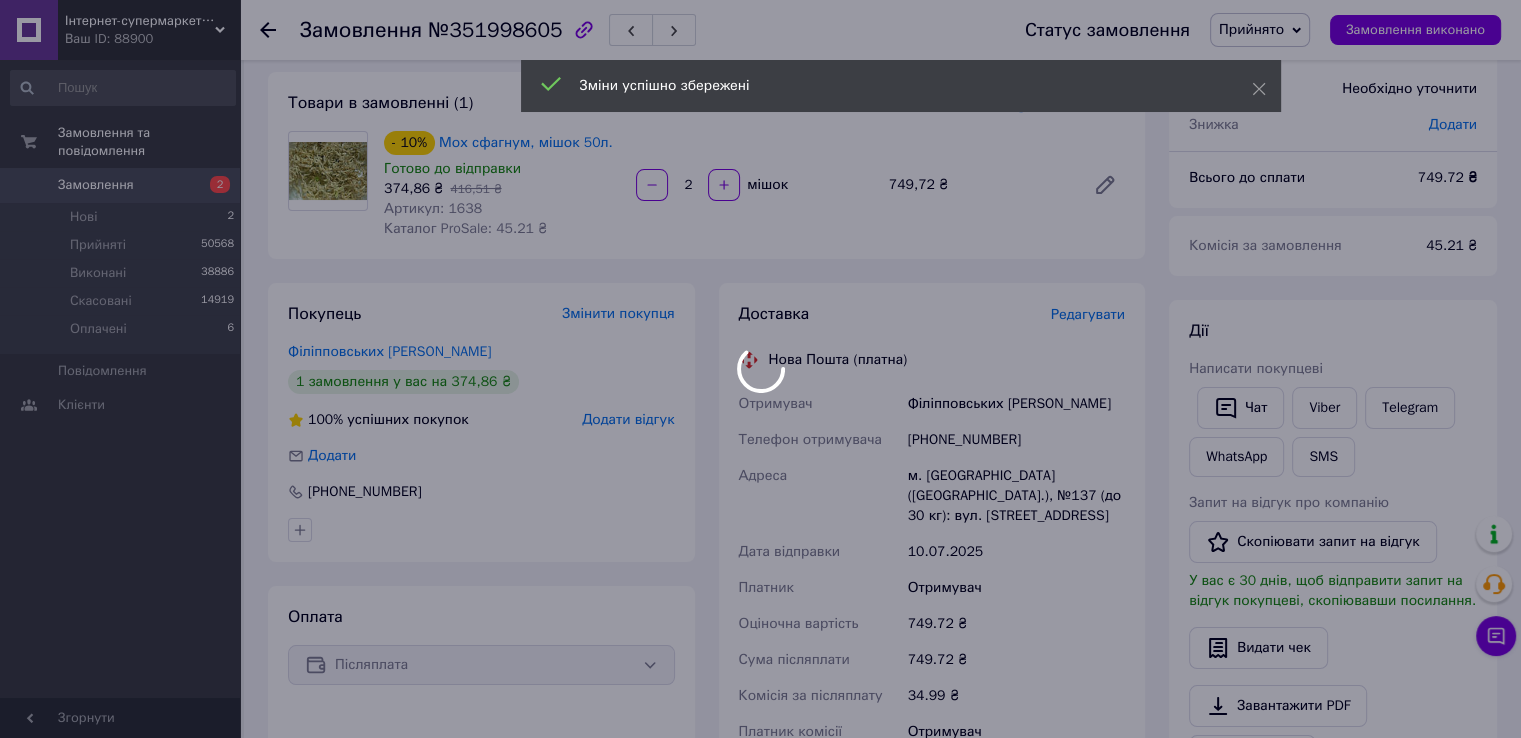scroll, scrollTop: 44, scrollLeft: 0, axis: vertical 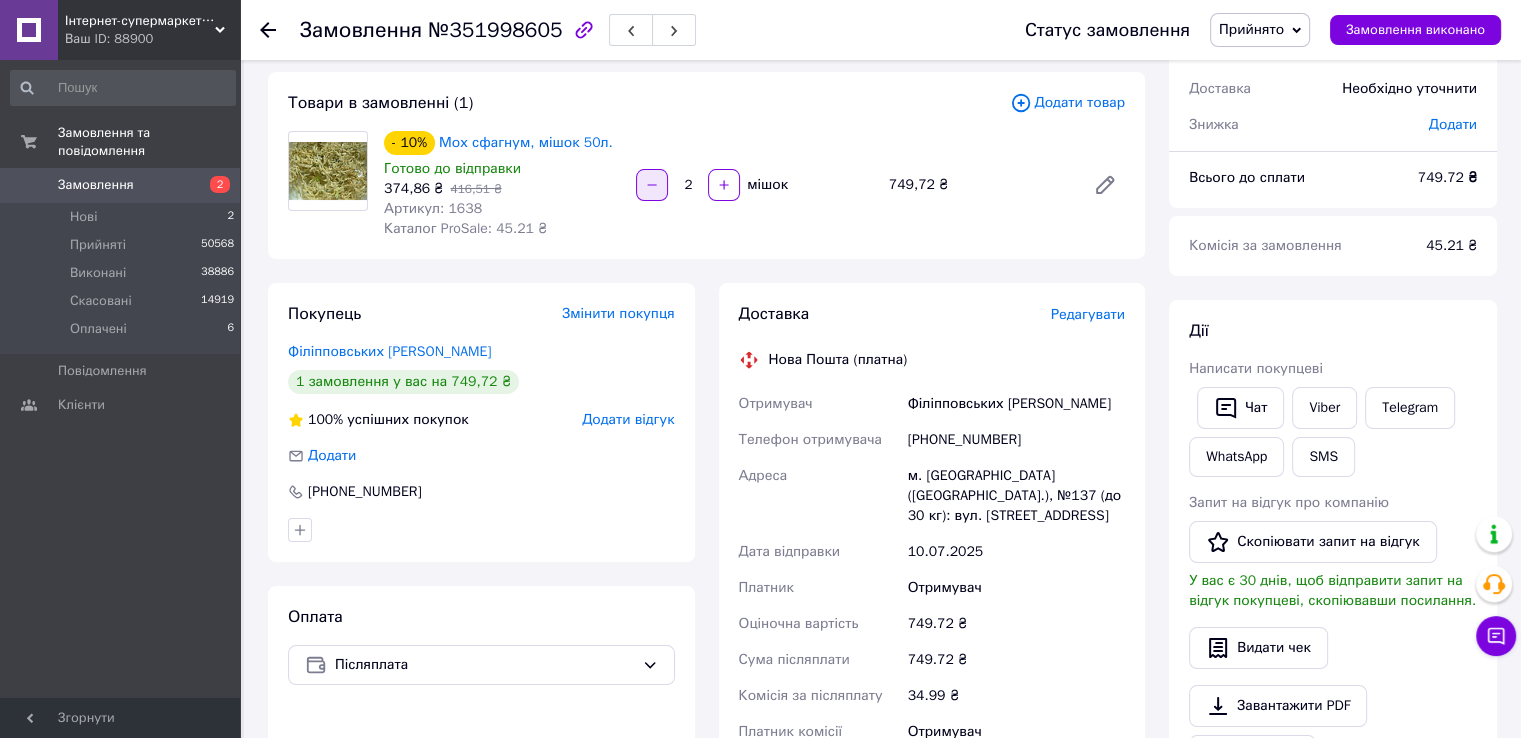 click at bounding box center [652, 185] 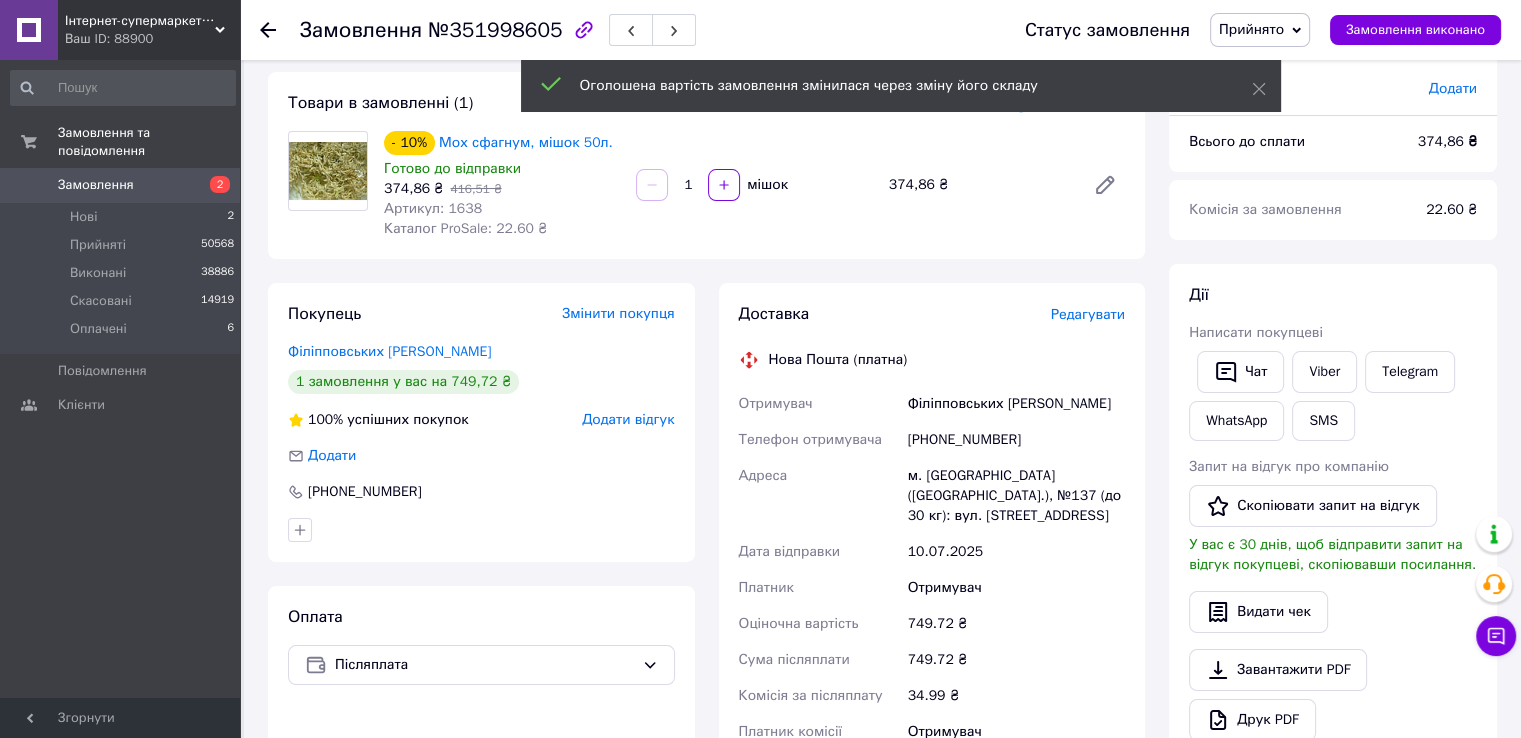 scroll, scrollTop: 140, scrollLeft: 0, axis: vertical 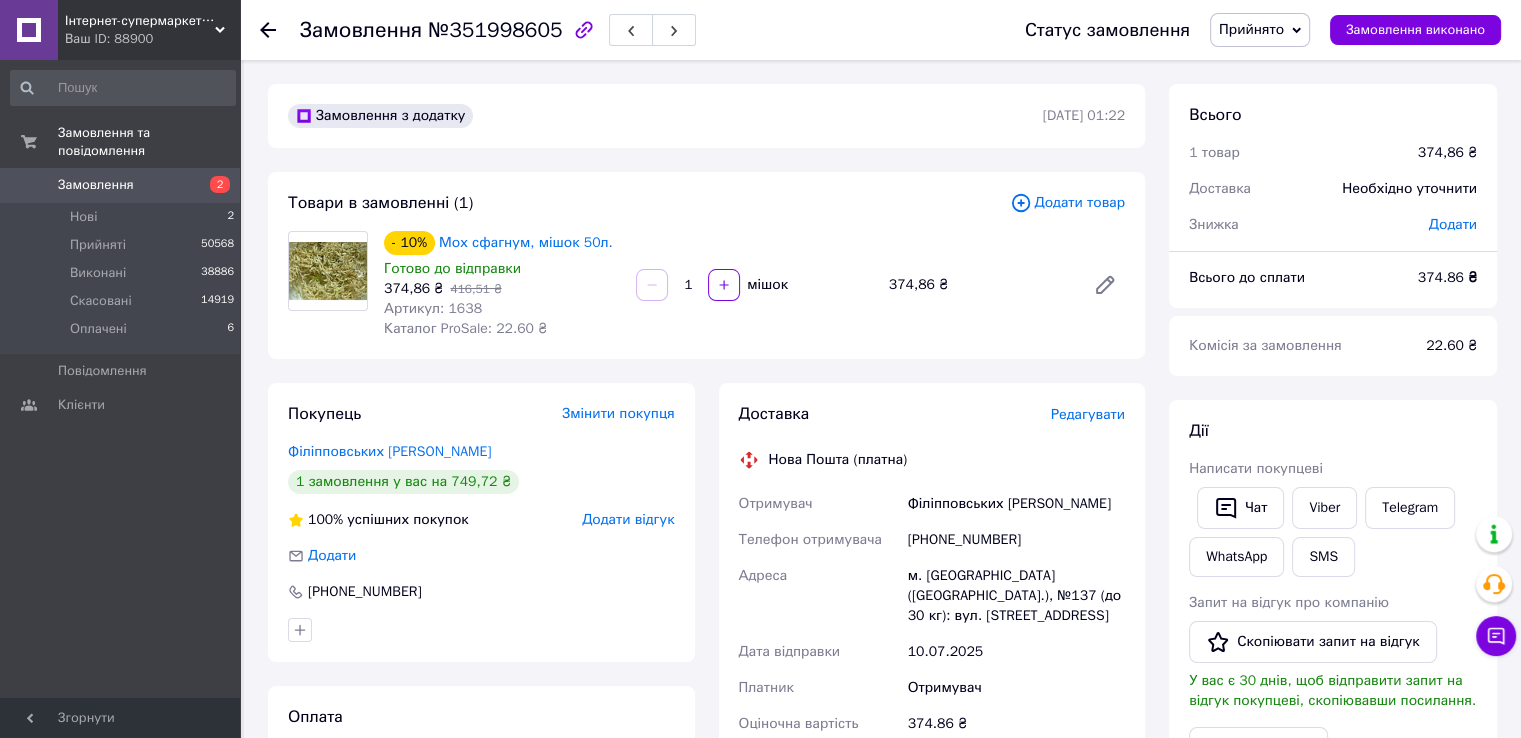 click 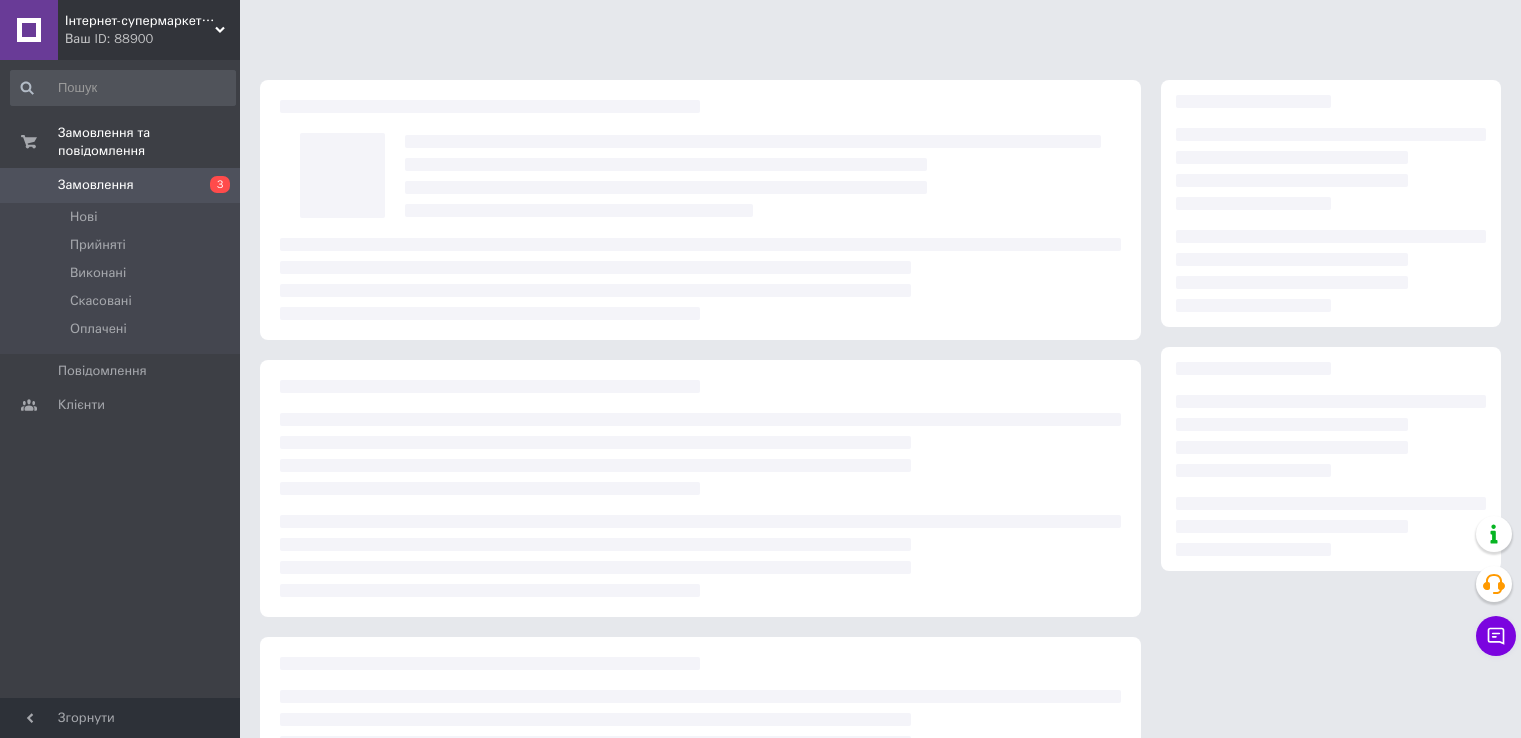 scroll, scrollTop: 100, scrollLeft: 0, axis: vertical 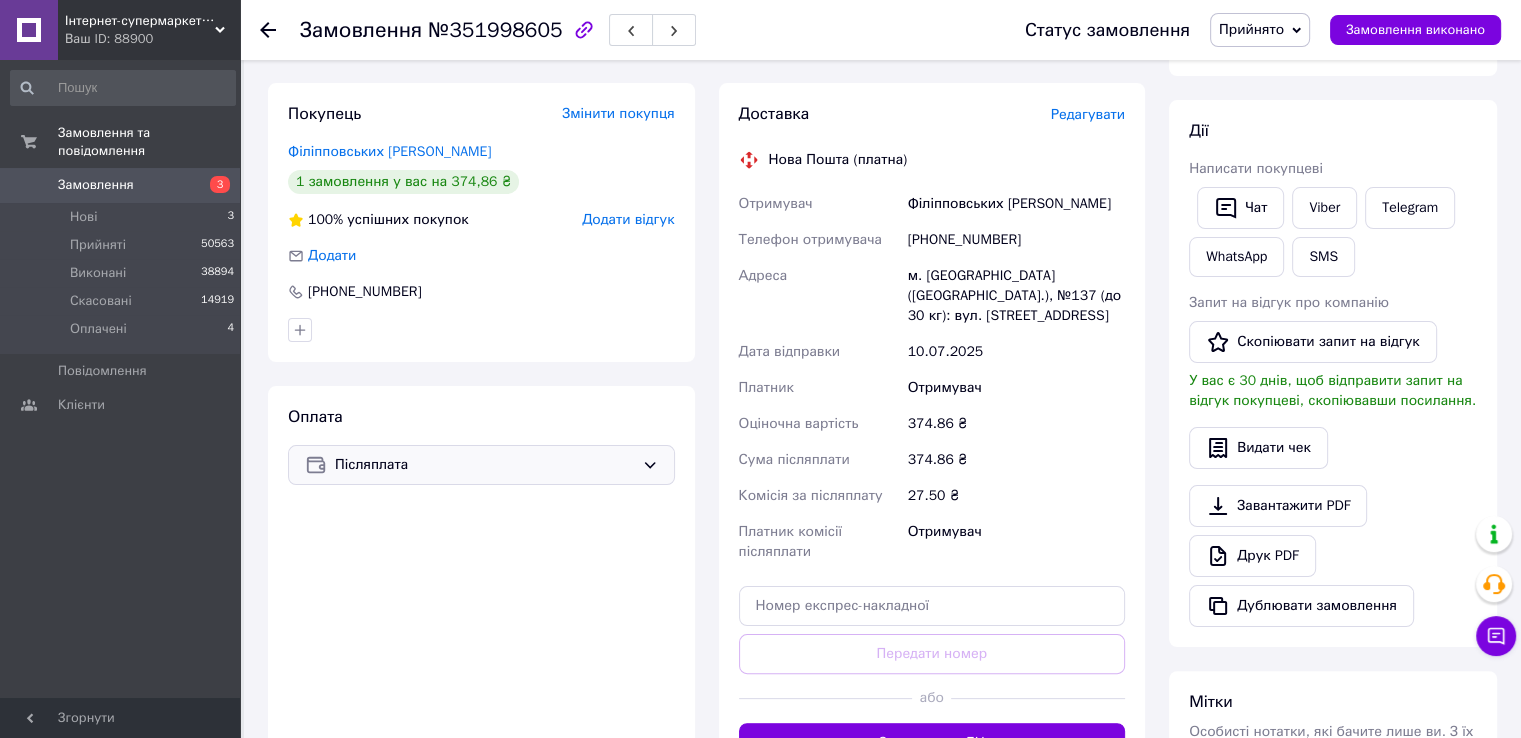 click on "Післяплата" at bounding box center [484, 465] 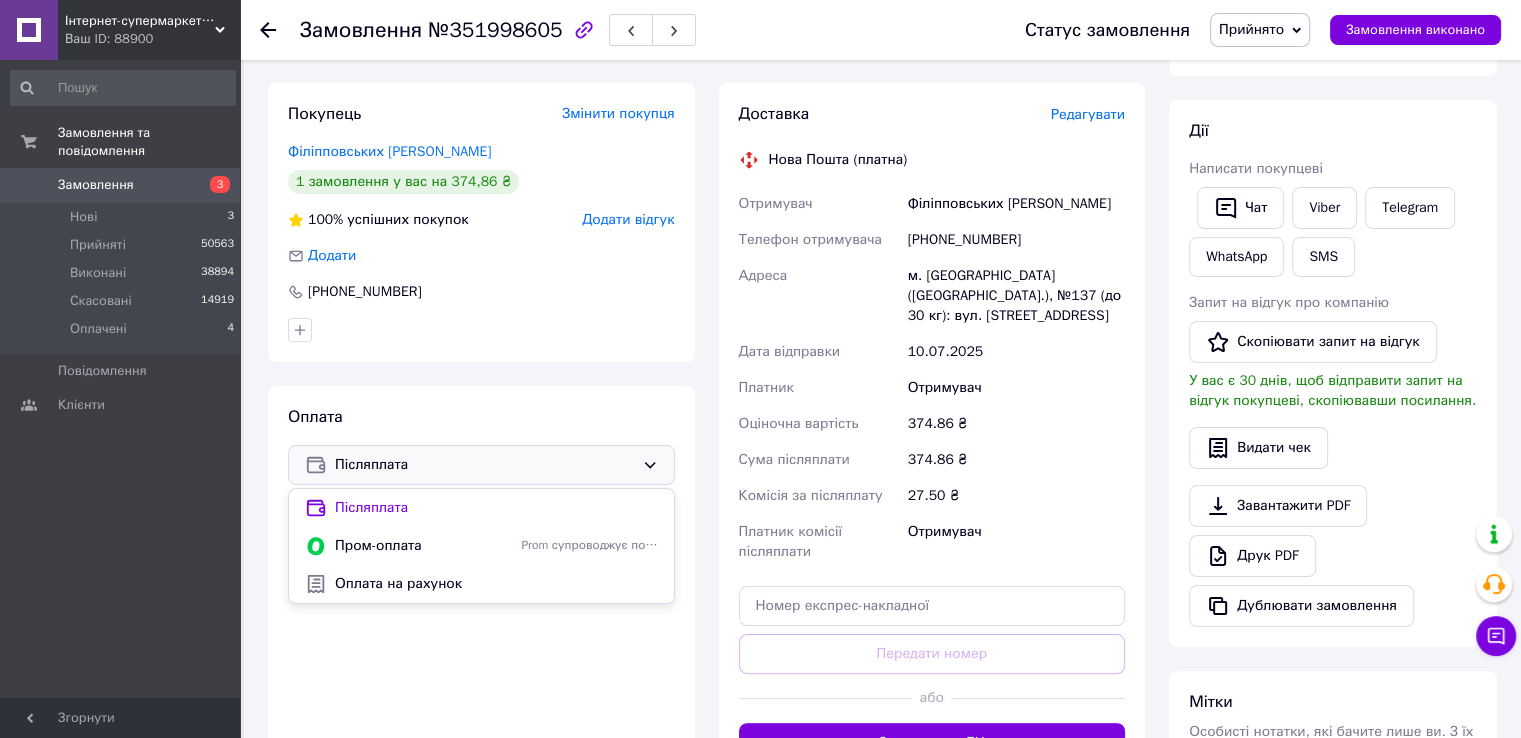 click on "Післяплата" at bounding box center (484, 465) 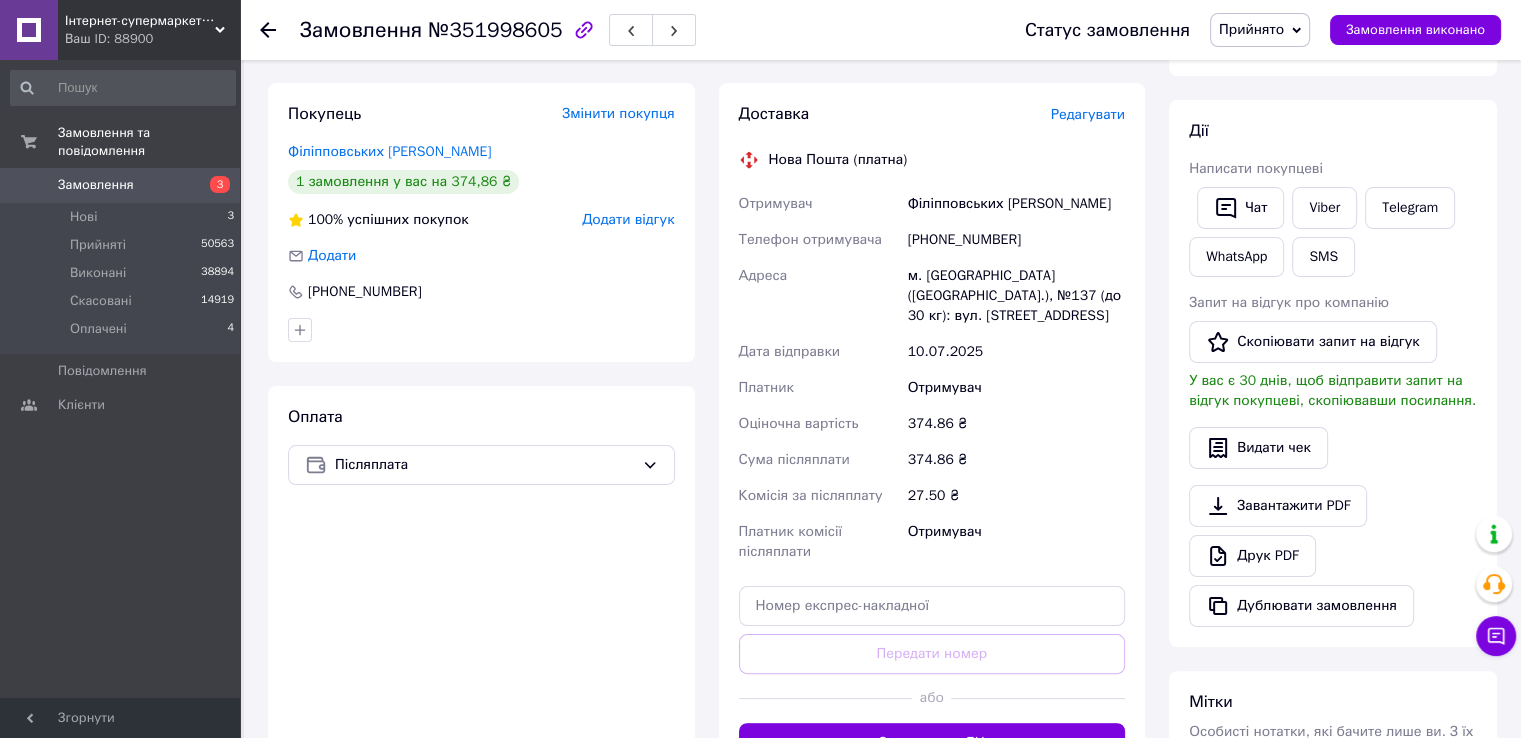 click on "Покупець Змінити покупця Філіпповських [PERSON_NAME] 1 замовлення у вас на 374,86 ₴ 100%   успішних покупок Додати відгук Додати [PHONE_NUMBER] Оплата Післяплата" at bounding box center (481, 433) 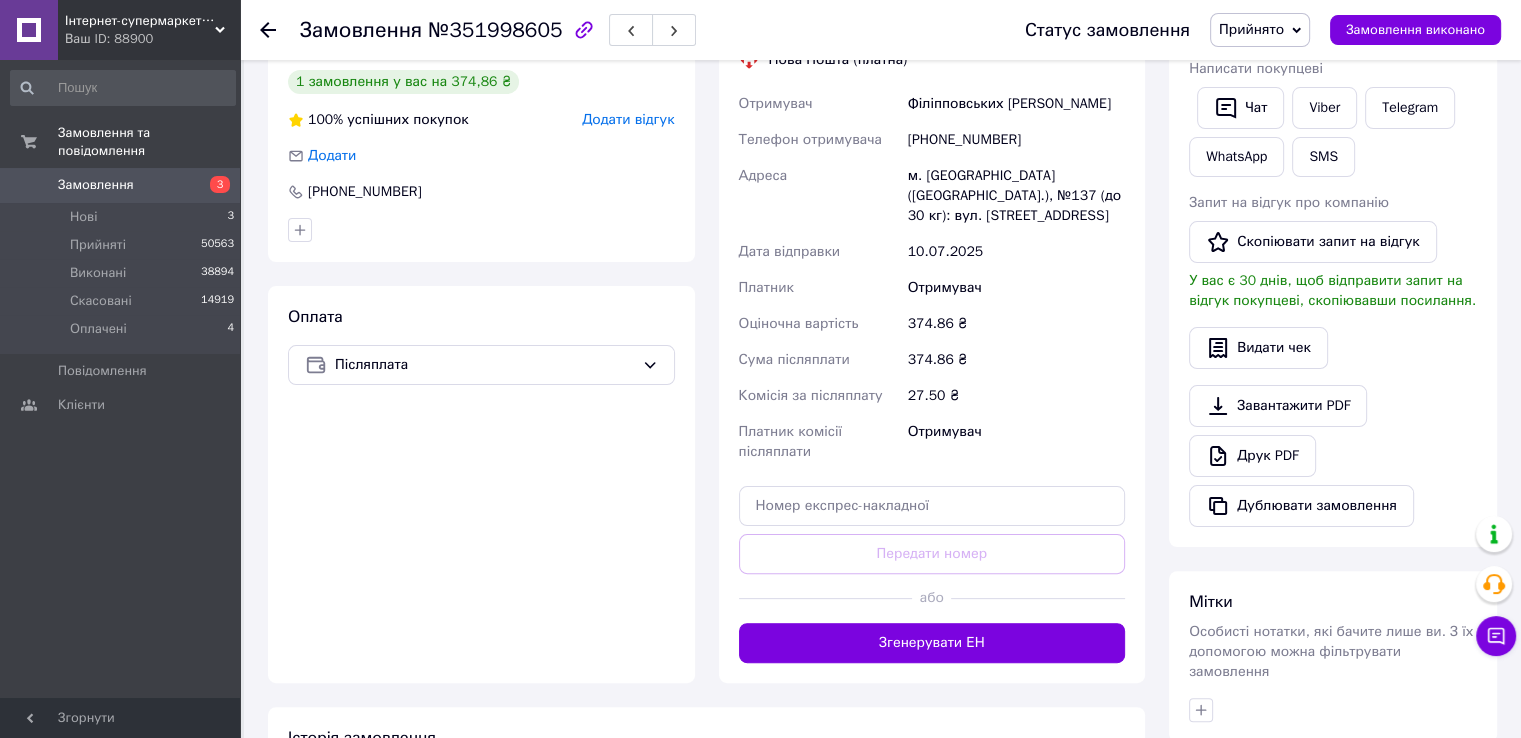 scroll, scrollTop: 200, scrollLeft: 0, axis: vertical 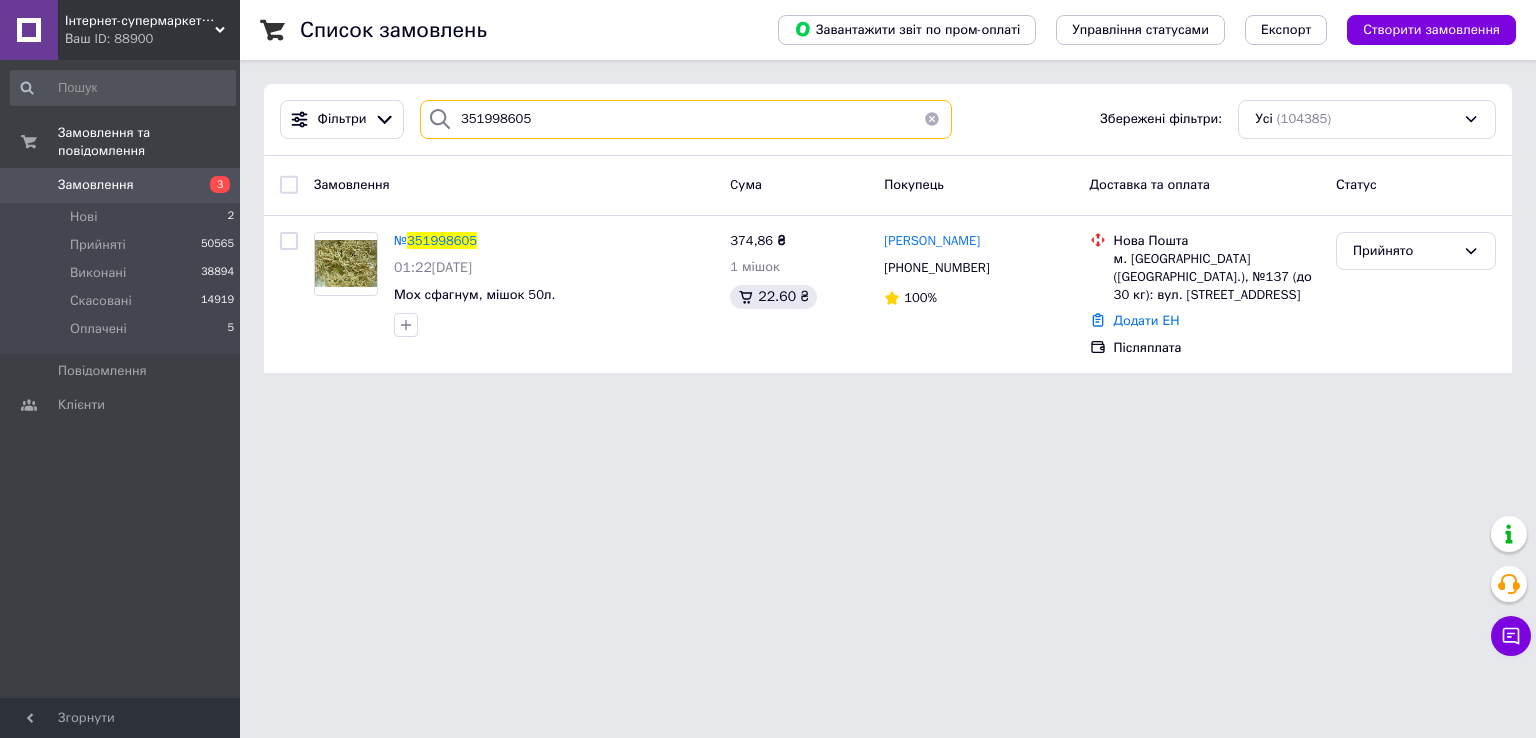 click on "351998605" at bounding box center (686, 119) 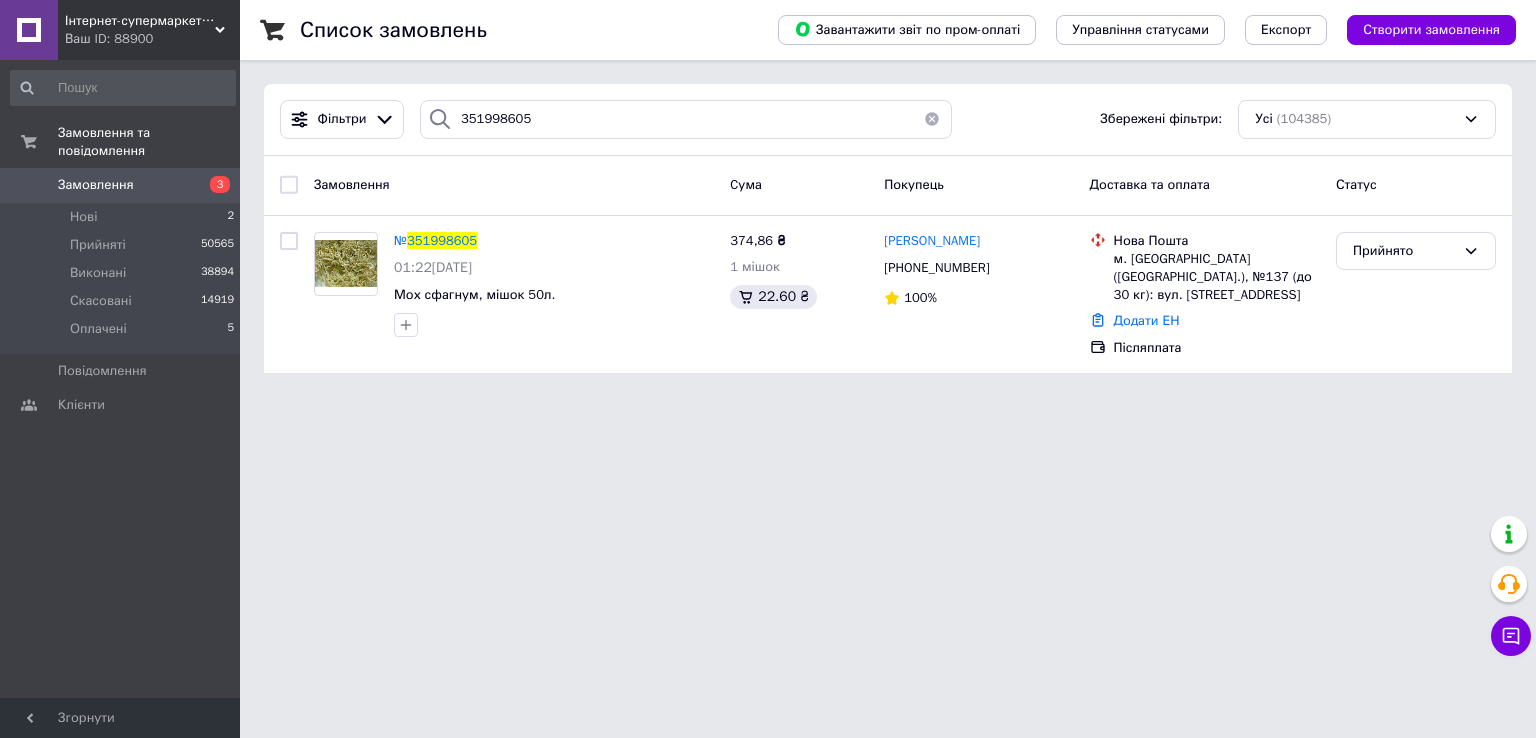 click on "Інтернет-супермаркет 7 СОТОК" at bounding box center [140, 21] 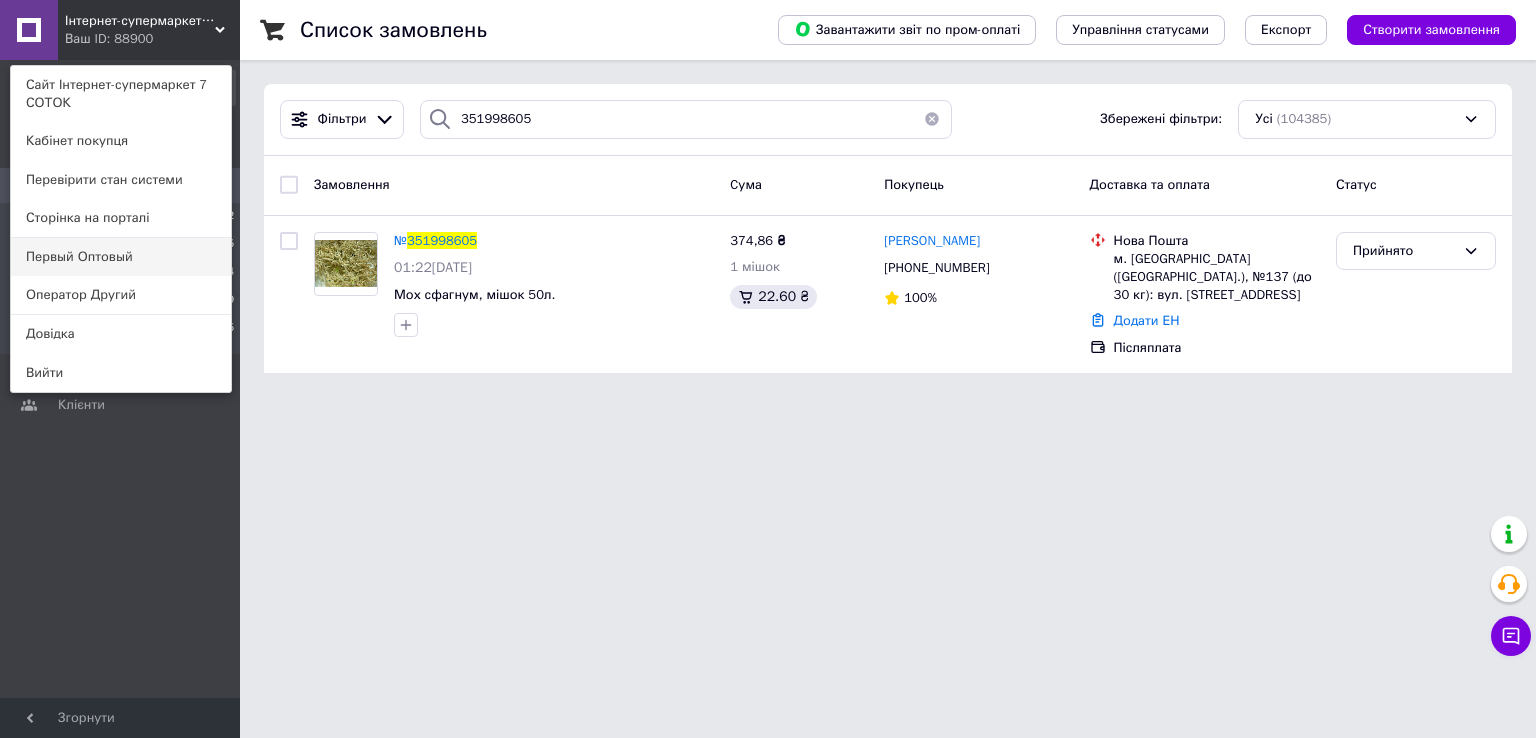 click on "Первый Оптовый" at bounding box center [121, 257] 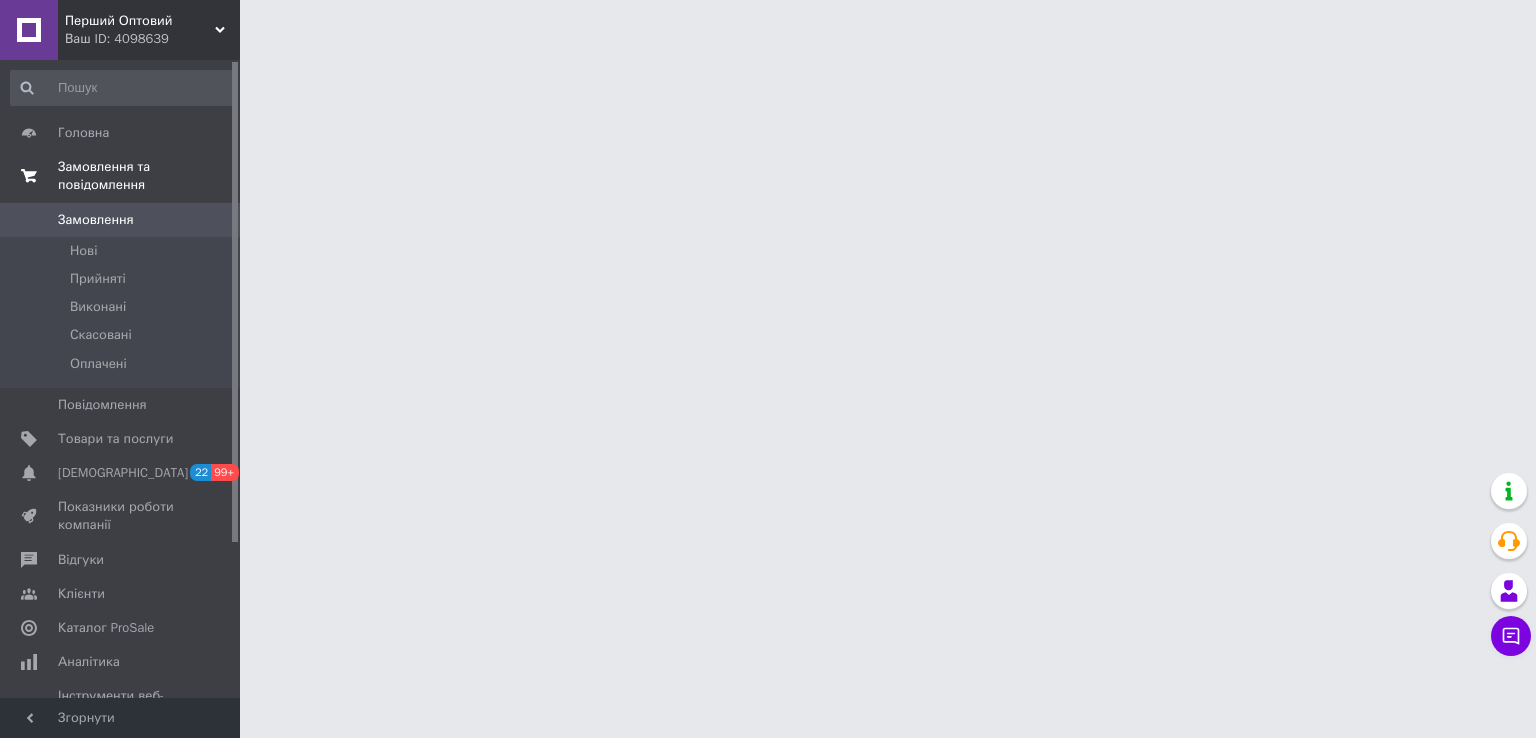 scroll, scrollTop: 0, scrollLeft: 0, axis: both 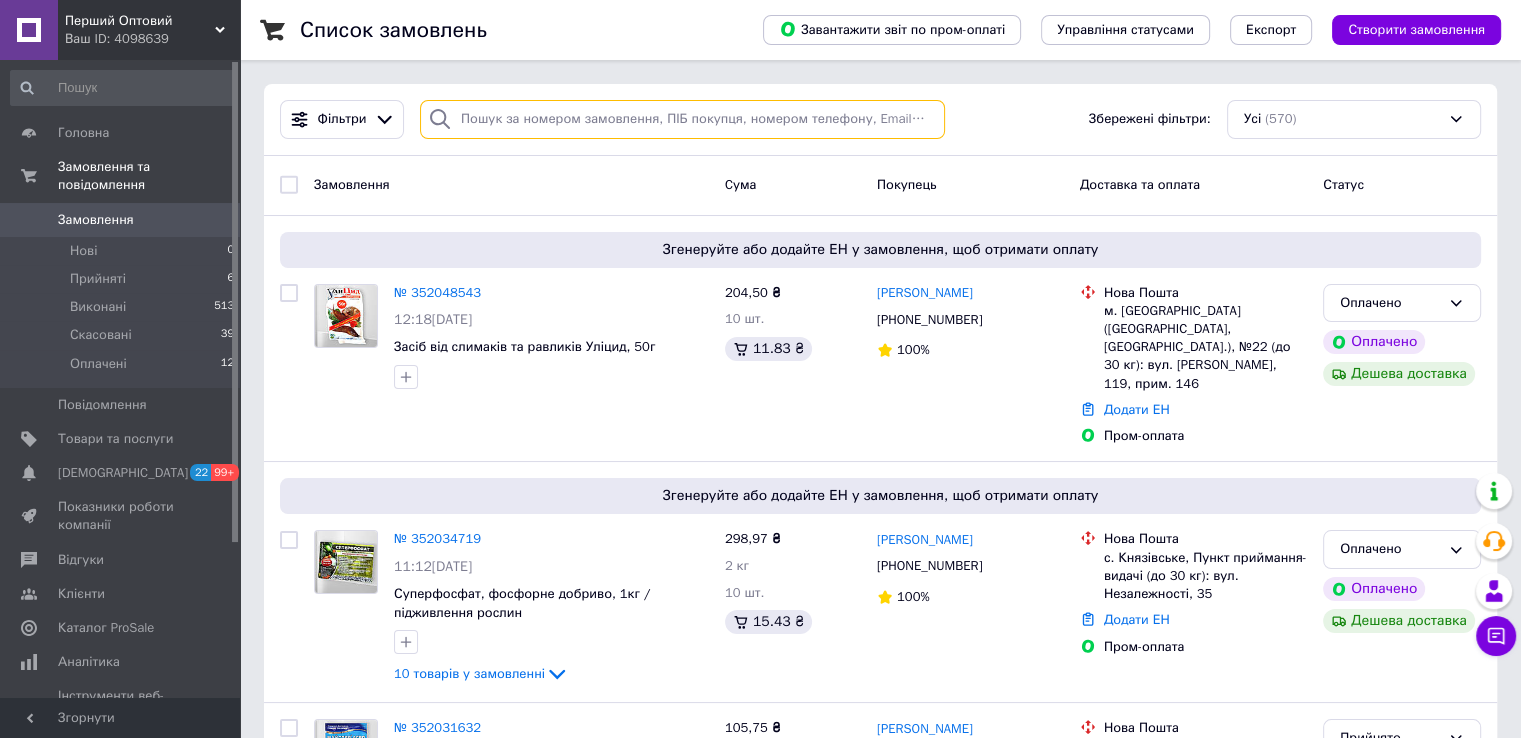 click at bounding box center (682, 119) 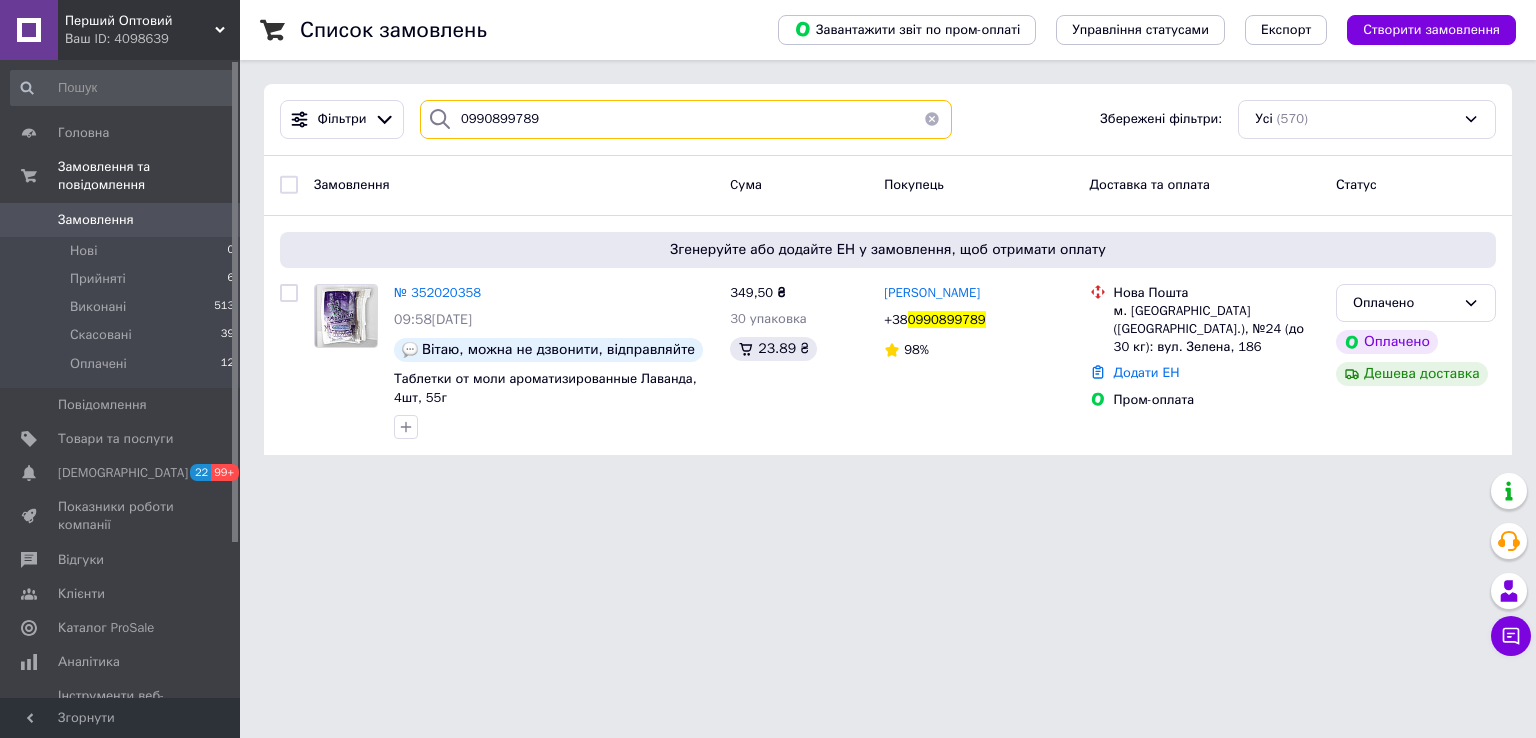 type on "0990899789" 